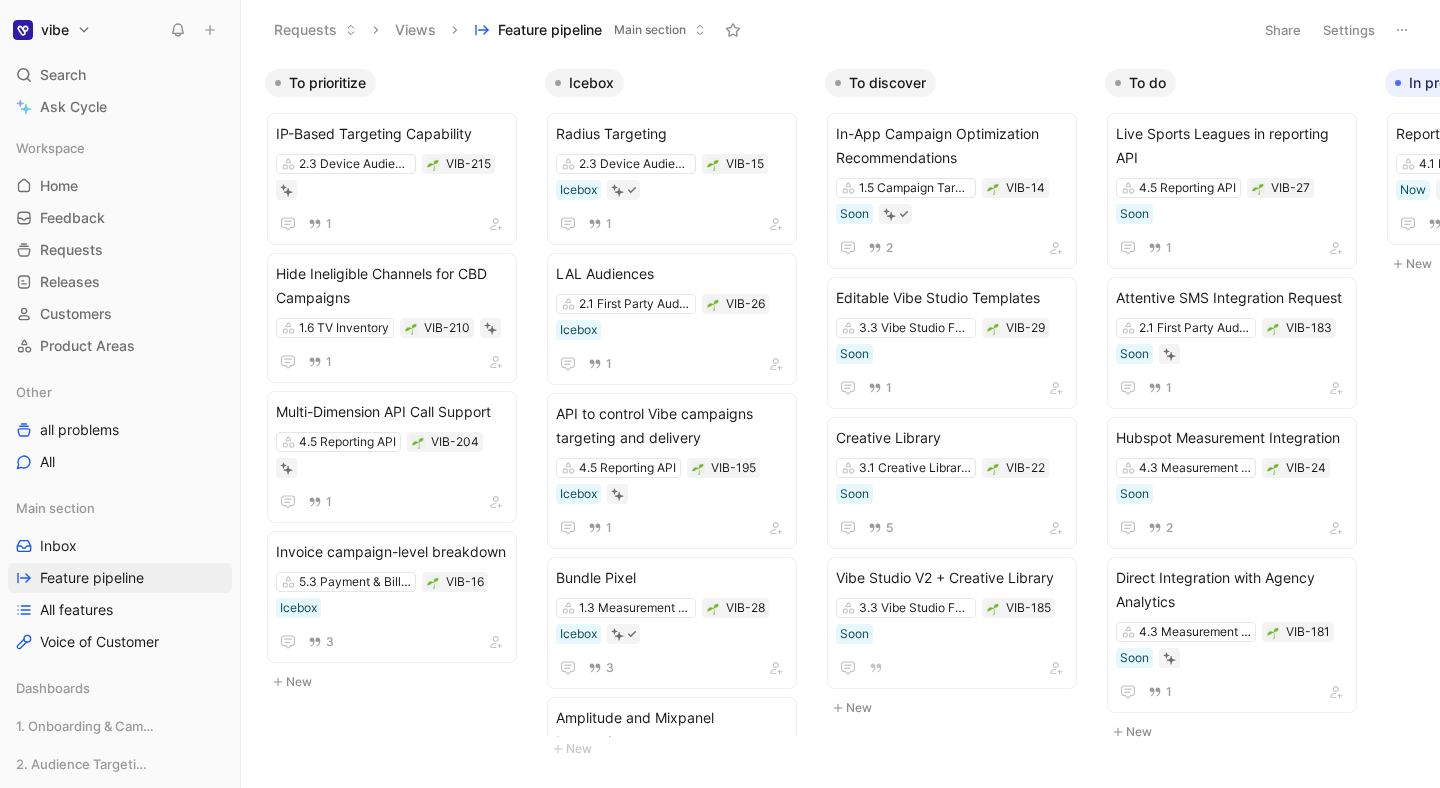 scroll, scrollTop: 0, scrollLeft: 0, axis: both 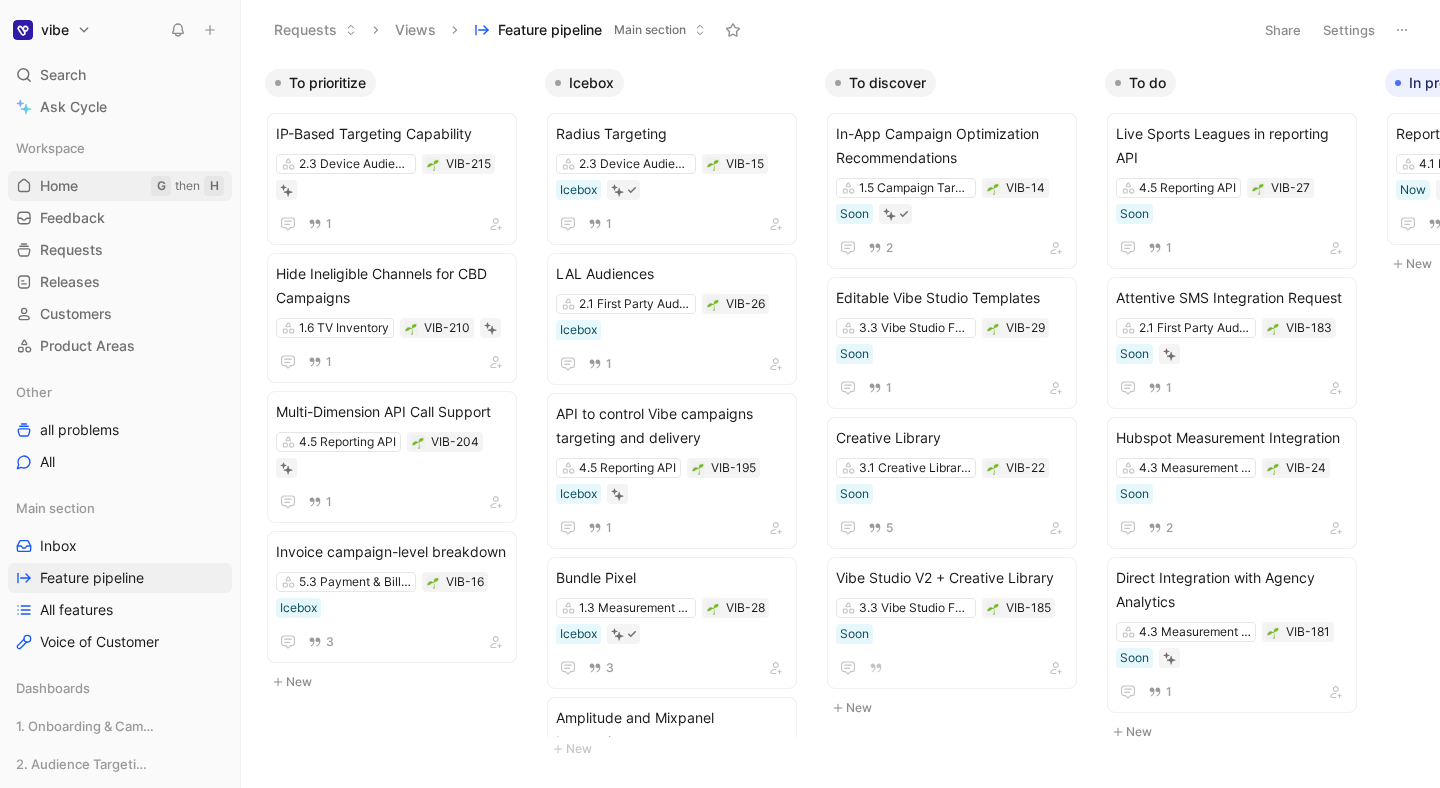 click on "Home G then H" at bounding box center [120, 186] 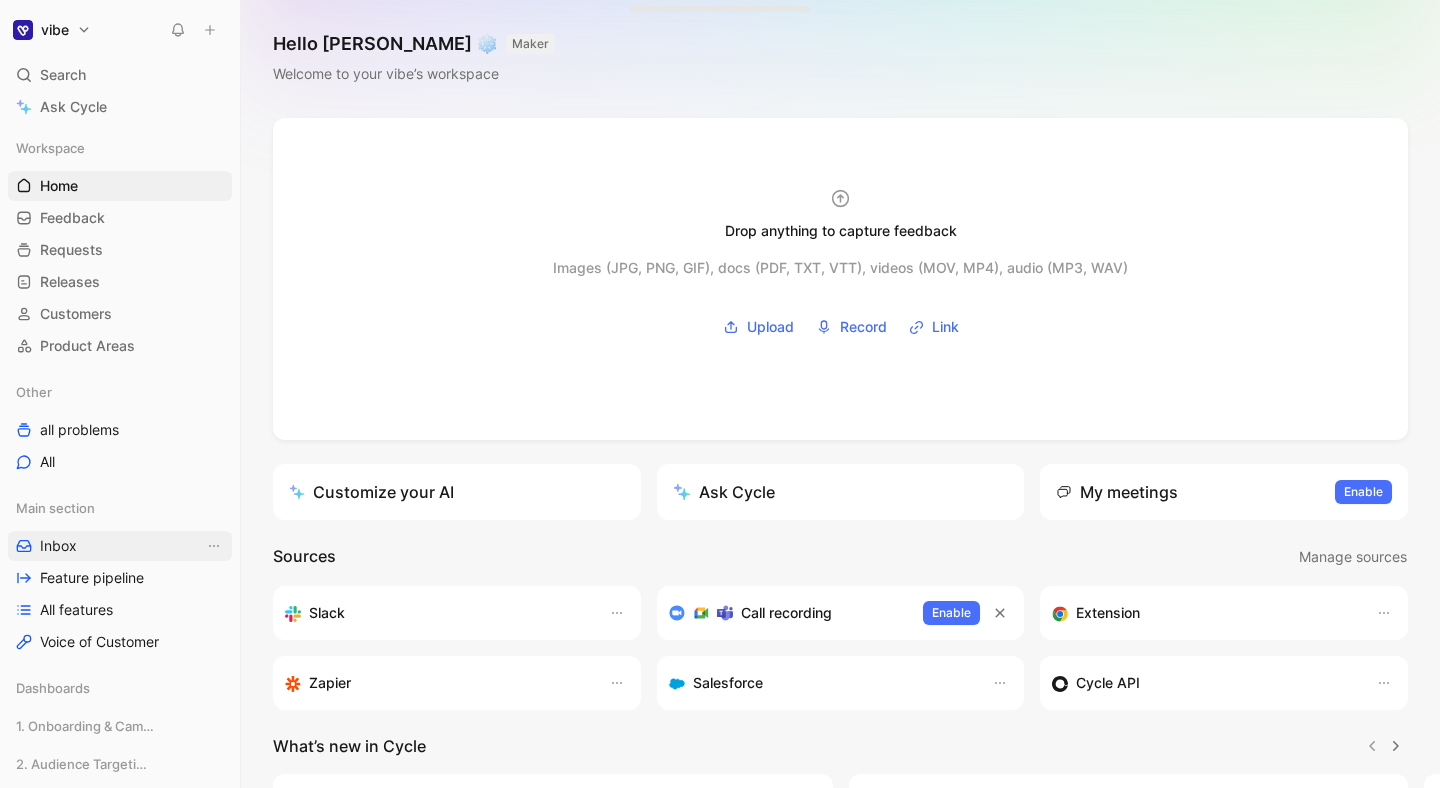 click on "Inbox" at bounding box center (120, 546) 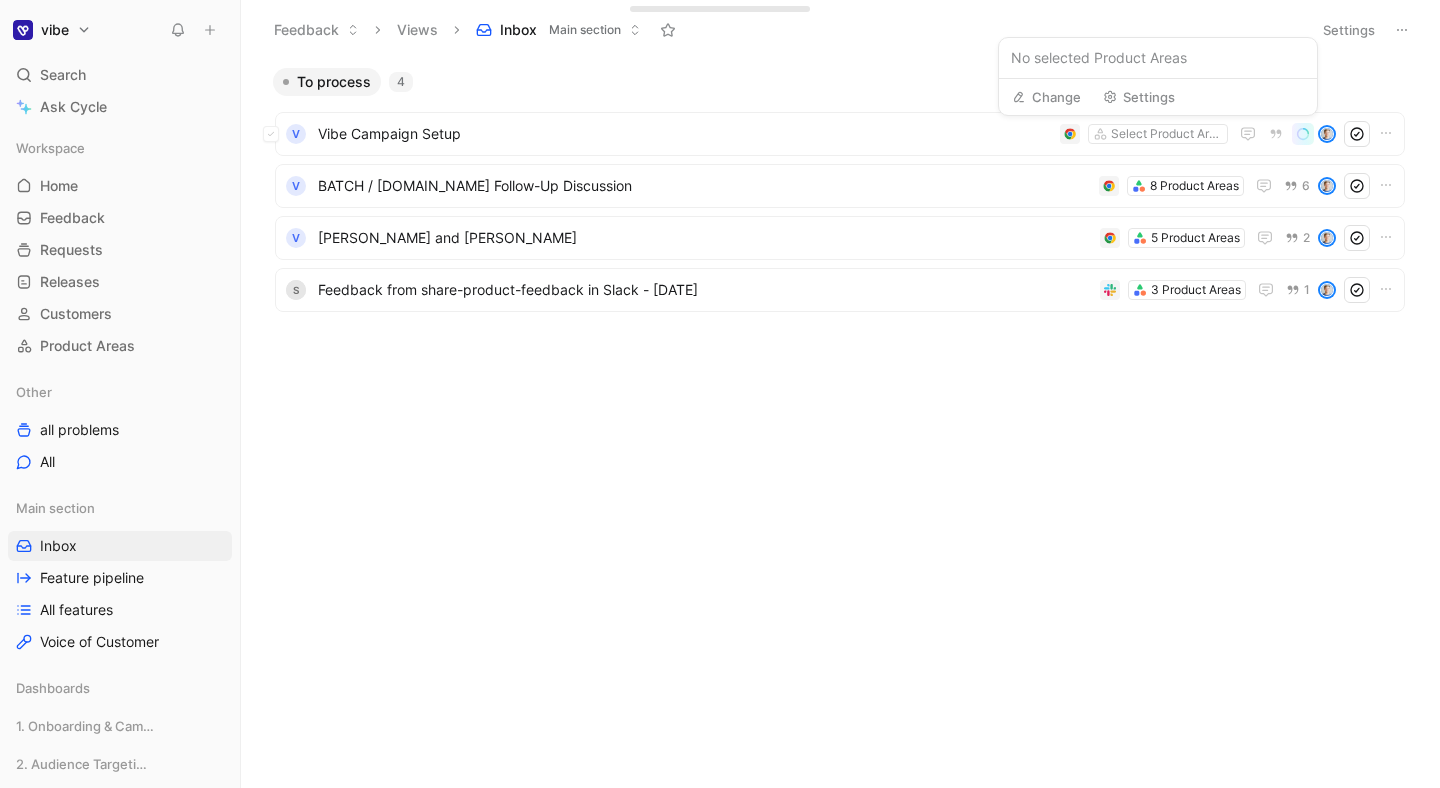 click on "Settings" at bounding box center [1139, 97] 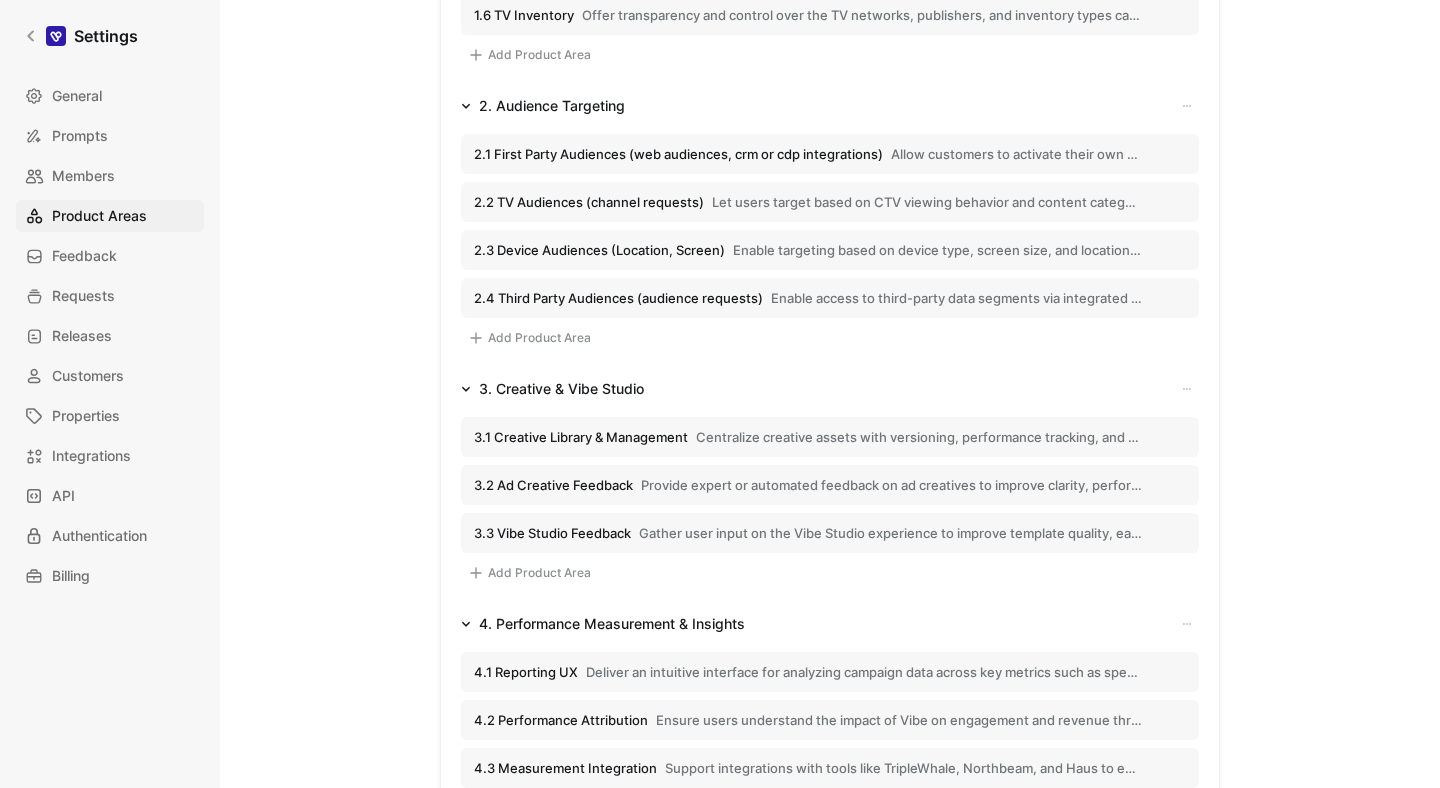 scroll, scrollTop: 1545, scrollLeft: 0, axis: vertical 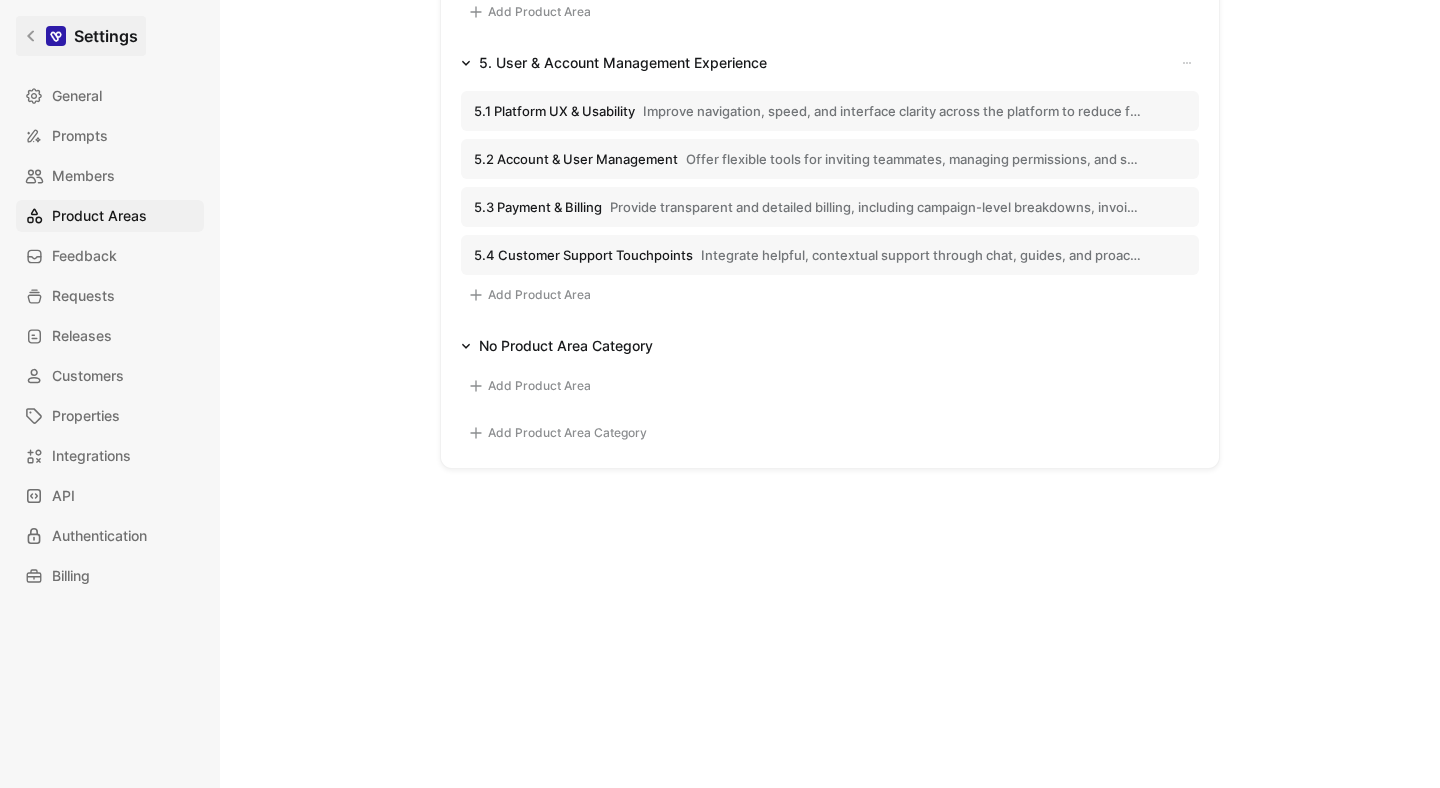 click on "Settings" at bounding box center (81, 36) 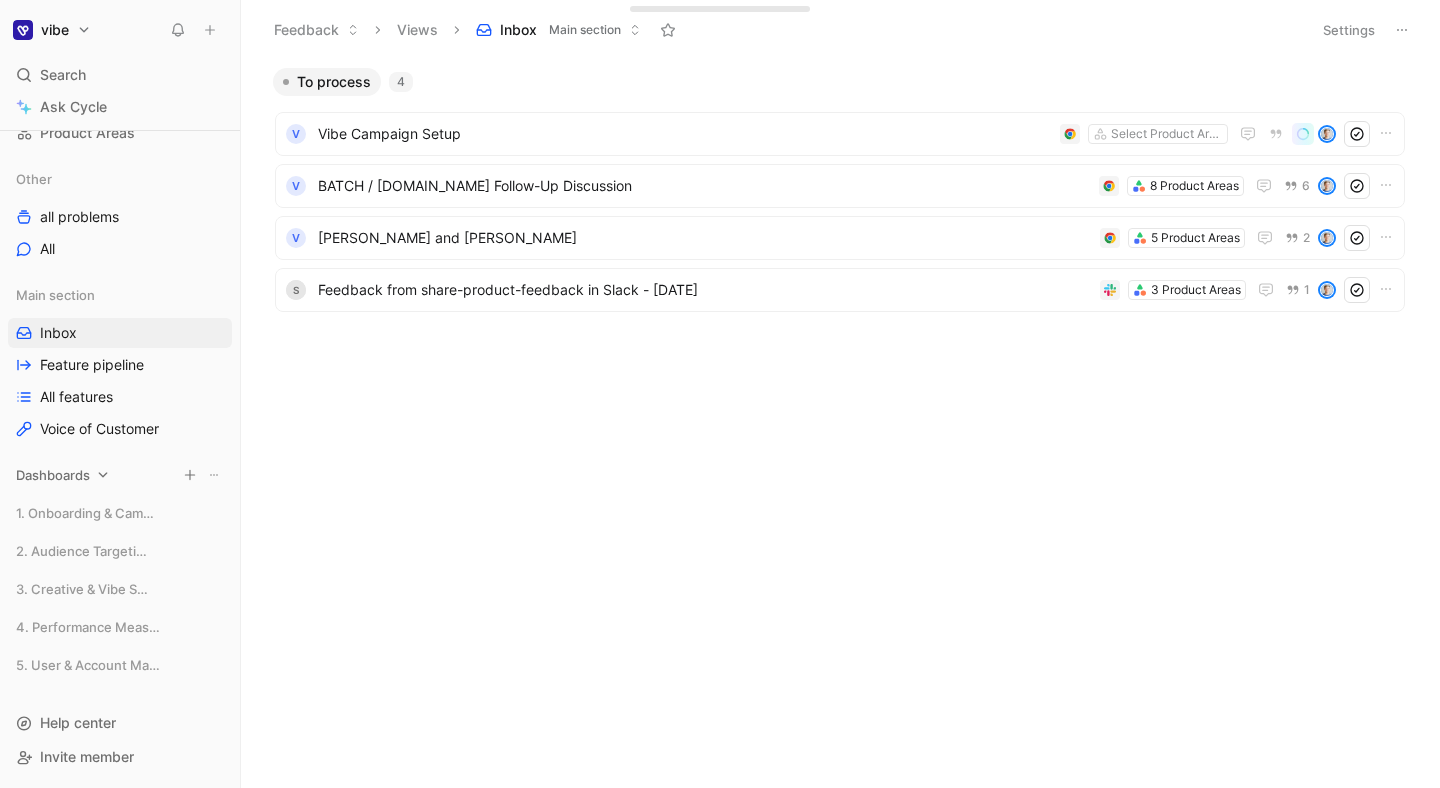 scroll, scrollTop: 0, scrollLeft: 0, axis: both 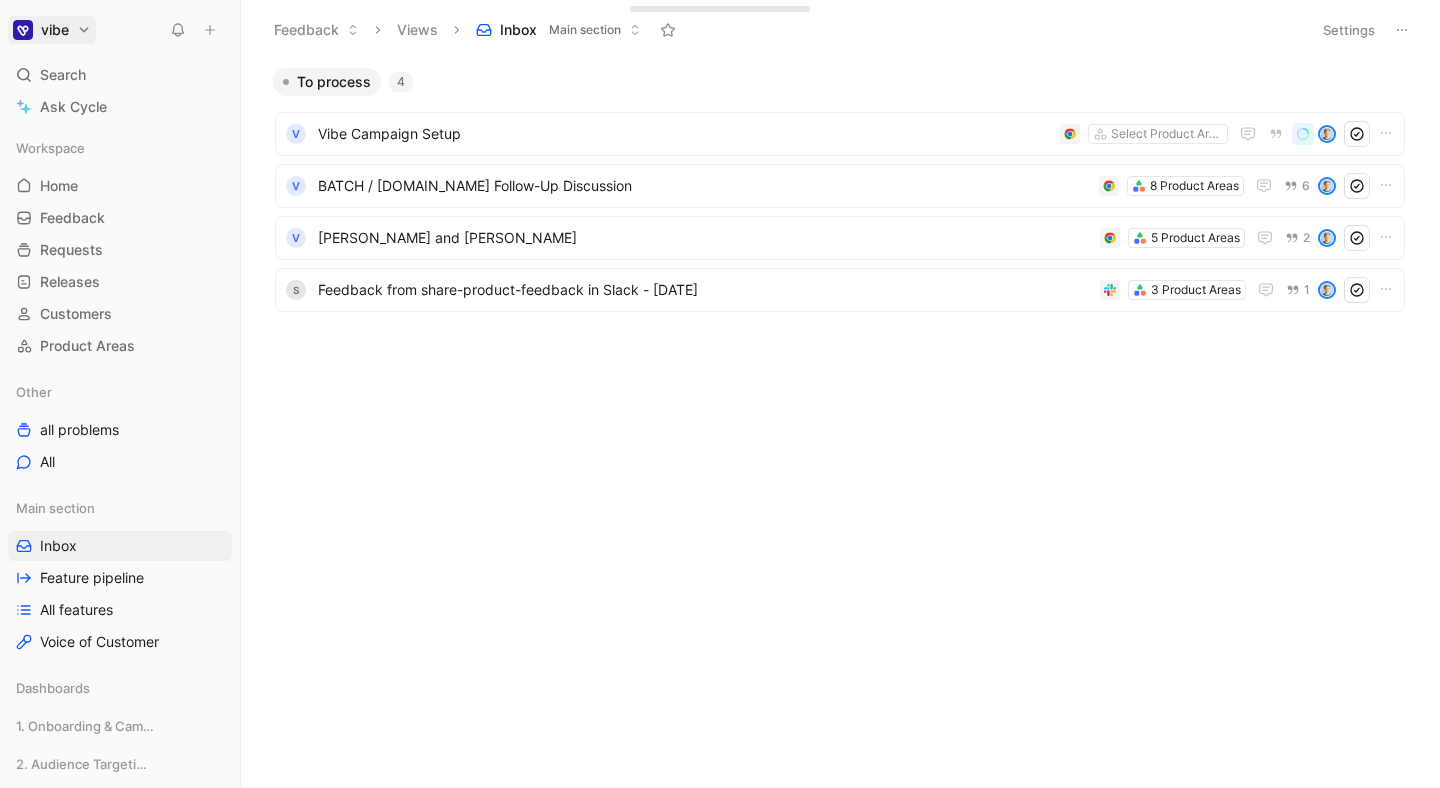 click on "vibe Search ⌘ K Ask Cycle Workspace Home G then H Feedback G then F Requests G then R Releases G then L Customers Product Areas Other all problems All Main section Inbox Feature pipeline All features Voice of Customer Dashboards 1. Onboarding & Campaign Setup 2. Audience Targeting 3. Creative & Vibe Studio 4. Performance Measurement & Insights 5. User & Account Management Experience
To pick up a draggable item, press the space bar.
While dragging, use the arrow keys to move the item.
Press space again to drop the item in its new position, or press escape to cancel.
Help center Invite member Feedback Views Inbox Main section Settings To process 4 V Vibe Campaign Setup Select Product Areas V BATCH / [DOMAIN_NAME] Follow-Up Discussion 8 Product Areas 6 V [PERSON_NAME] and [PERSON_NAME] 5 Product Areas 2 s Feedback from share-product-feedback in Slack - [DATE] 3 Product Areas 1 Drop anything here to capture feedback Docs, images, videos, audio files, links & more [PERSON_NAME]" at bounding box center (720, 394) 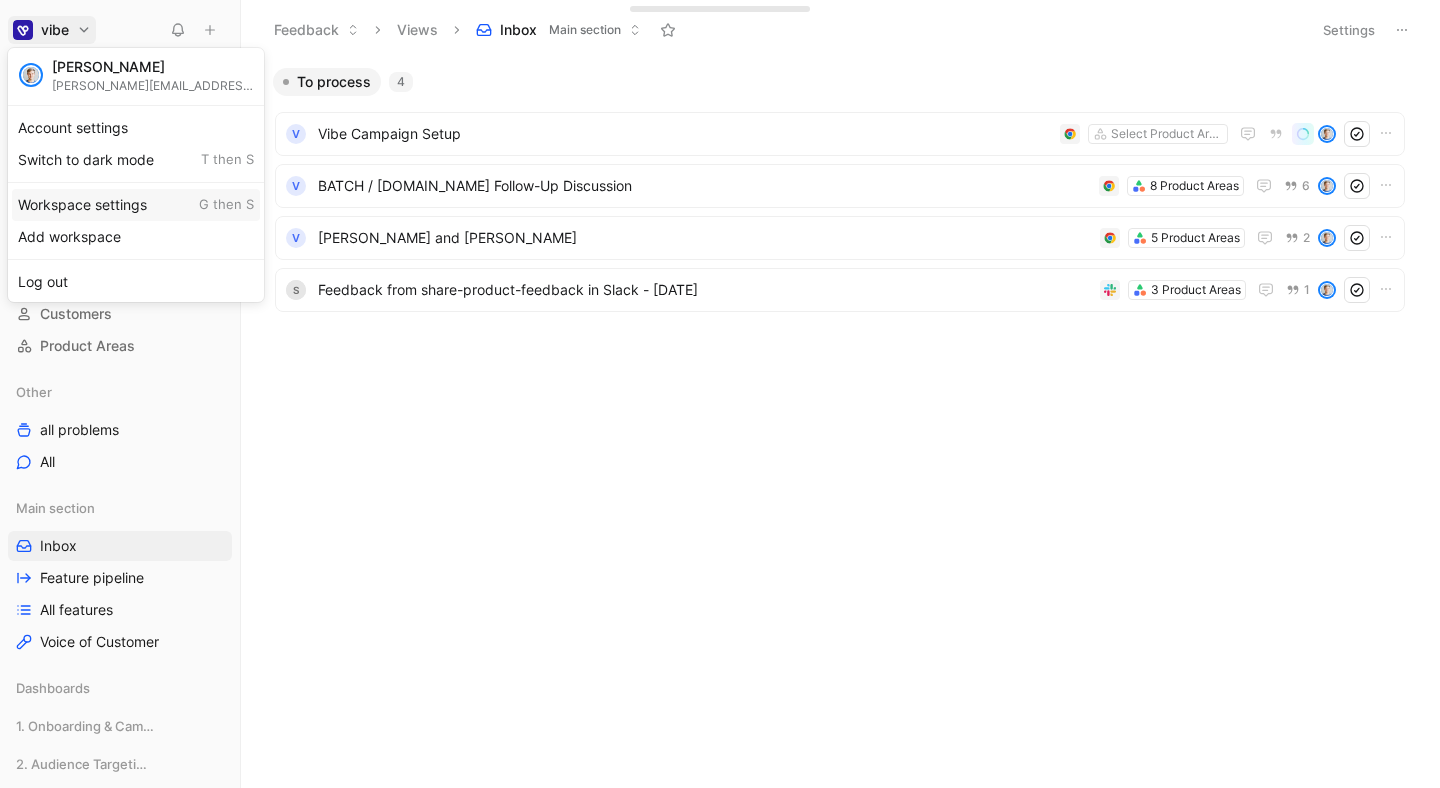 click on "Workspace settings G then S" at bounding box center (136, 205) 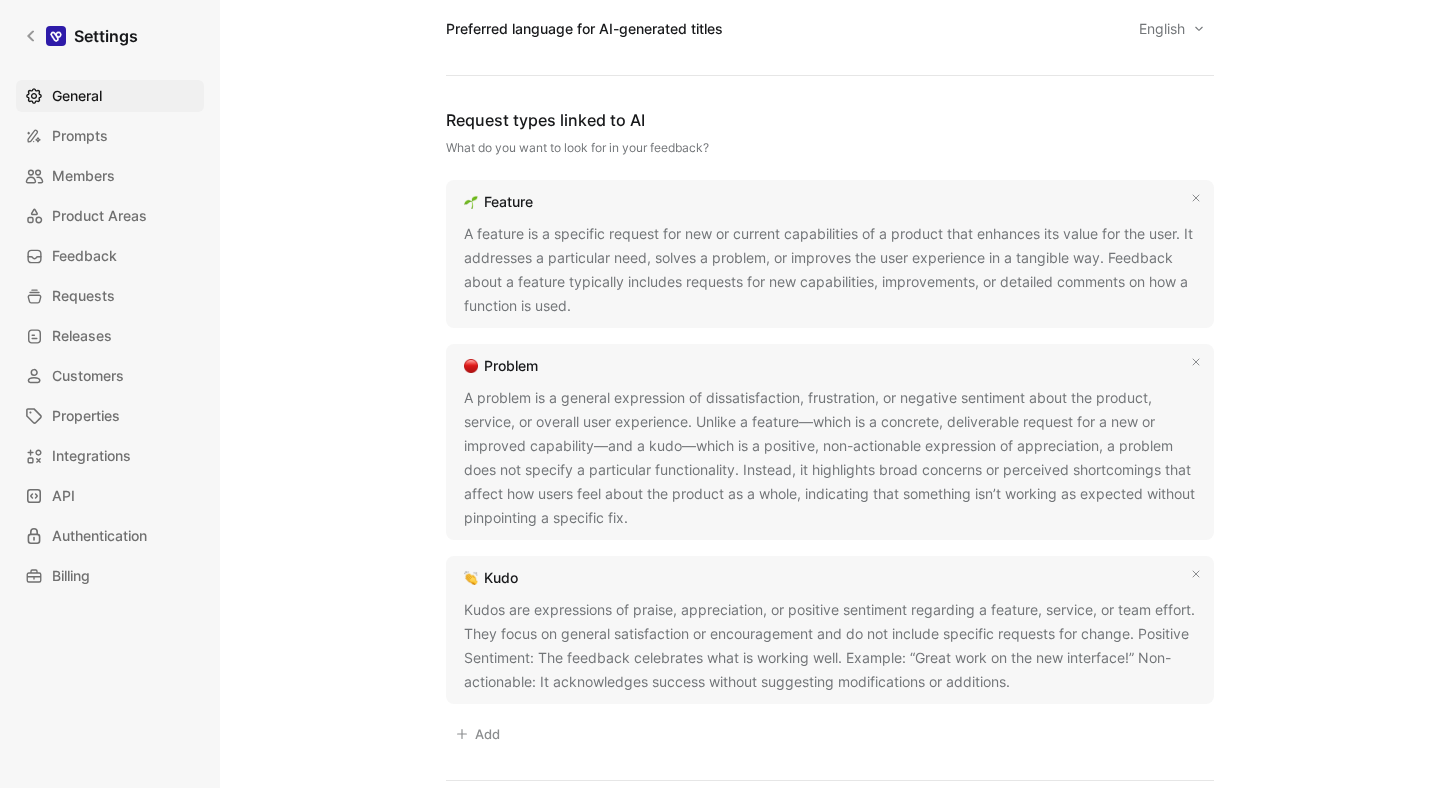 scroll, scrollTop: 1885, scrollLeft: 0, axis: vertical 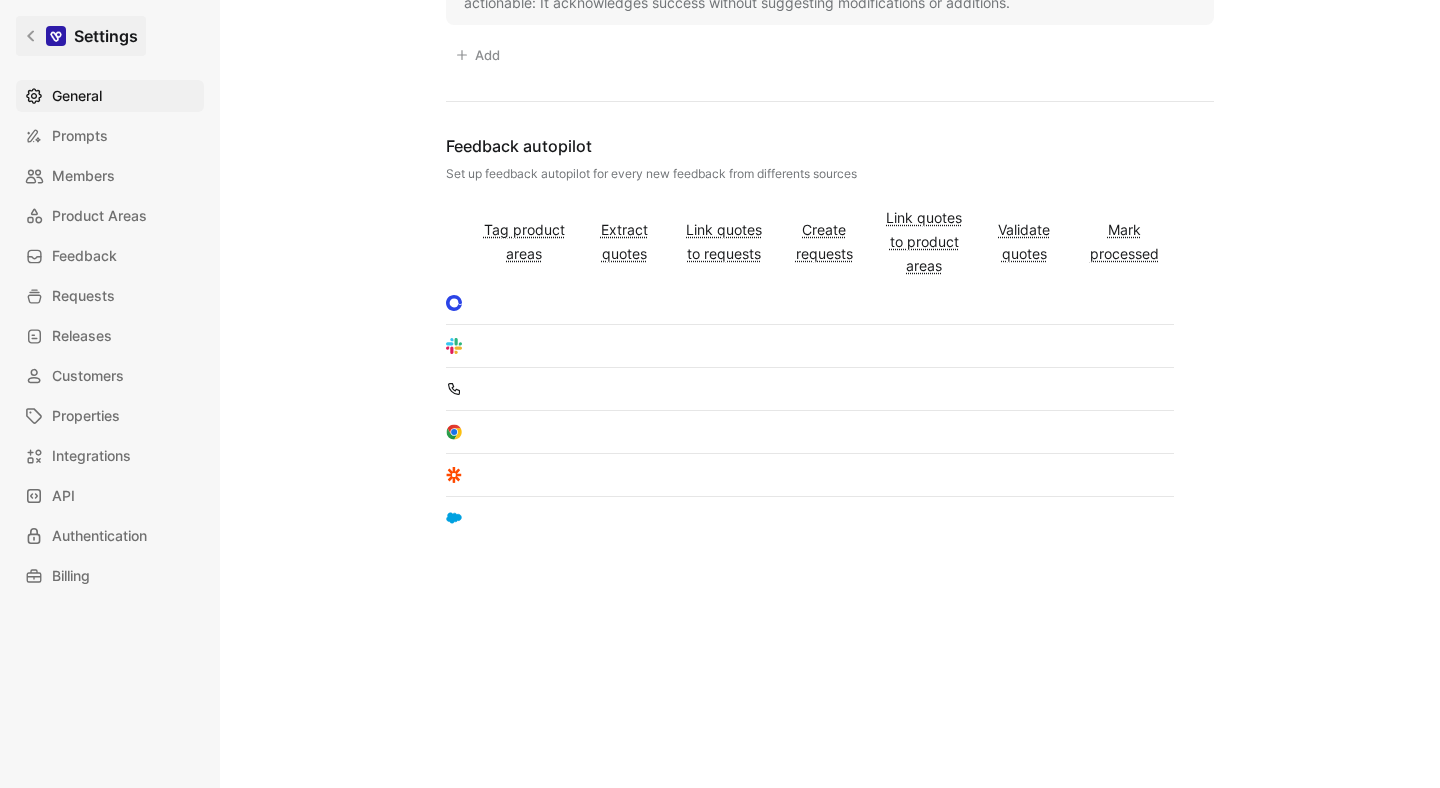 click on "Settings" at bounding box center [106, 36] 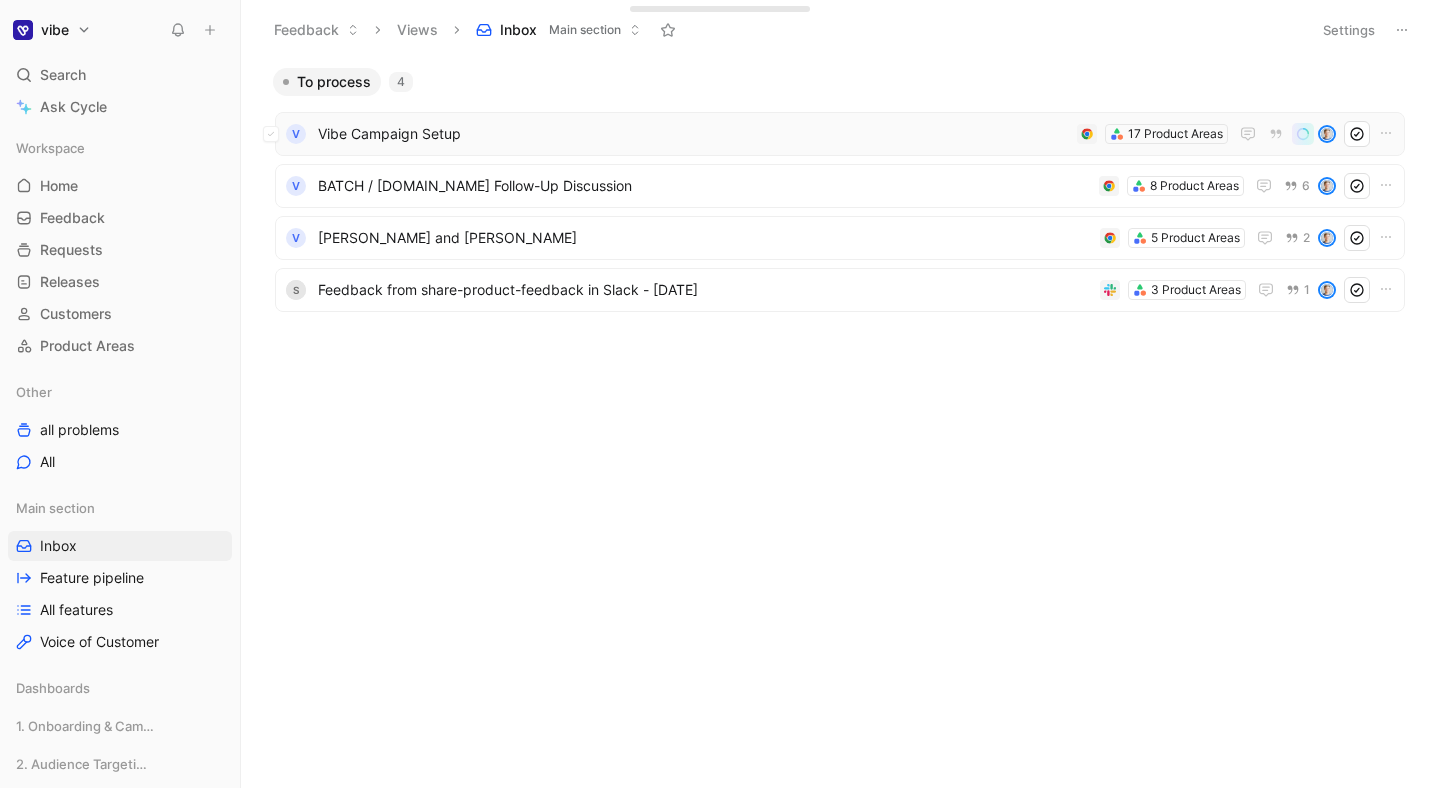 click on "Vibe Campaign Setup" at bounding box center (693, 134) 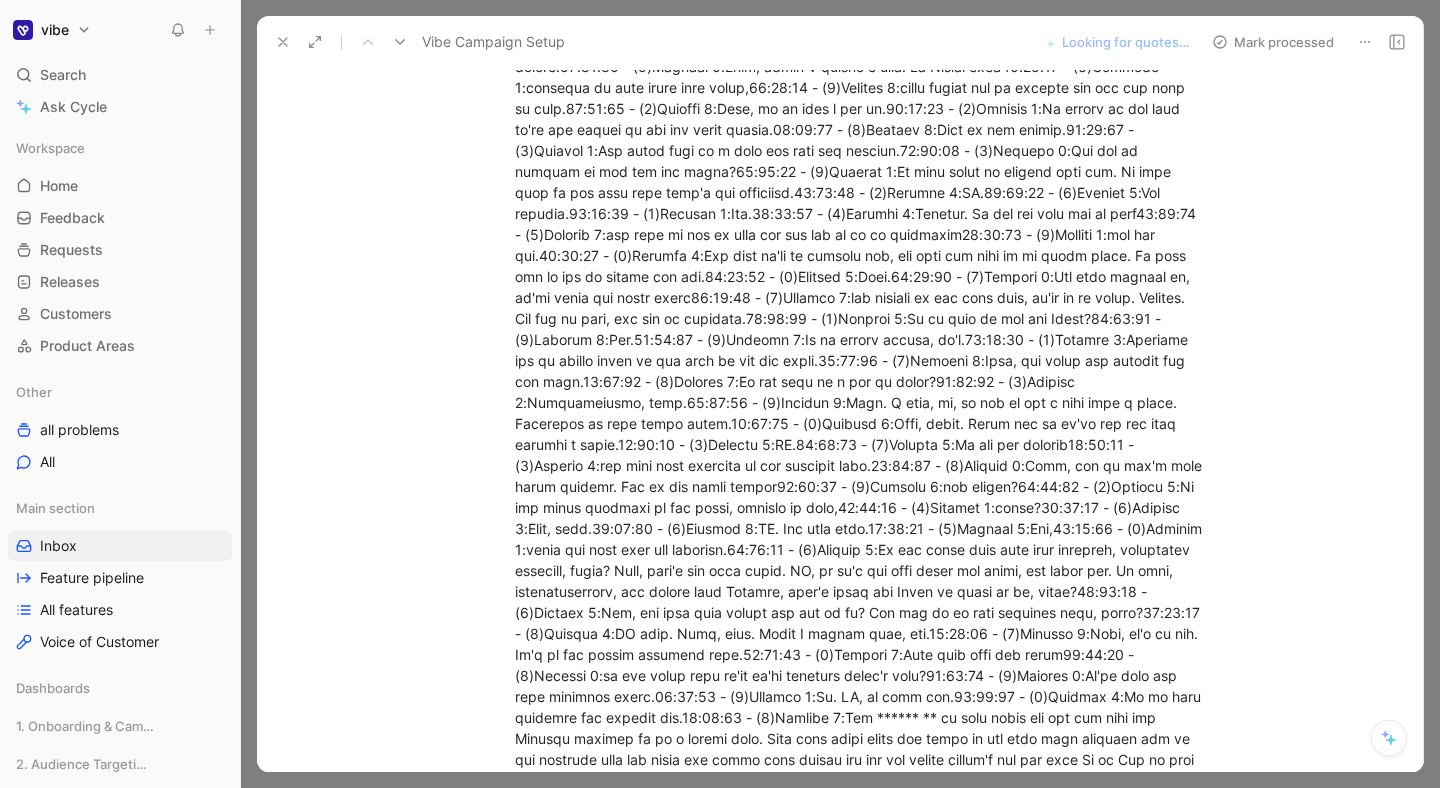 scroll, scrollTop: 0, scrollLeft: 0, axis: both 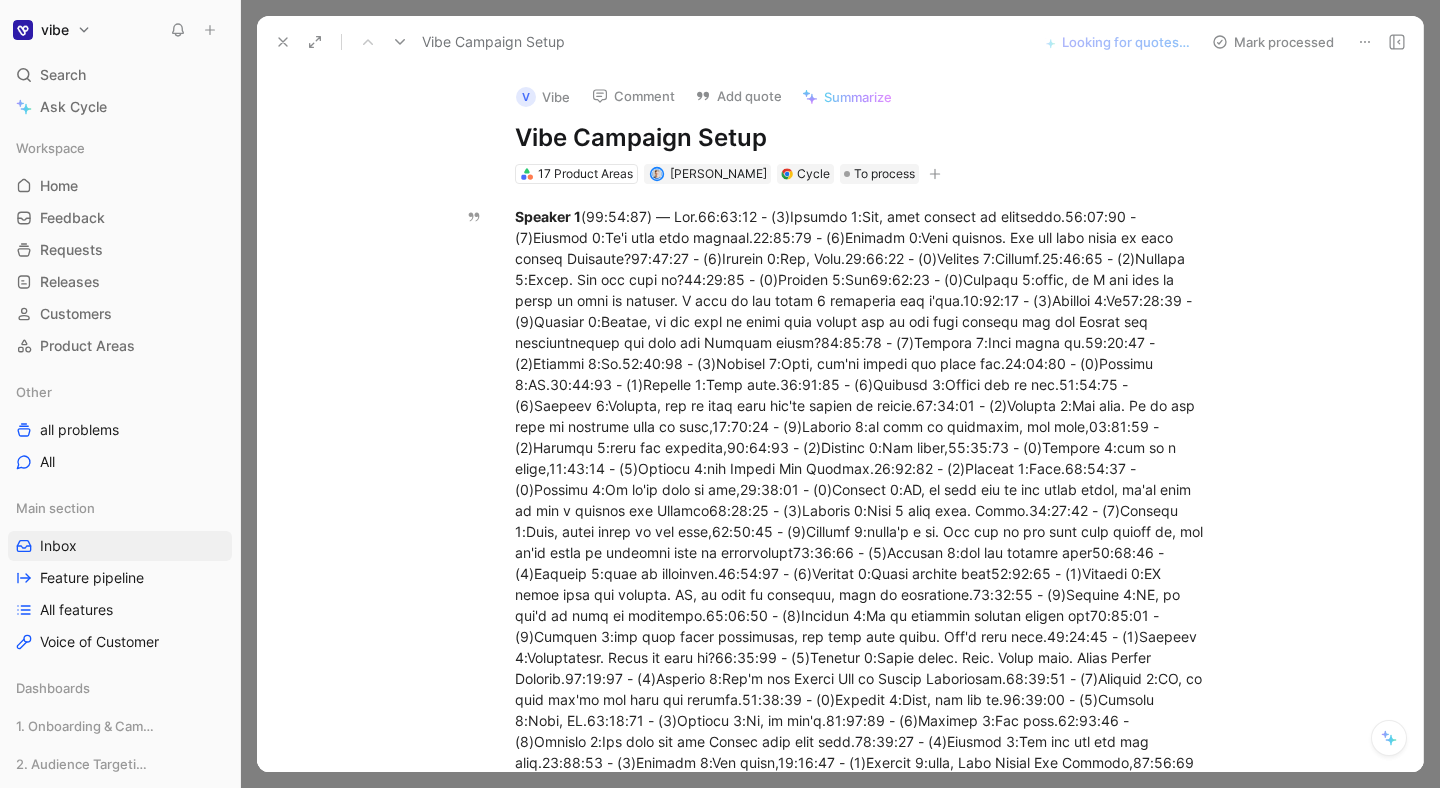 click at bounding box center [840, 394] 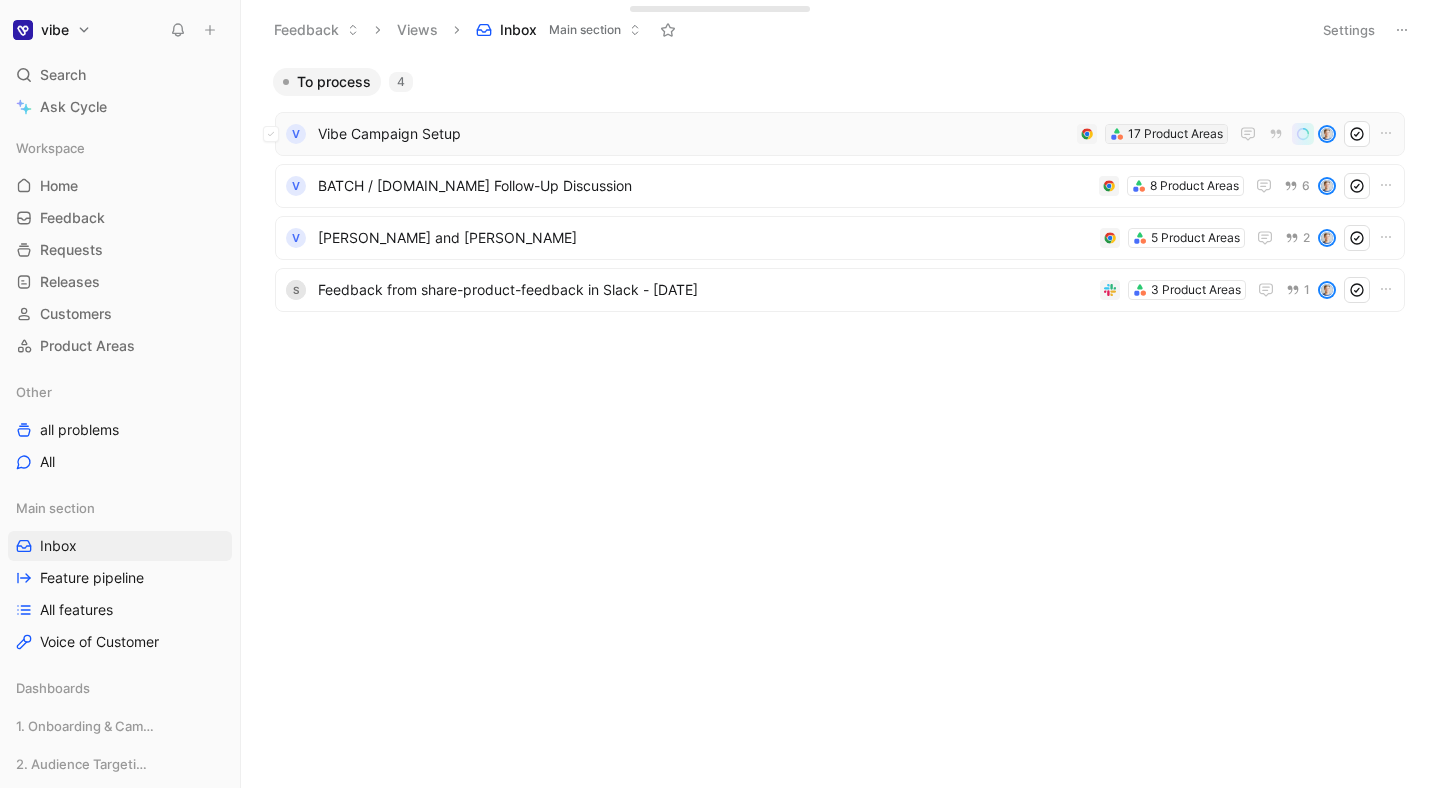 click on "17 Product Areas" at bounding box center (1175, 134) 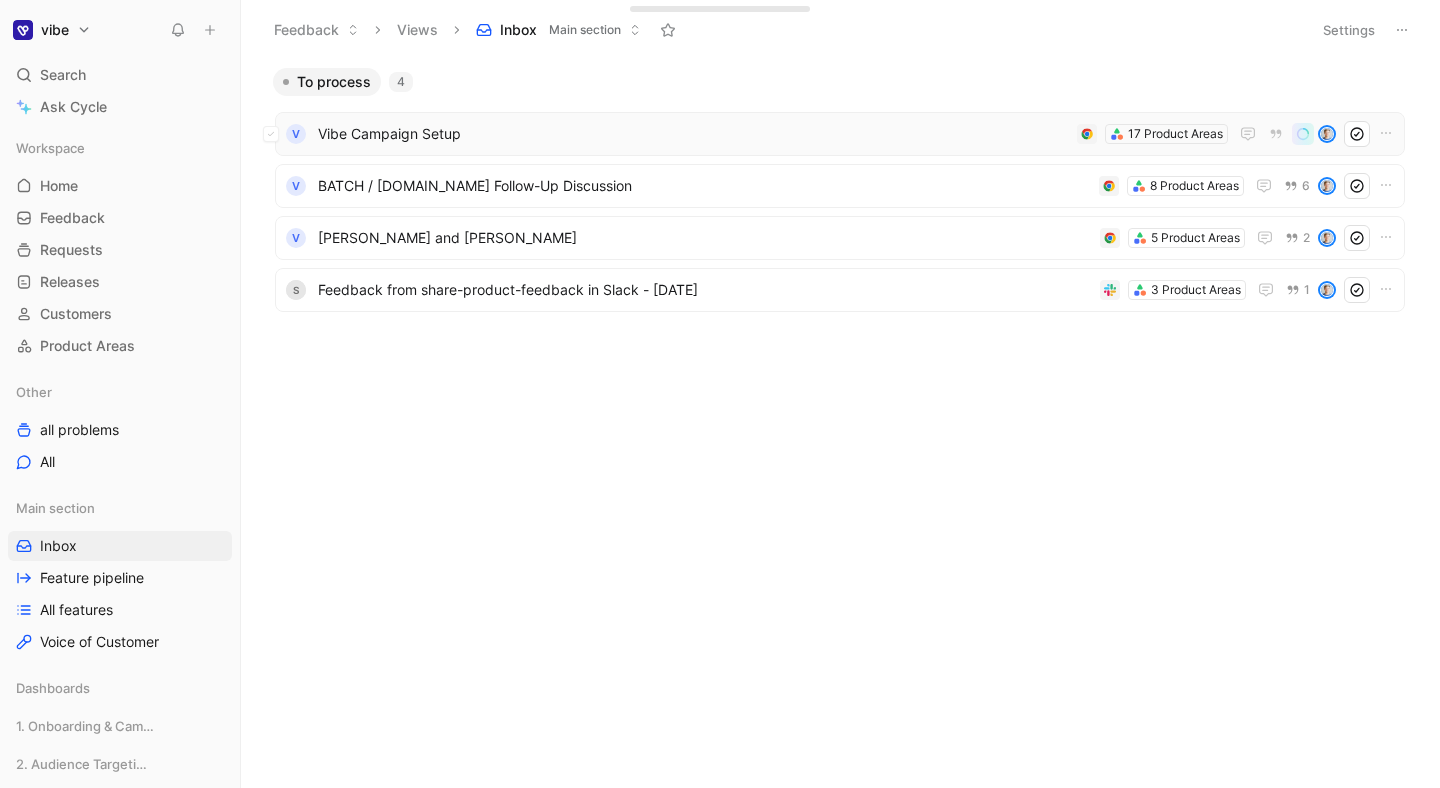 click on "V Vibe Campaign Setup 17 Product Areas" at bounding box center (840, 134) 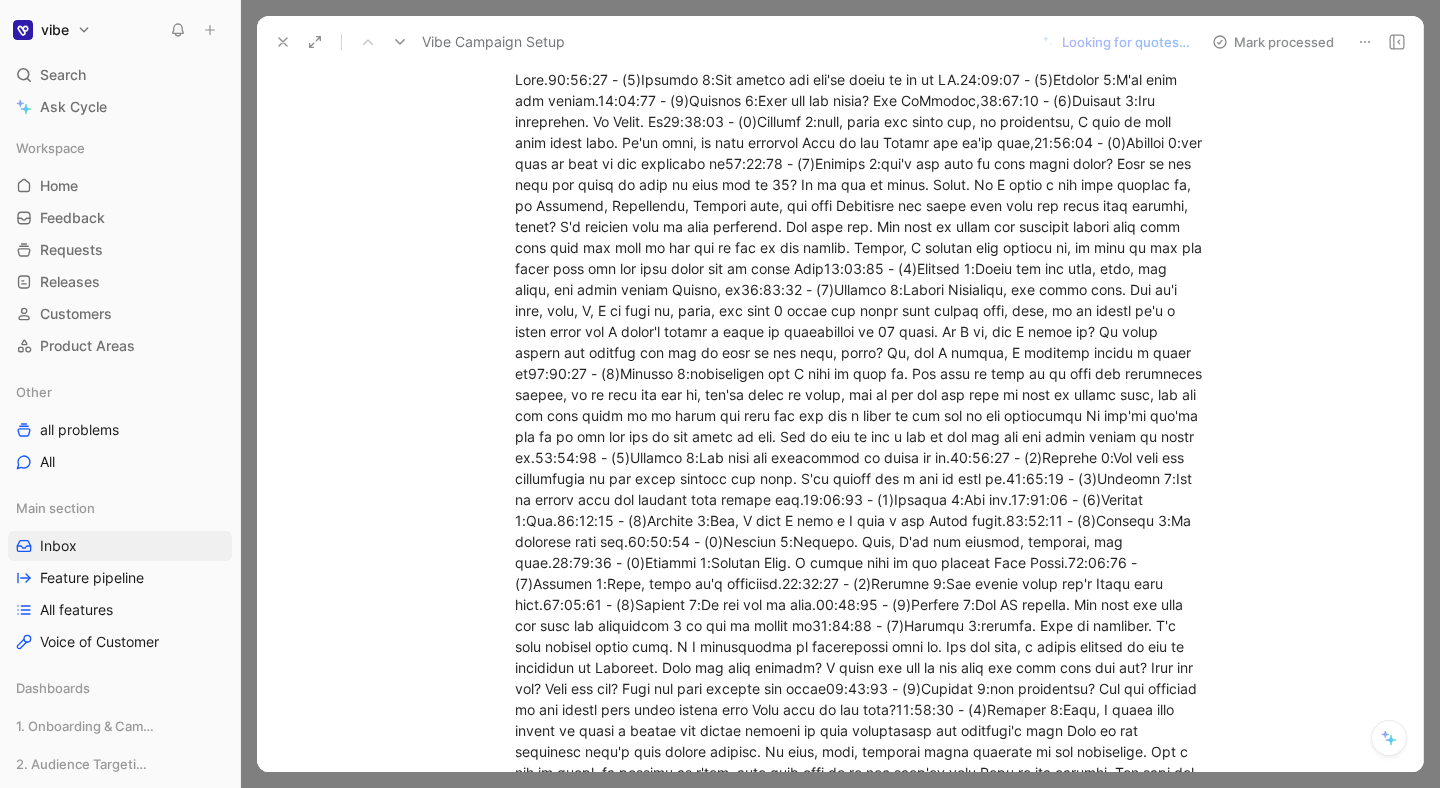 scroll, scrollTop: 9163, scrollLeft: 0, axis: vertical 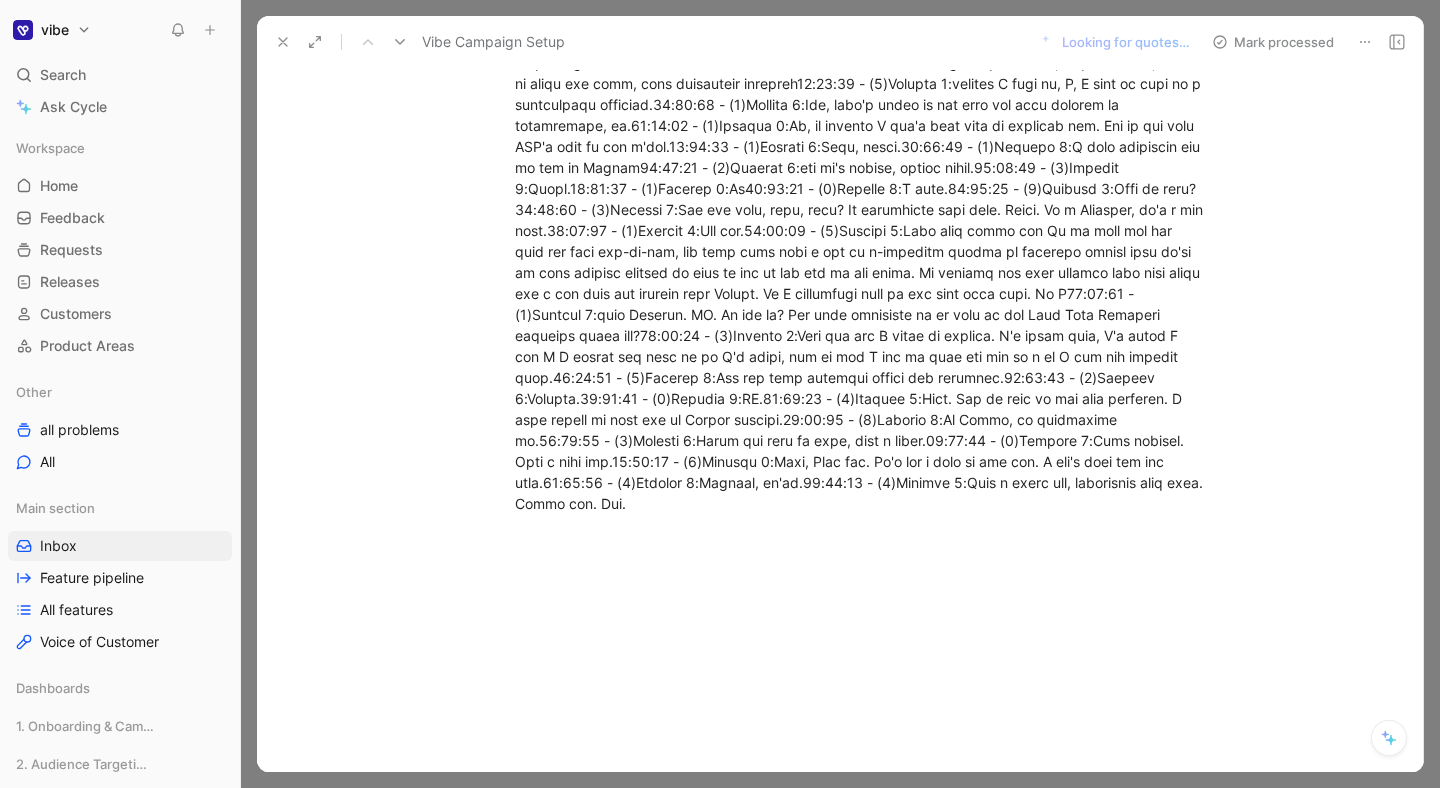 click at bounding box center [840, 394] 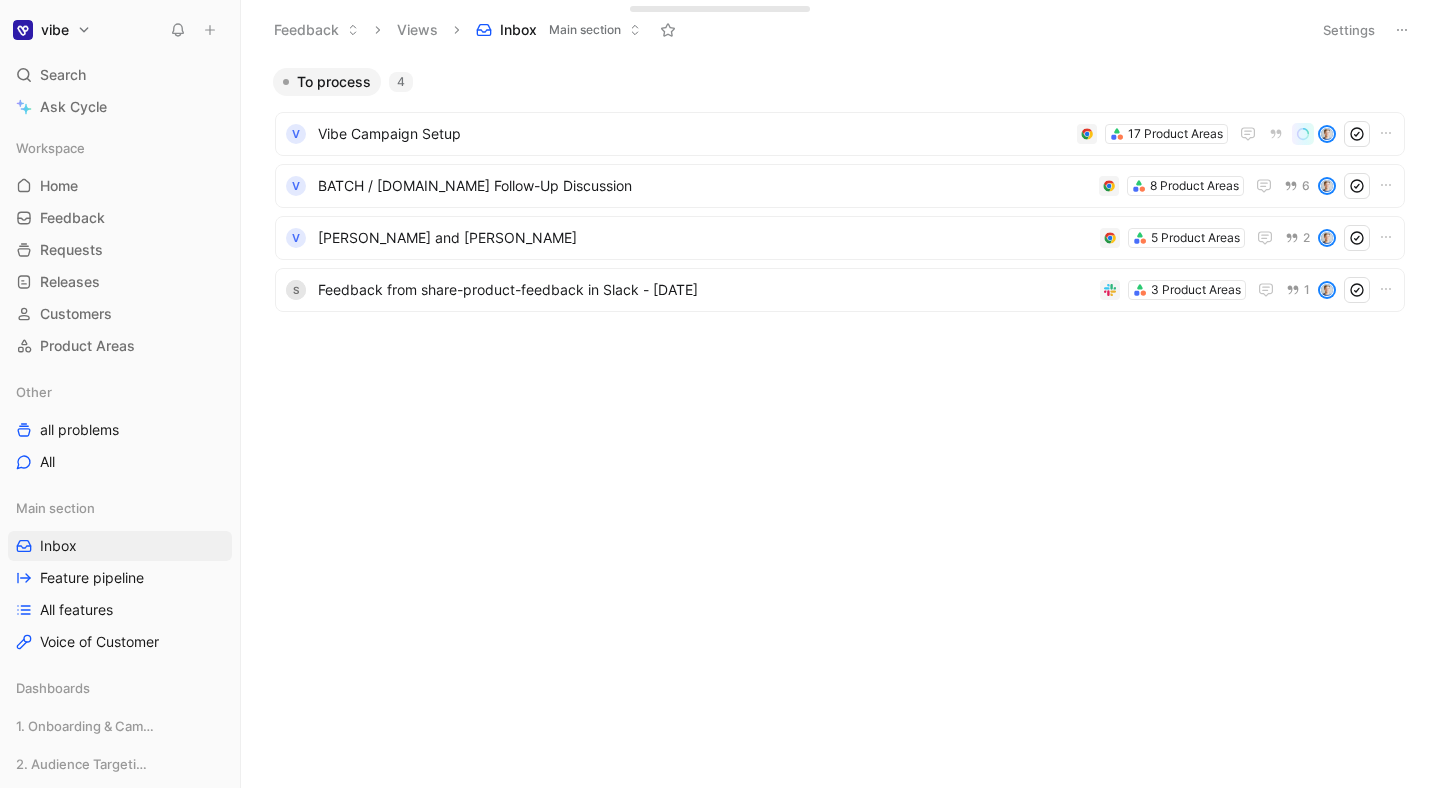 click on "To process 4 V Vibe Campaign Setup 17 Product Areas V BATCH / [DOMAIN_NAME] Follow-Up Discussion 8 Product Areas 6 V [PERSON_NAME] and [PERSON_NAME] 5 Product Areas 2 s Feedback from share-product-feedback in [GEOGRAPHIC_DATA] - [DATE] 3 Product Areas 1" at bounding box center (839, 428) 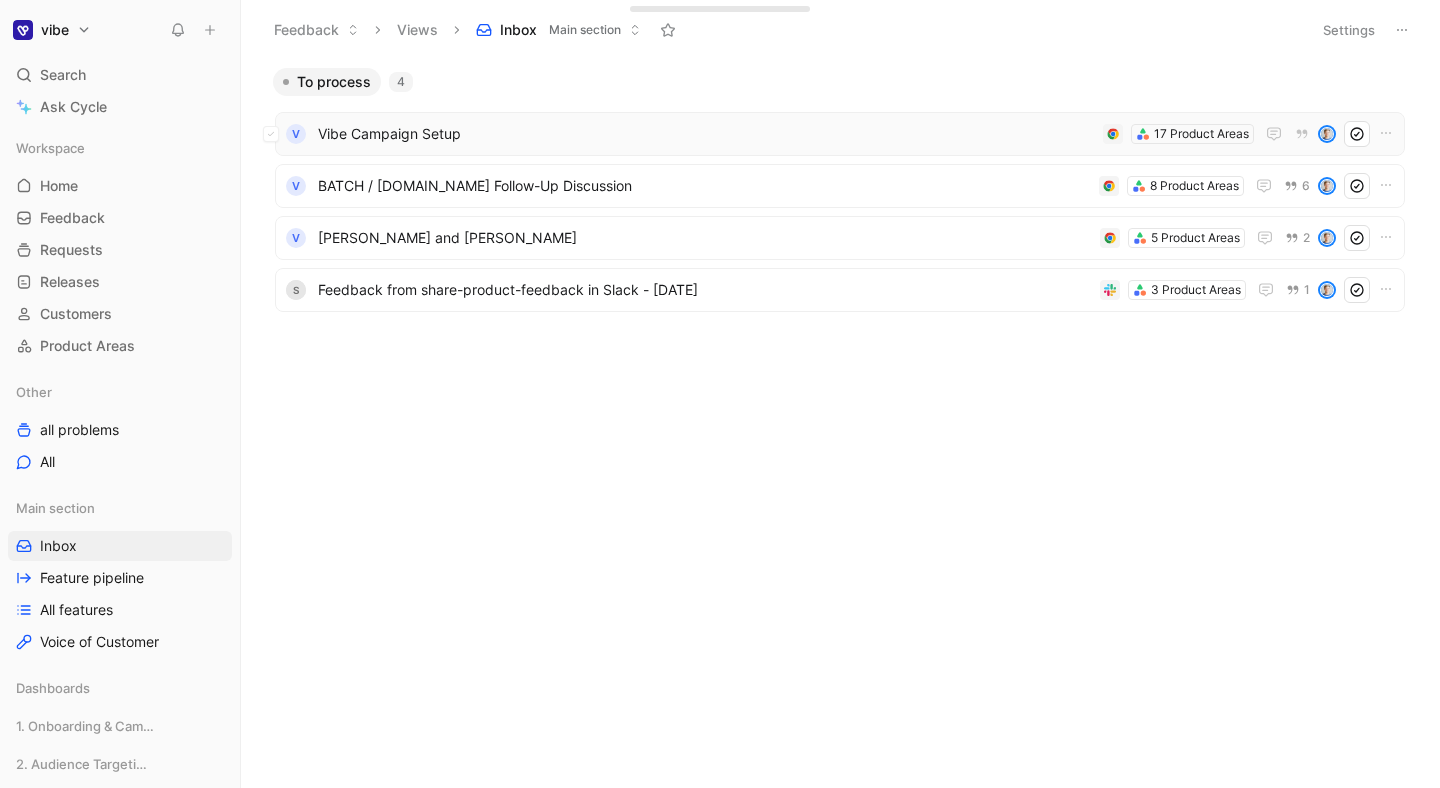 click on "V Vibe Campaign Setup 17 Product Areas" at bounding box center (840, 134) 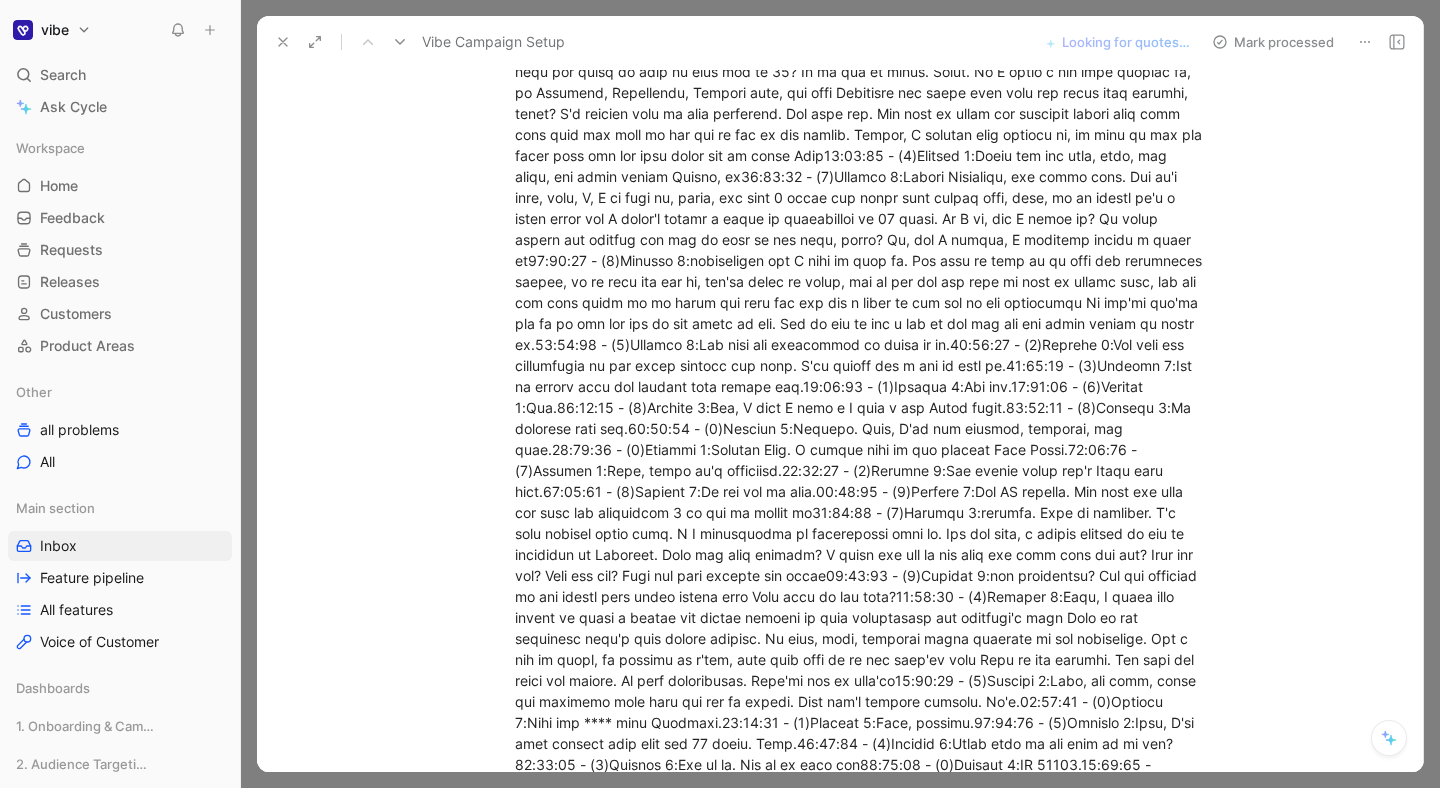 scroll, scrollTop: 9163, scrollLeft: 0, axis: vertical 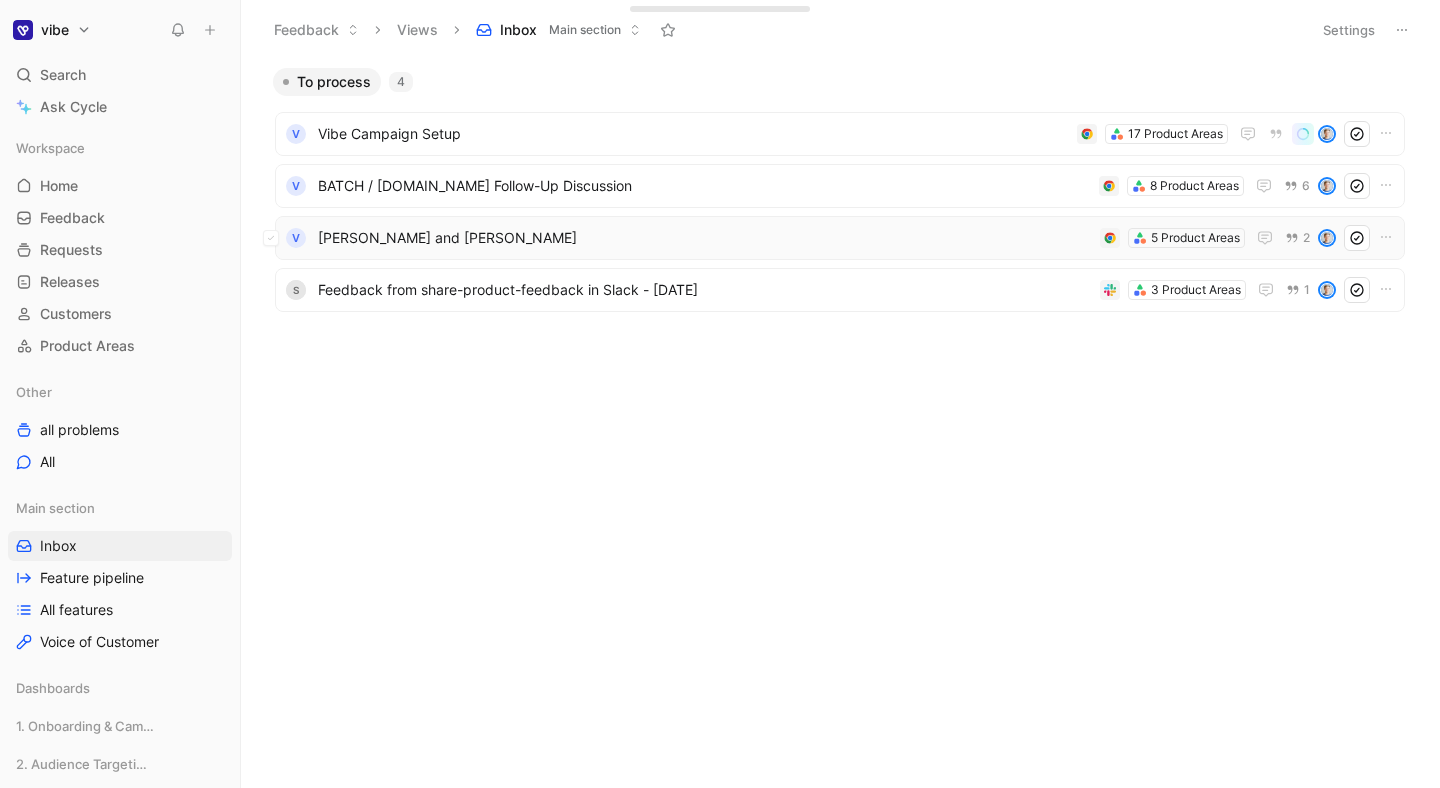 click on "[PERSON_NAME] and [PERSON_NAME]" at bounding box center [705, 238] 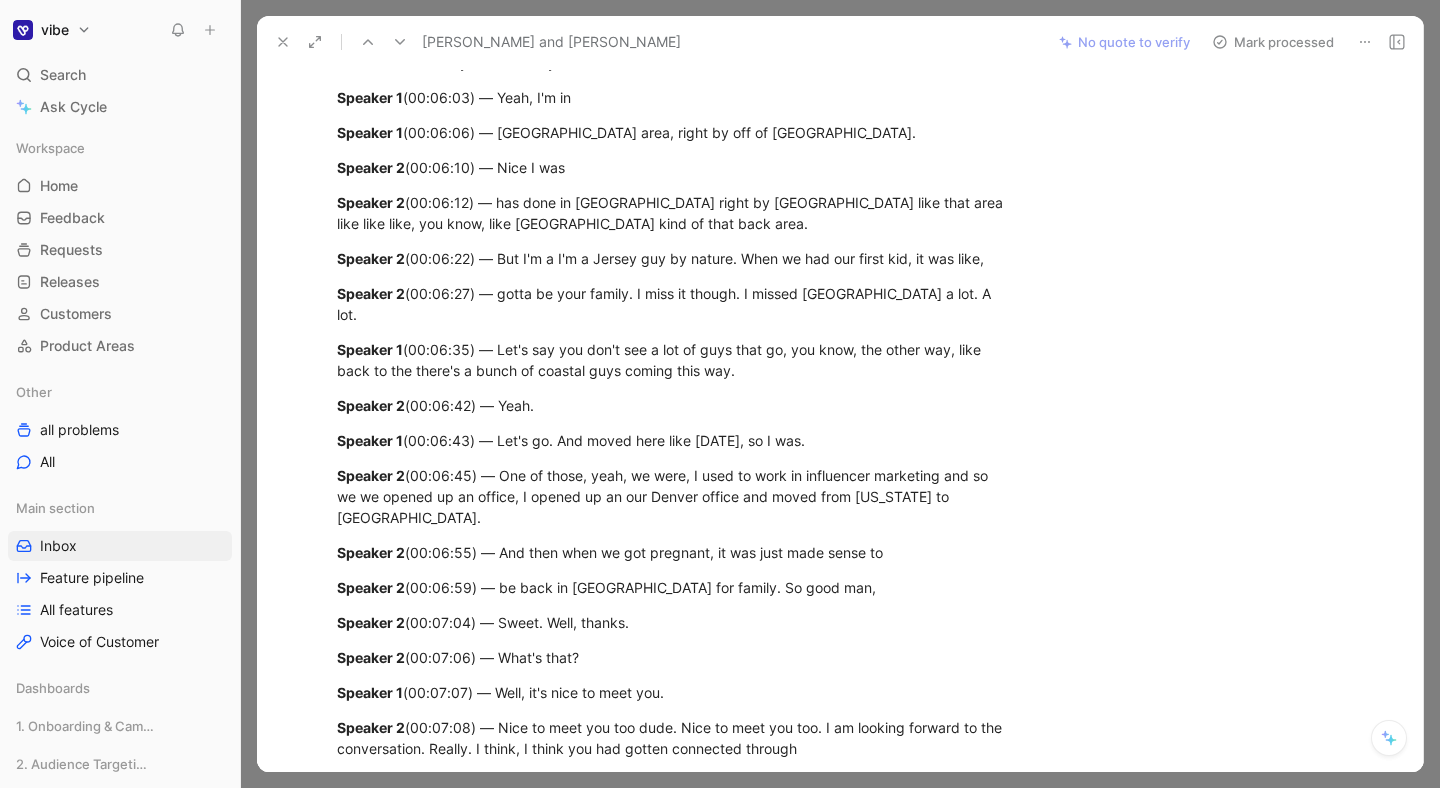 scroll, scrollTop: 0, scrollLeft: 0, axis: both 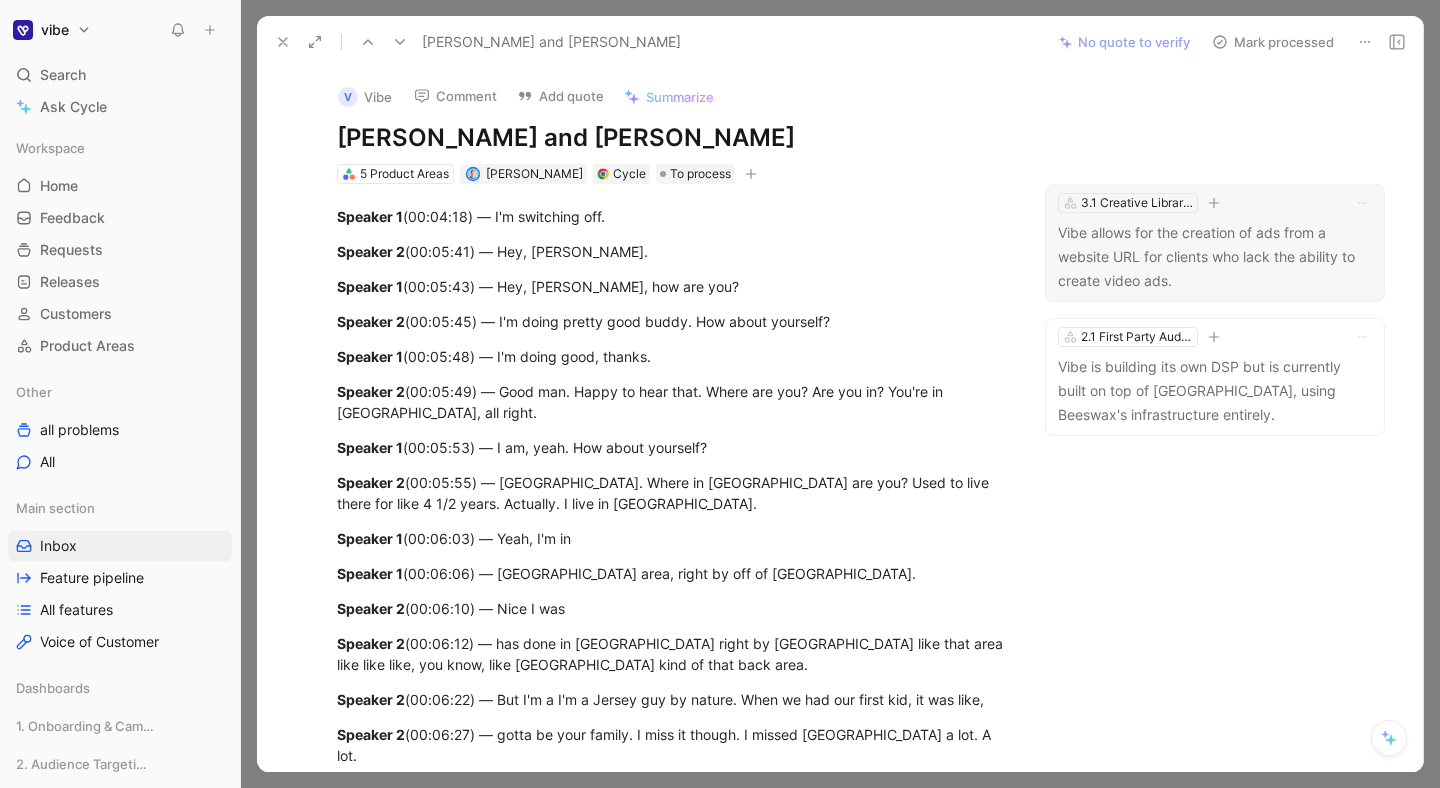 click on "Vibe allows for the creation of ads from a website URL for clients who lack the ability to create video ads." at bounding box center [1215, 257] 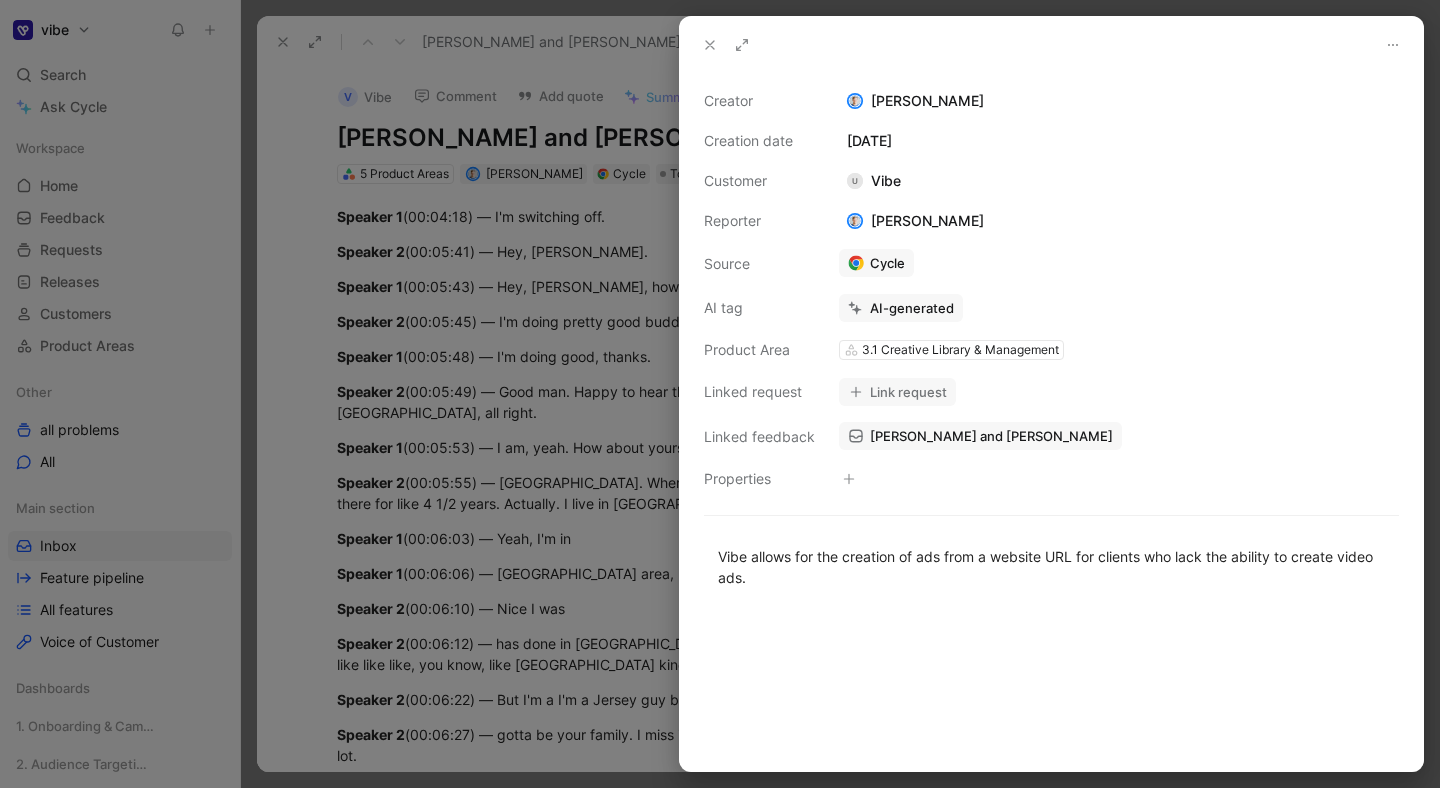 click at bounding box center (720, 394) 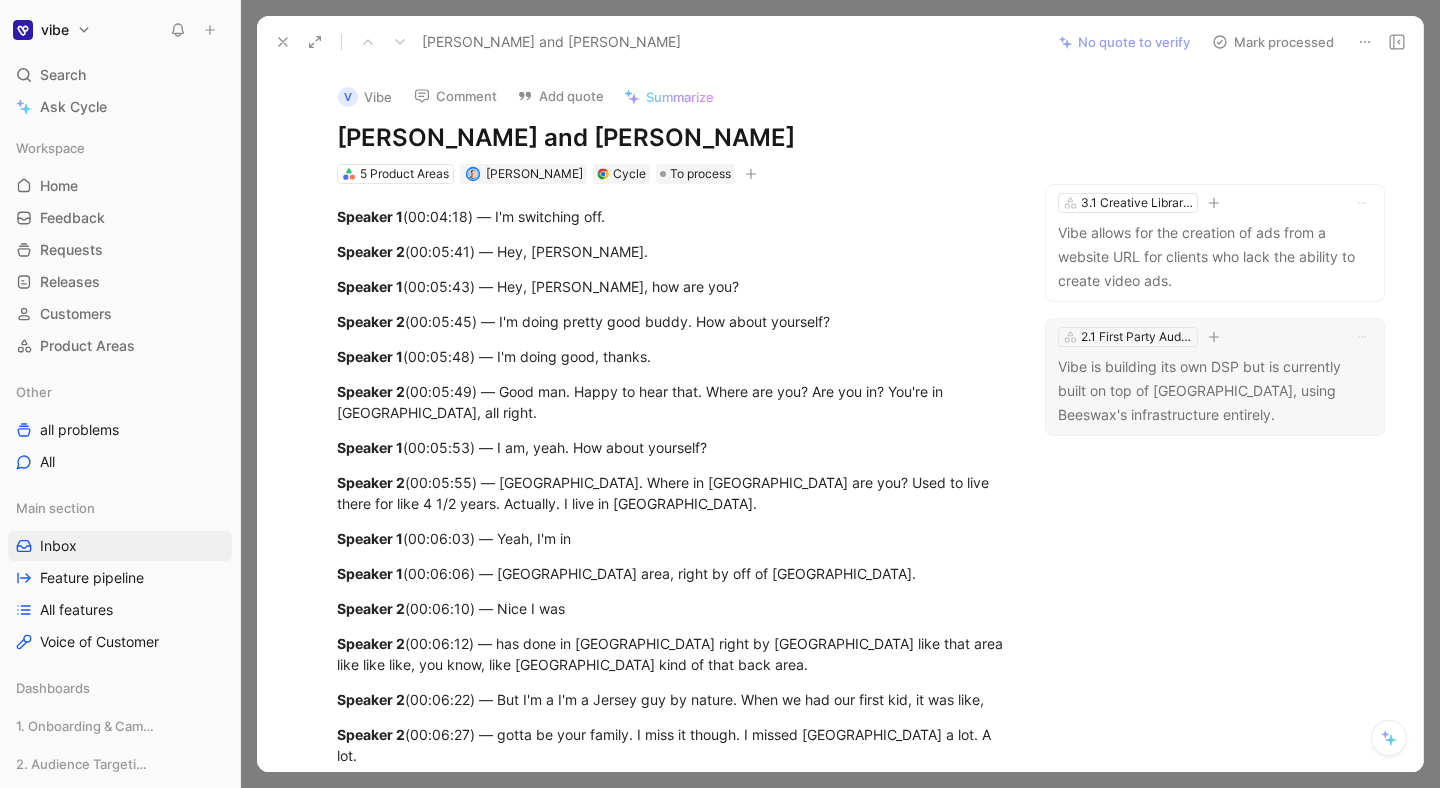 click on "Vibe is building its own DSP but is currently built on top of [GEOGRAPHIC_DATA], using Beeswax's infrastructure entirely." at bounding box center (1215, 391) 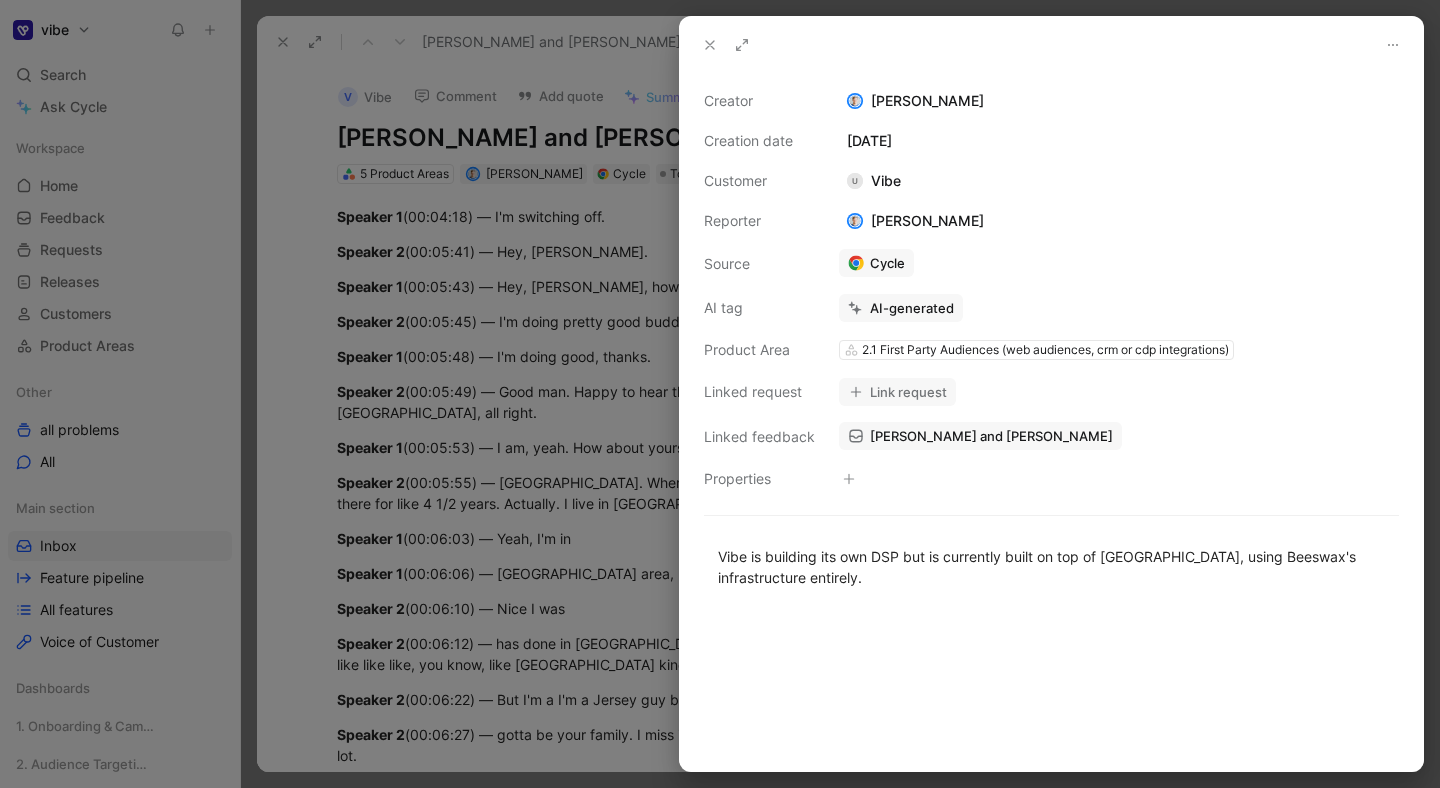 click at bounding box center [720, 394] 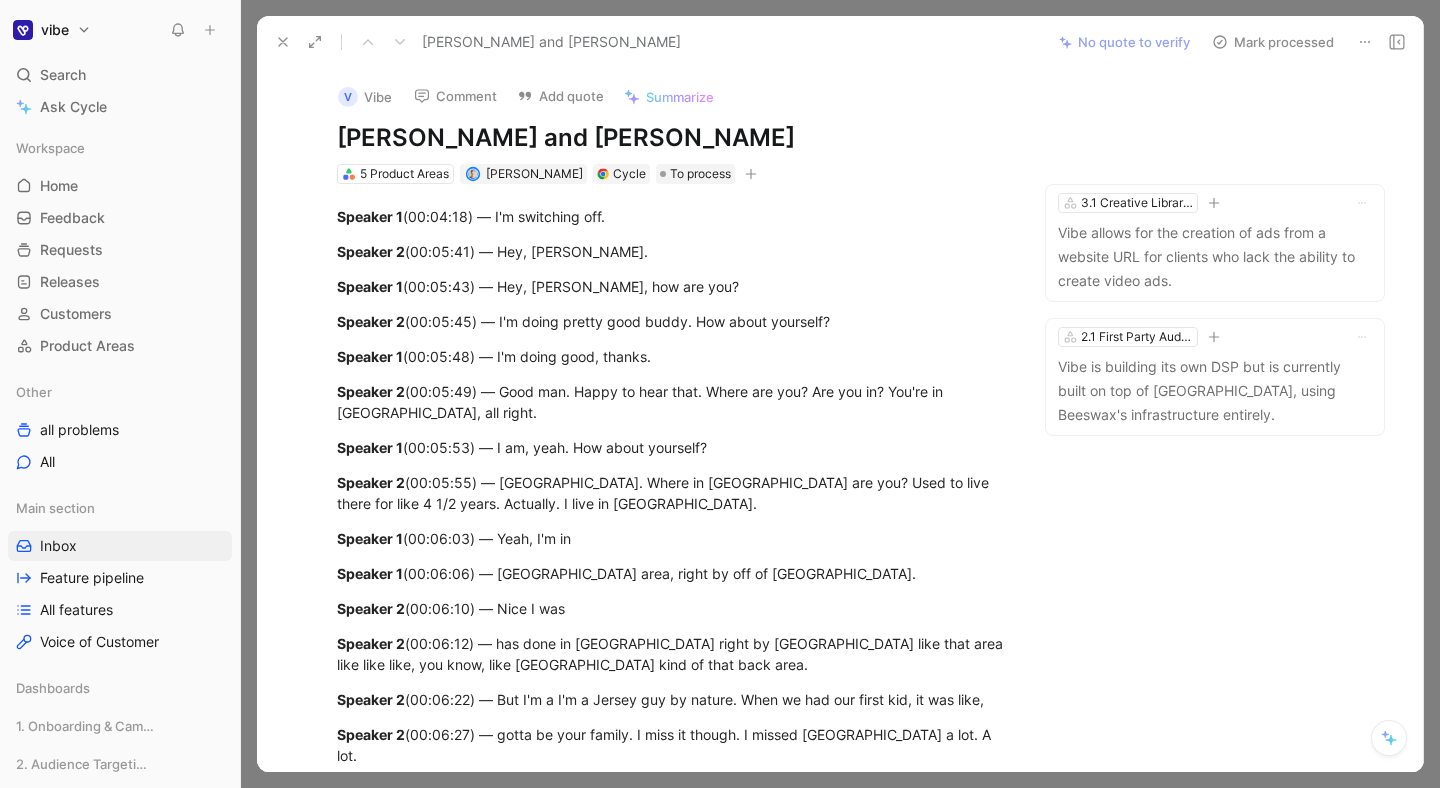 click at bounding box center [840, 394] 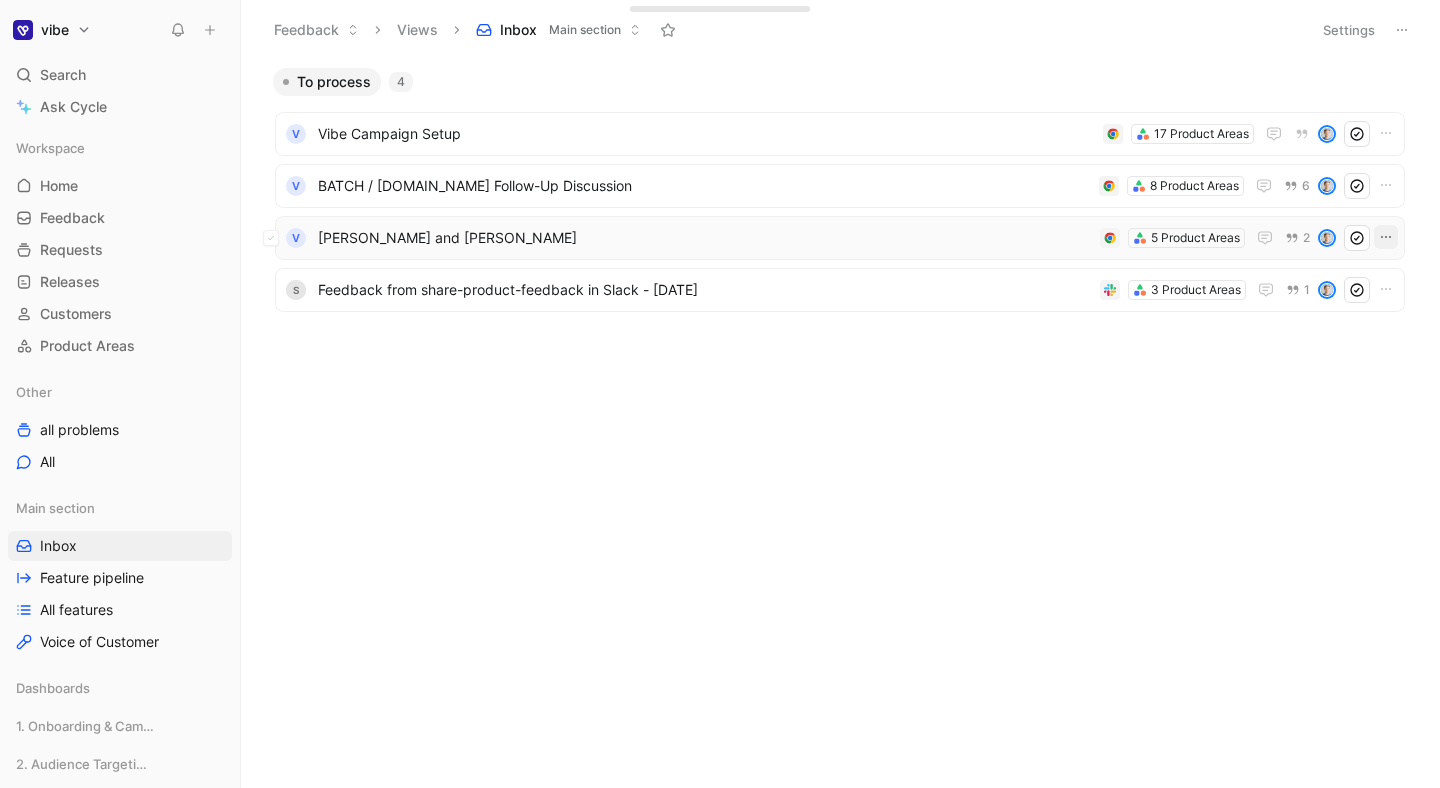 click 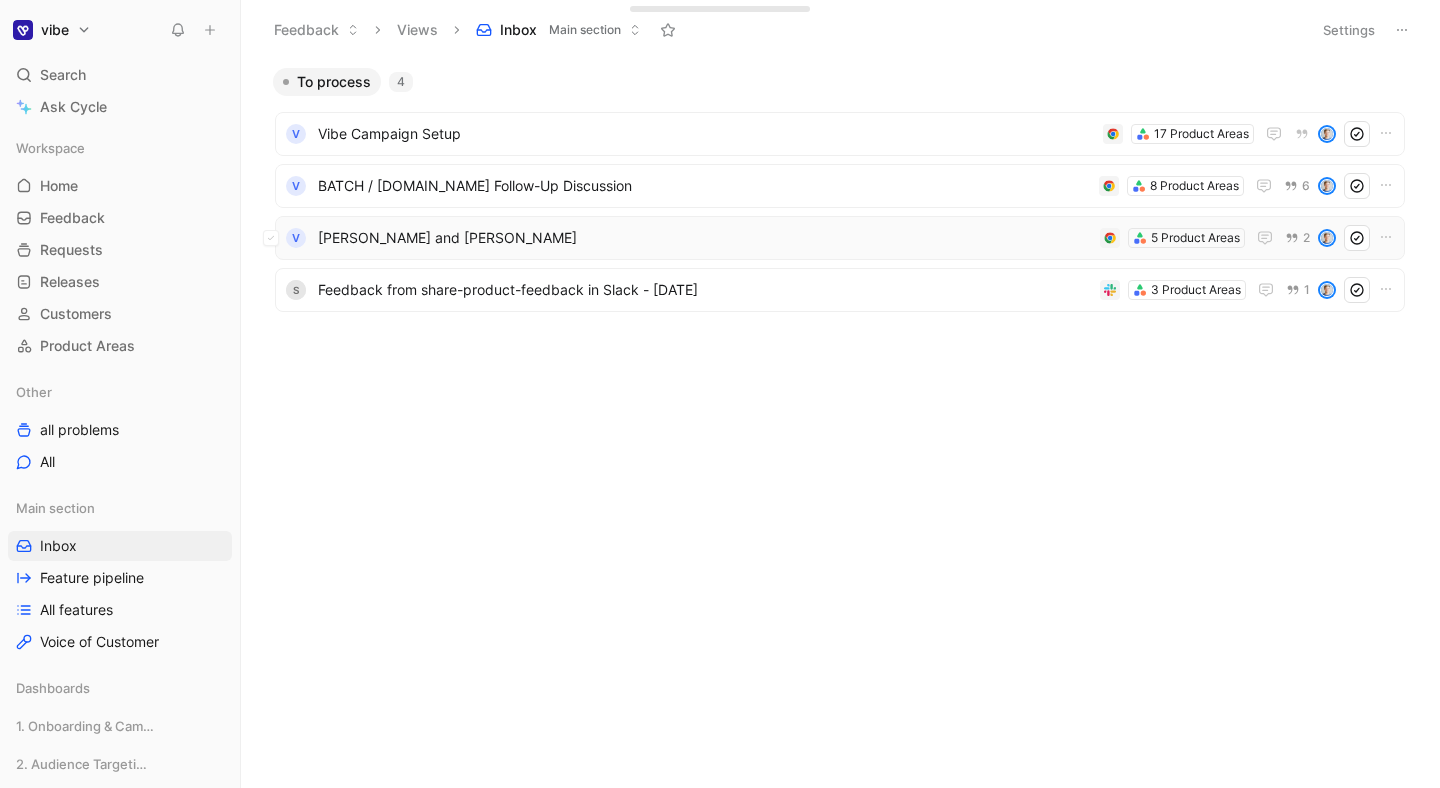 click 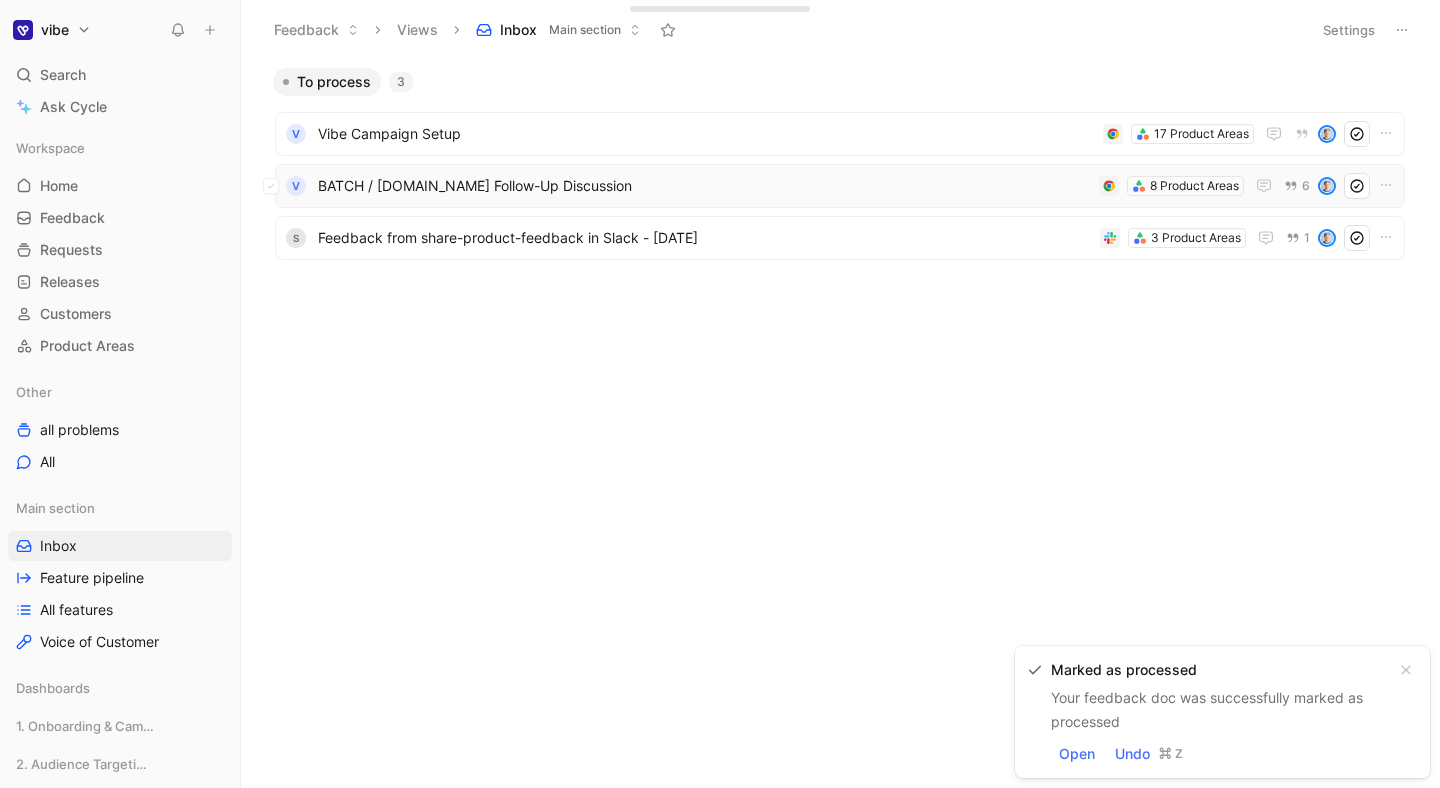 click on "BATCH / [DOMAIN_NAME] Follow-Up Discussion" at bounding box center [704, 186] 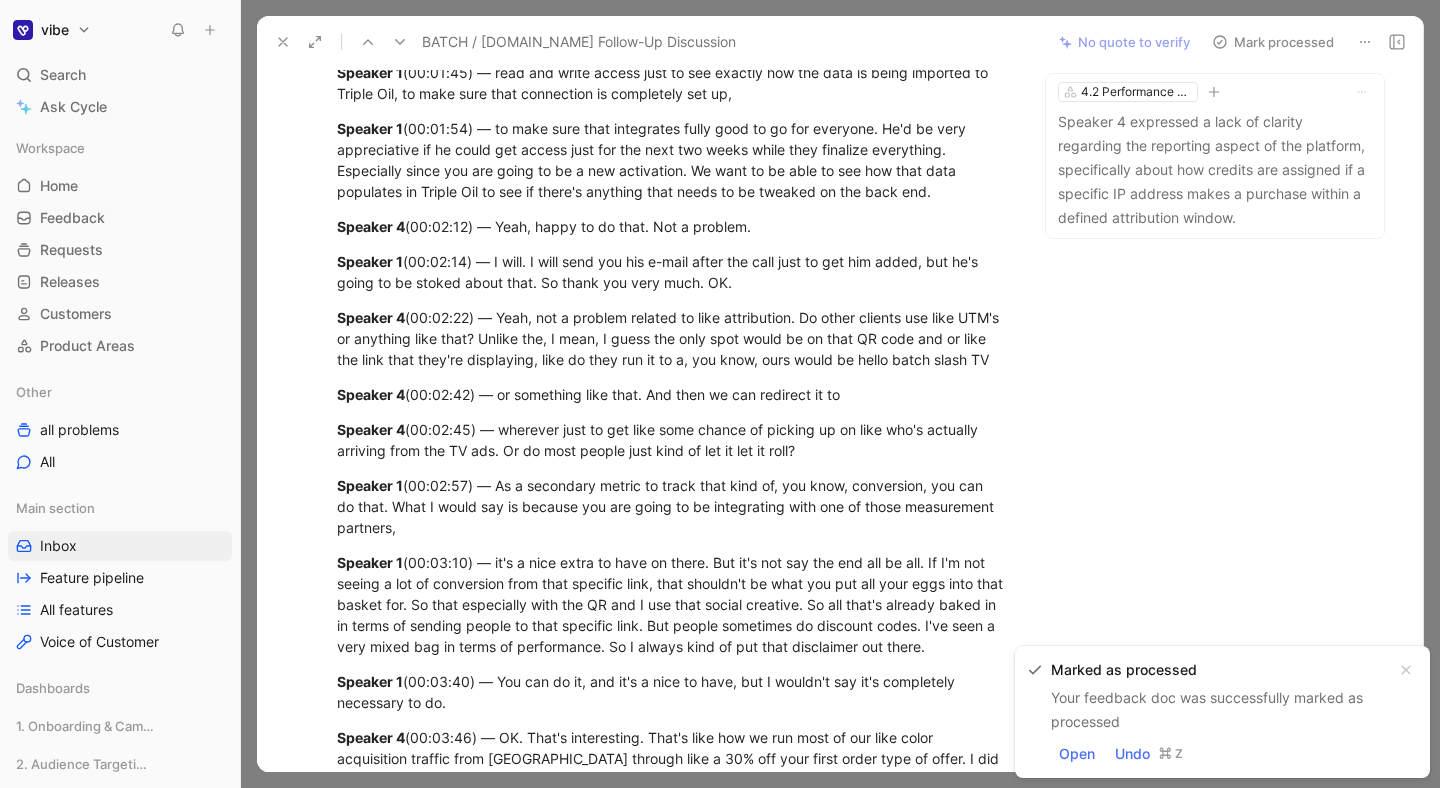 scroll, scrollTop: 0, scrollLeft: 0, axis: both 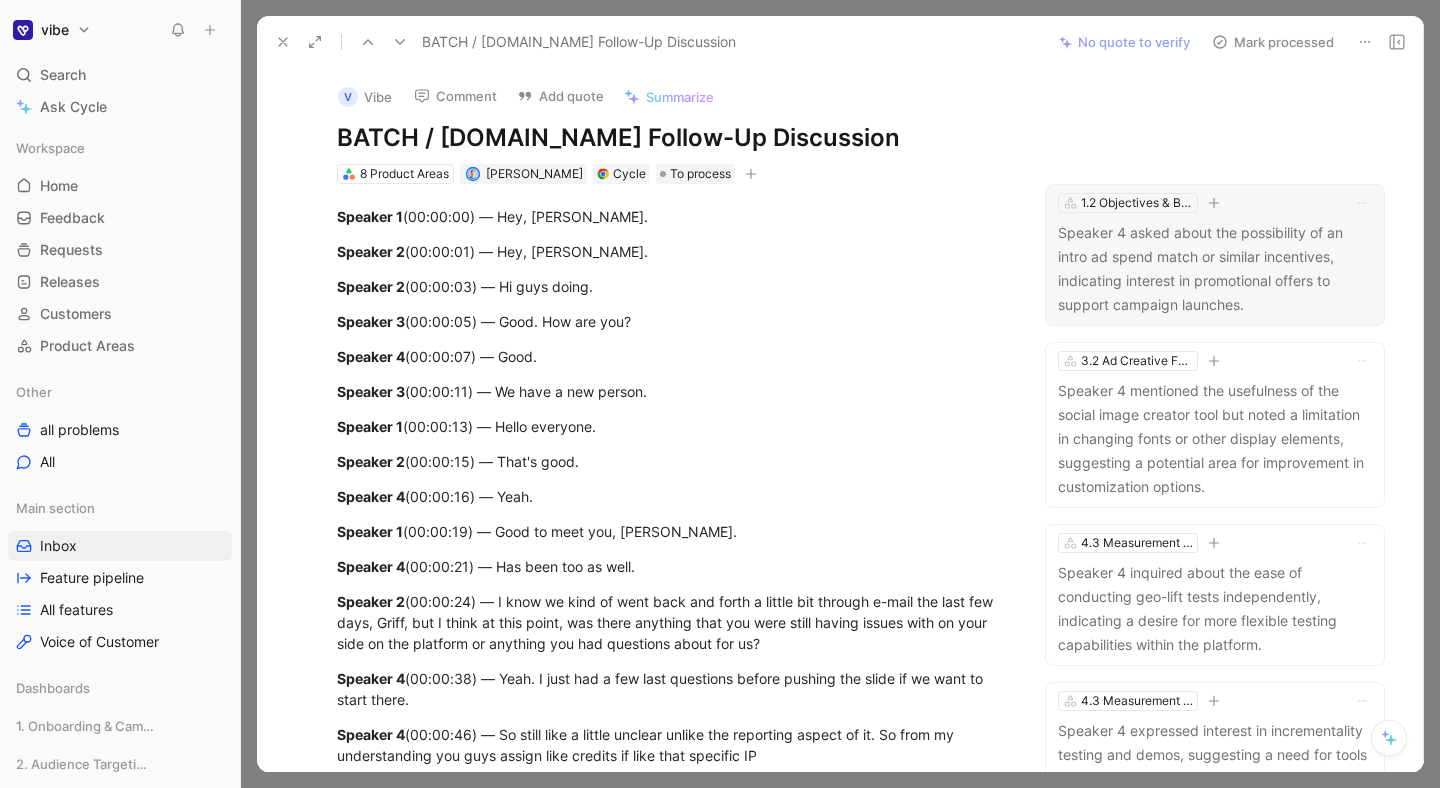 click on "Speaker 4 asked about the possibility of an intro ad spend match or similar incentives, indicating interest in promotional offers to support campaign launches." at bounding box center (1215, 269) 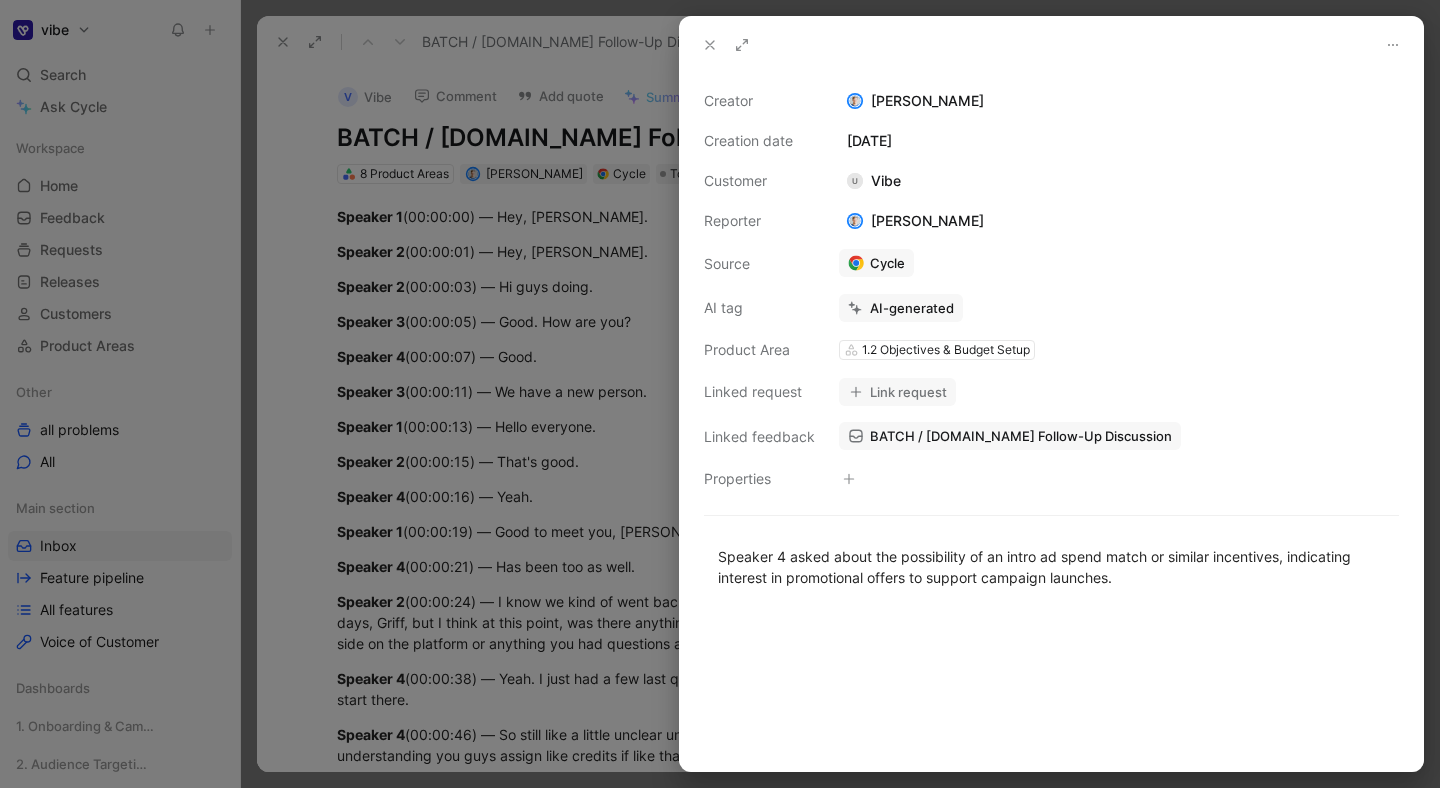 click at bounding box center (720, 394) 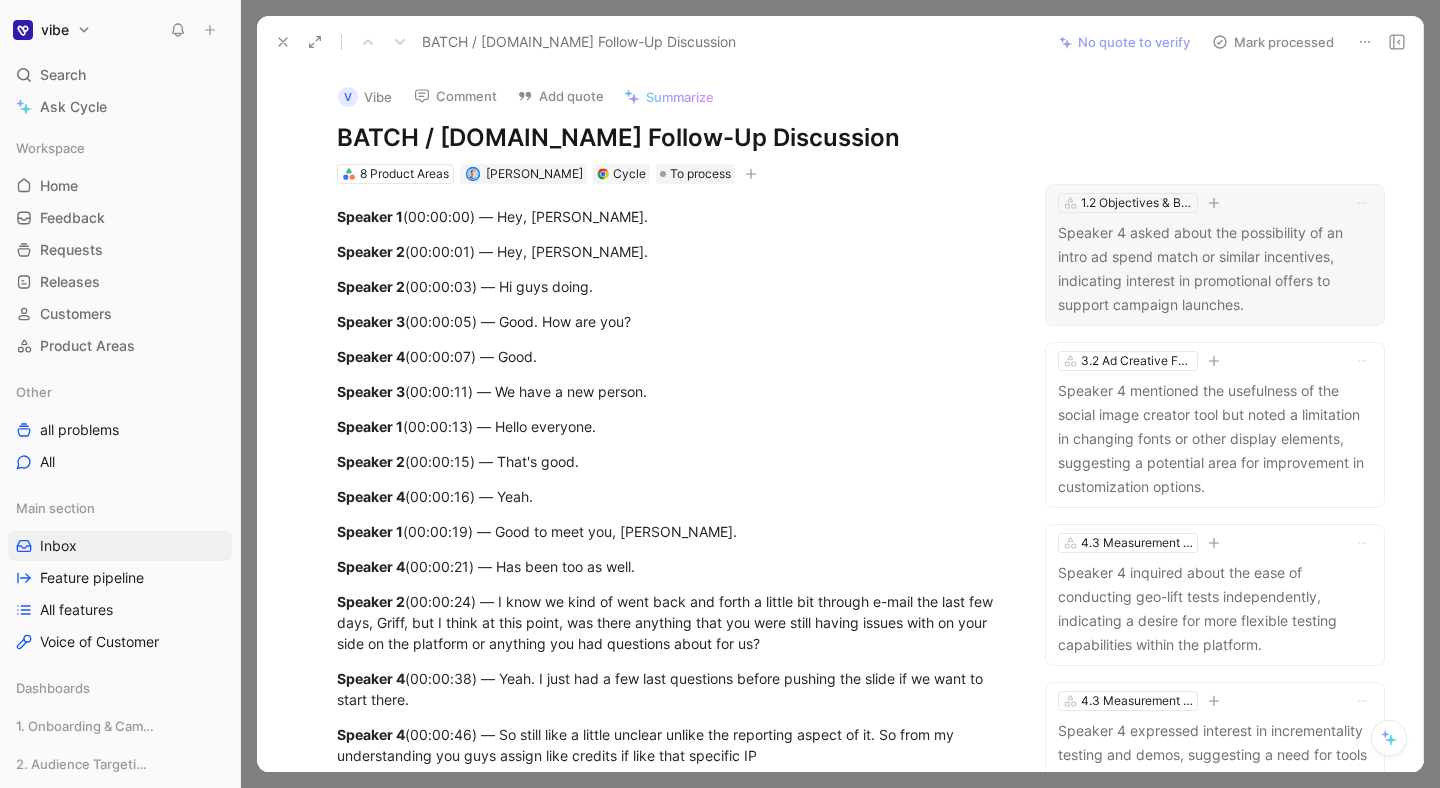 click on "Speaker 4 asked about the possibility of an intro ad spend match or similar incentives, indicating interest in promotional offers to support campaign launches." at bounding box center [1215, 269] 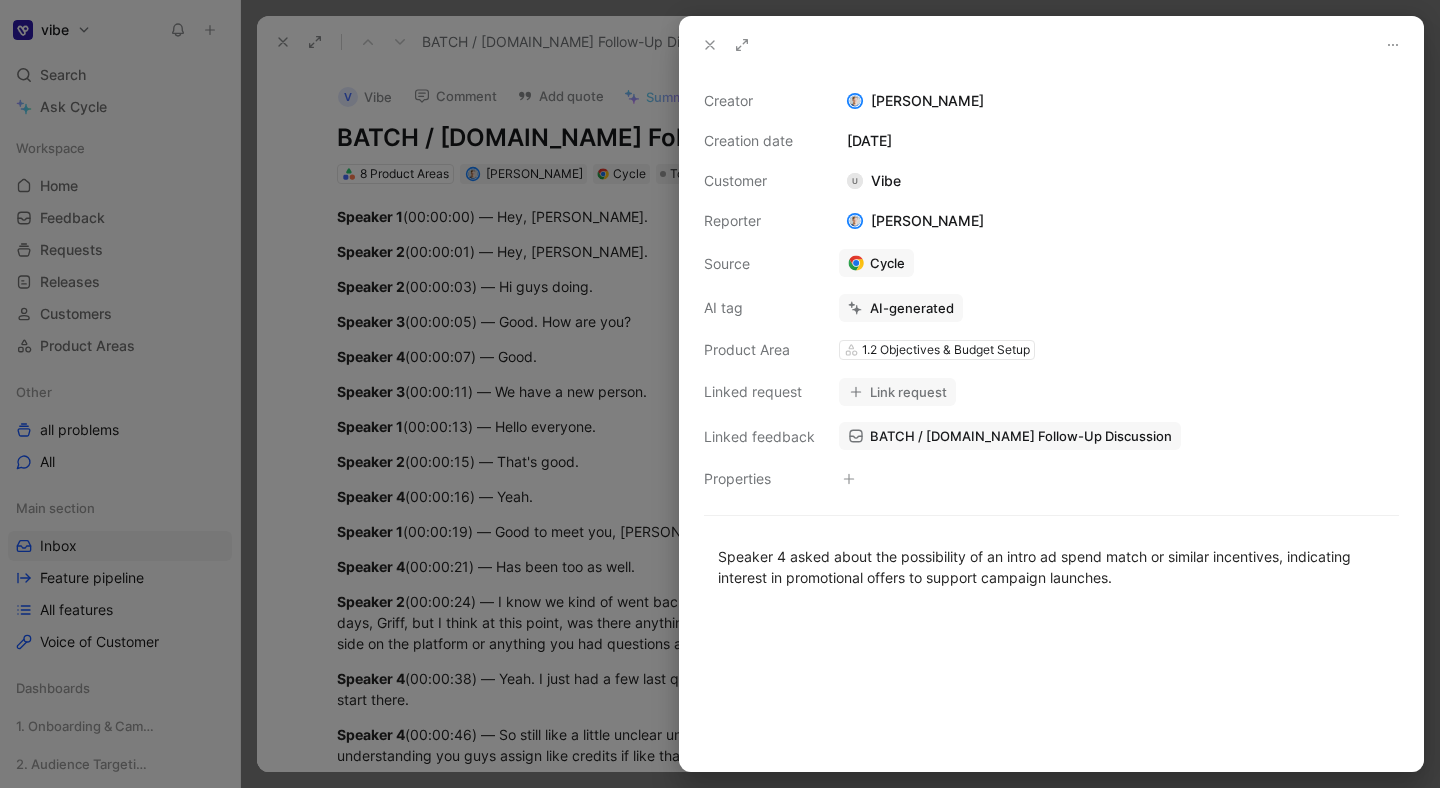 click at bounding box center [720, 394] 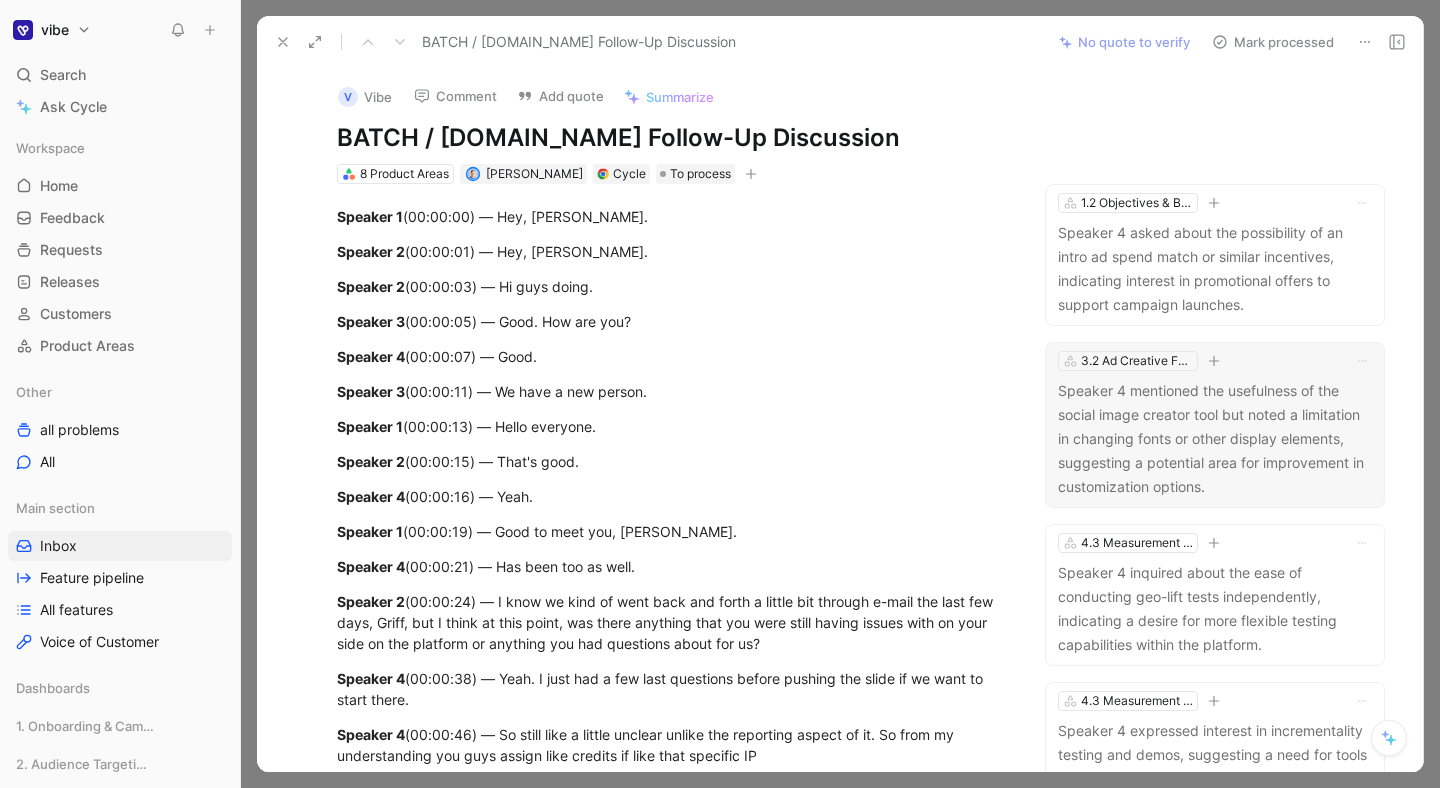 click on "Speaker 4 mentioned the usefulness of the social image creator tool but noted a limitation in changing fonts or other display elements, suggesting a potential area for improvement in customization options." at bounding box center (1215, 439) 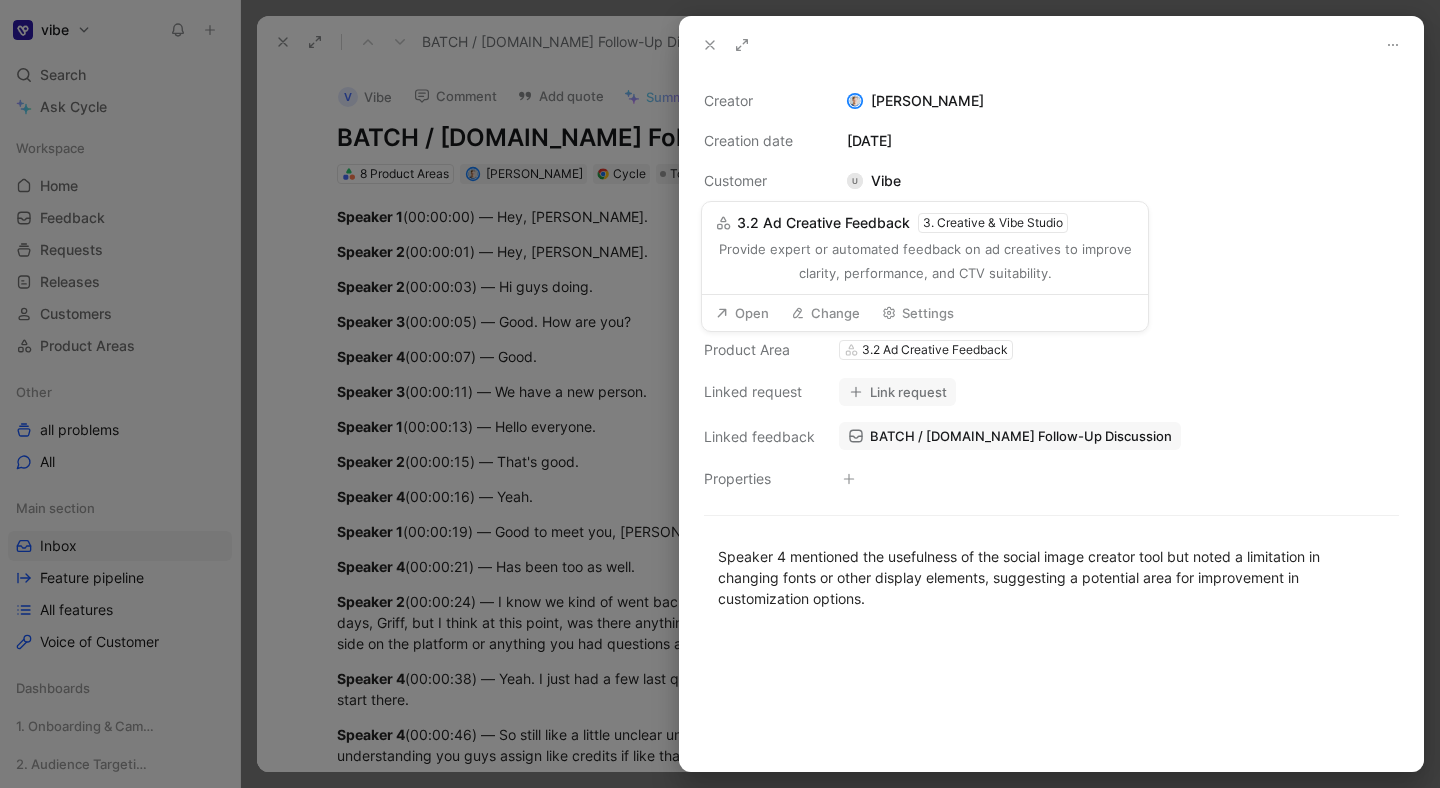 click on "Link request" at bounding box center [897, 392] 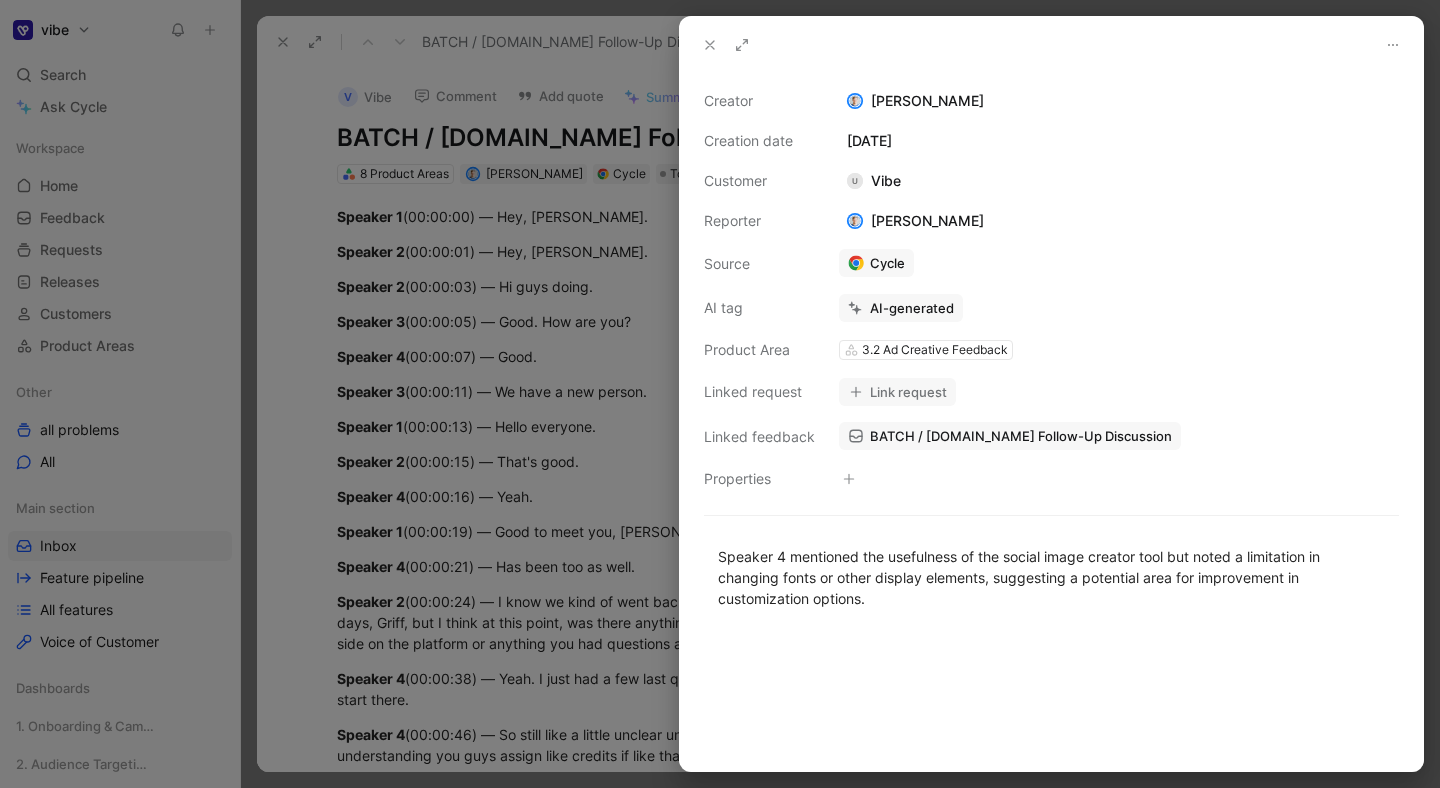 click on "Link request" at bounding box center [897, 392] 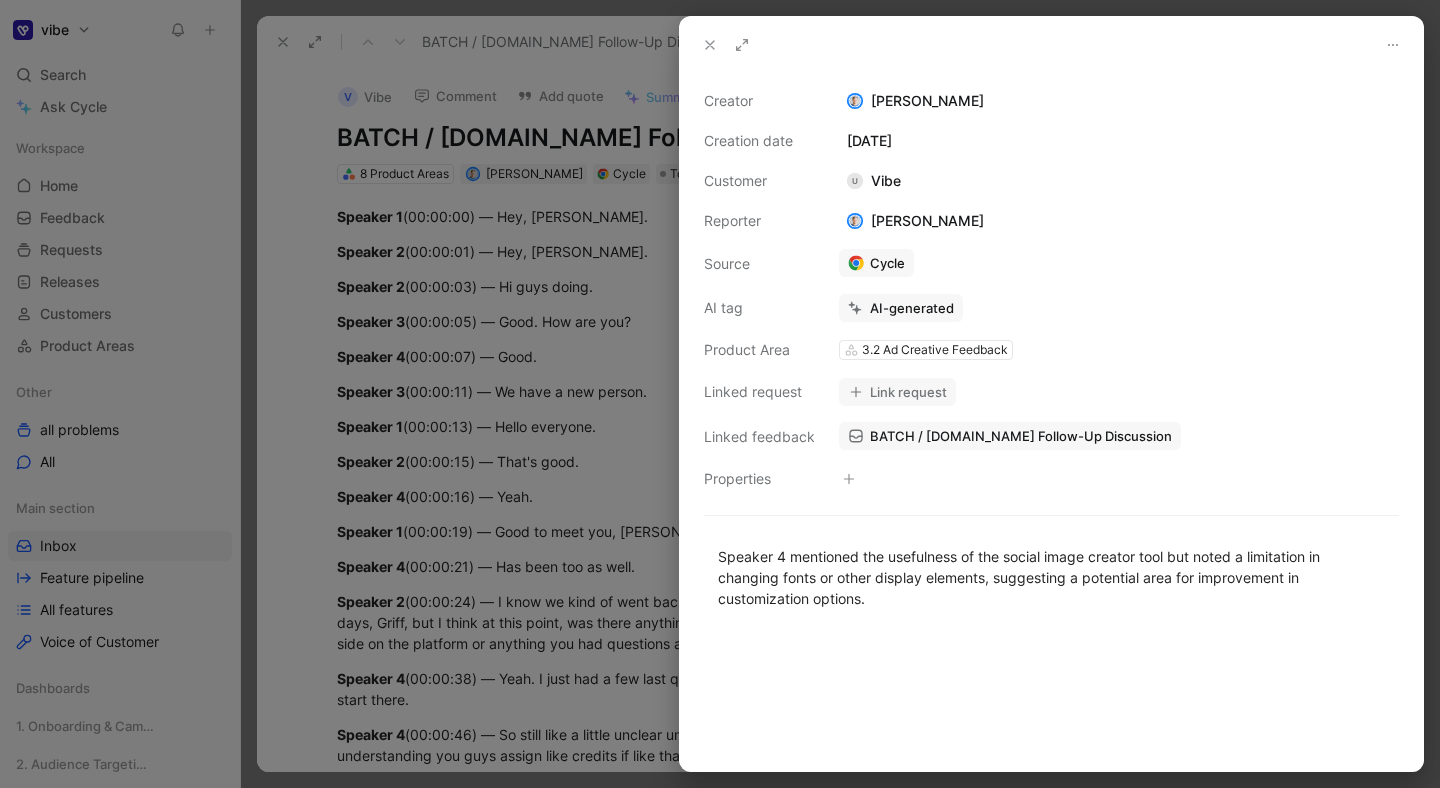 click on "8 Product Areas" at bounding box center (889, 392) 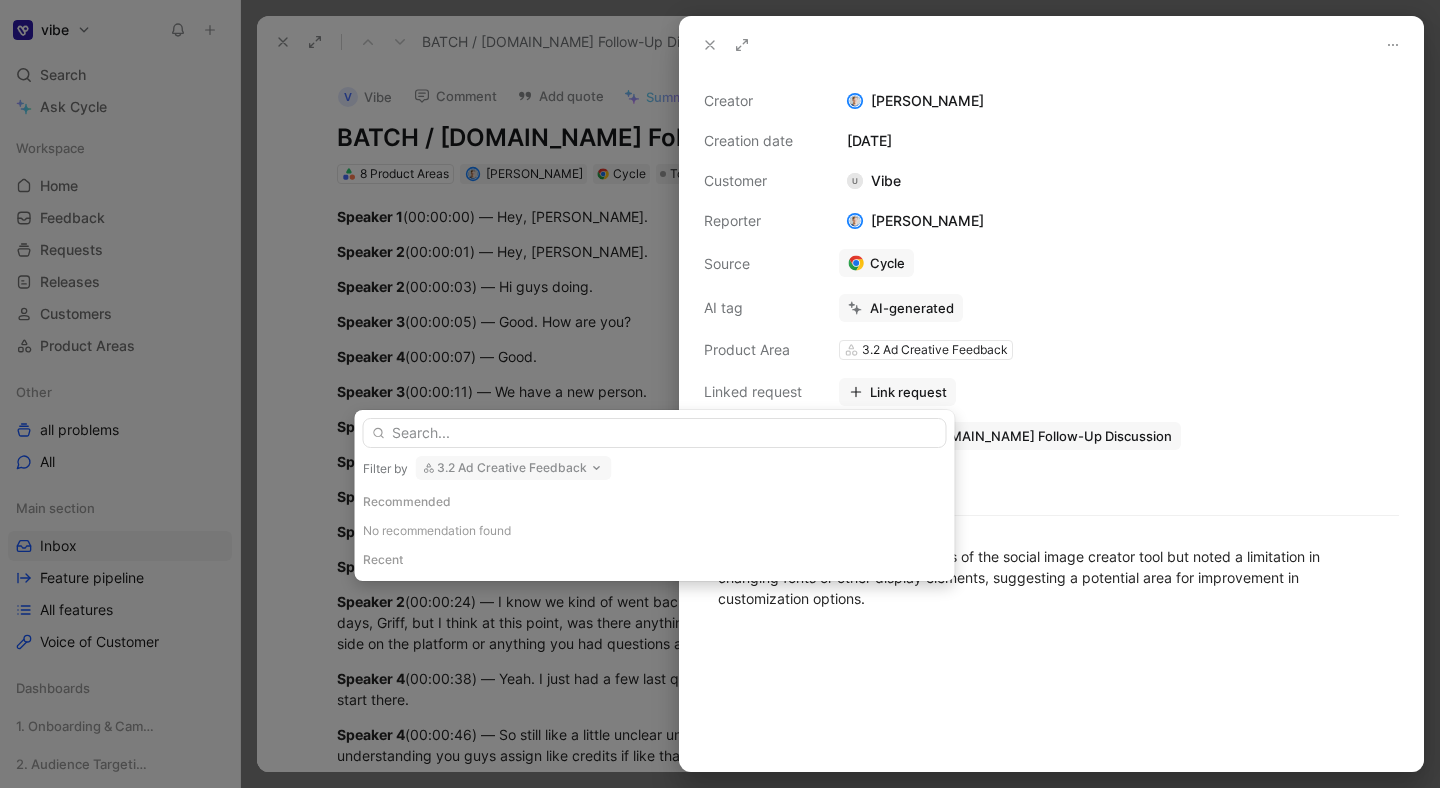 click at bounding box center (655, 433) 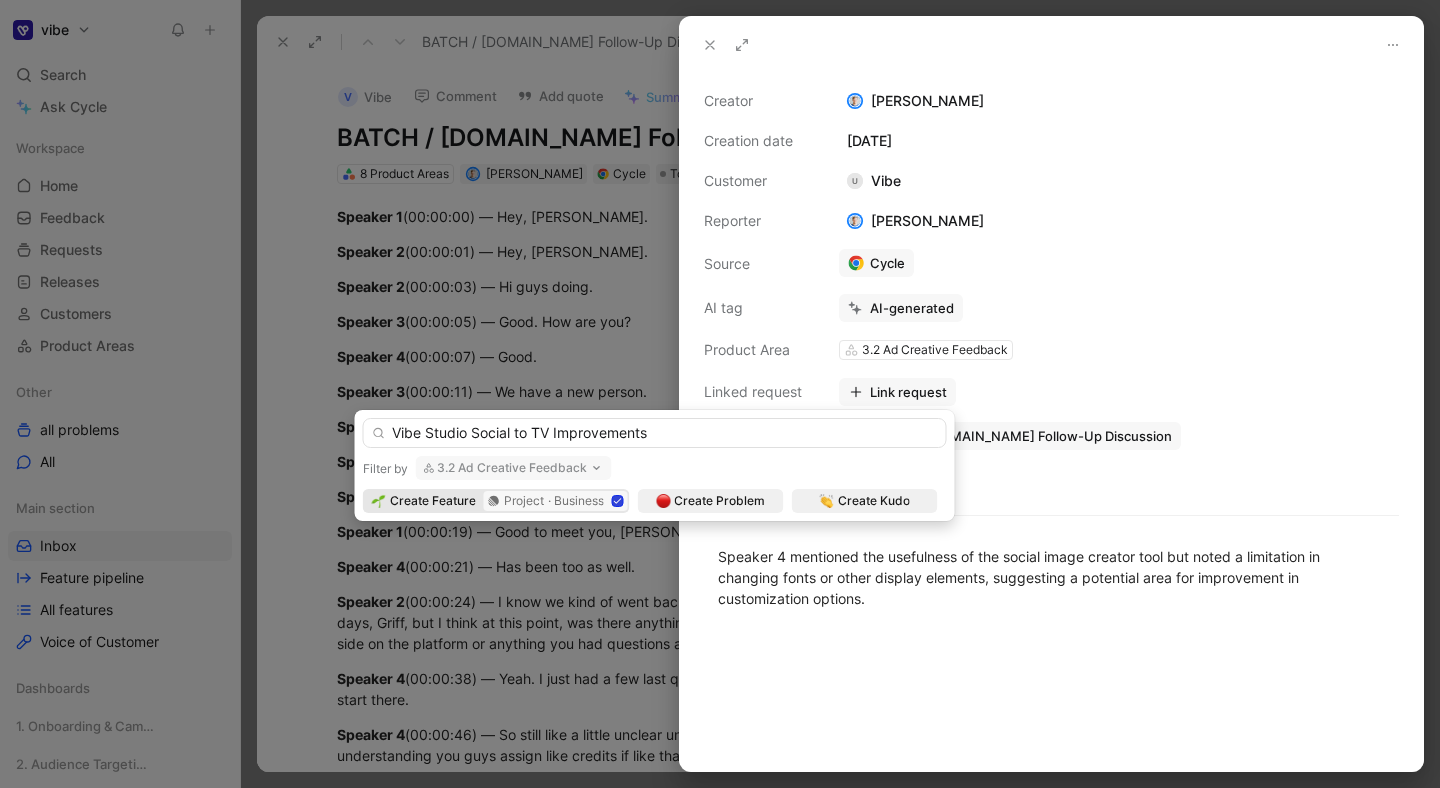 type on "Vibe Studio Social to TV Improvements" 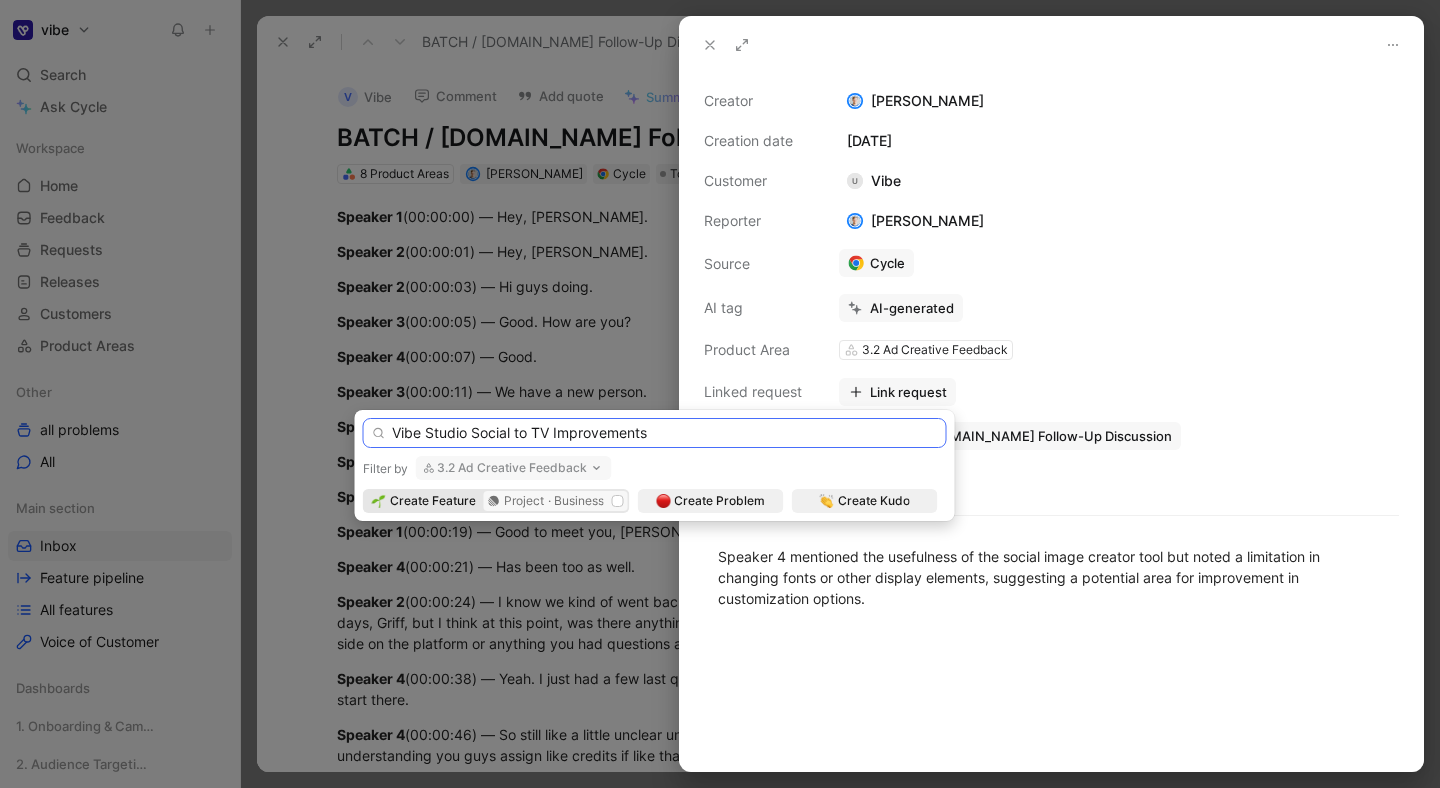 click on "Vibe Studio Social to TV Improvements" at bounding box center [655, 433] 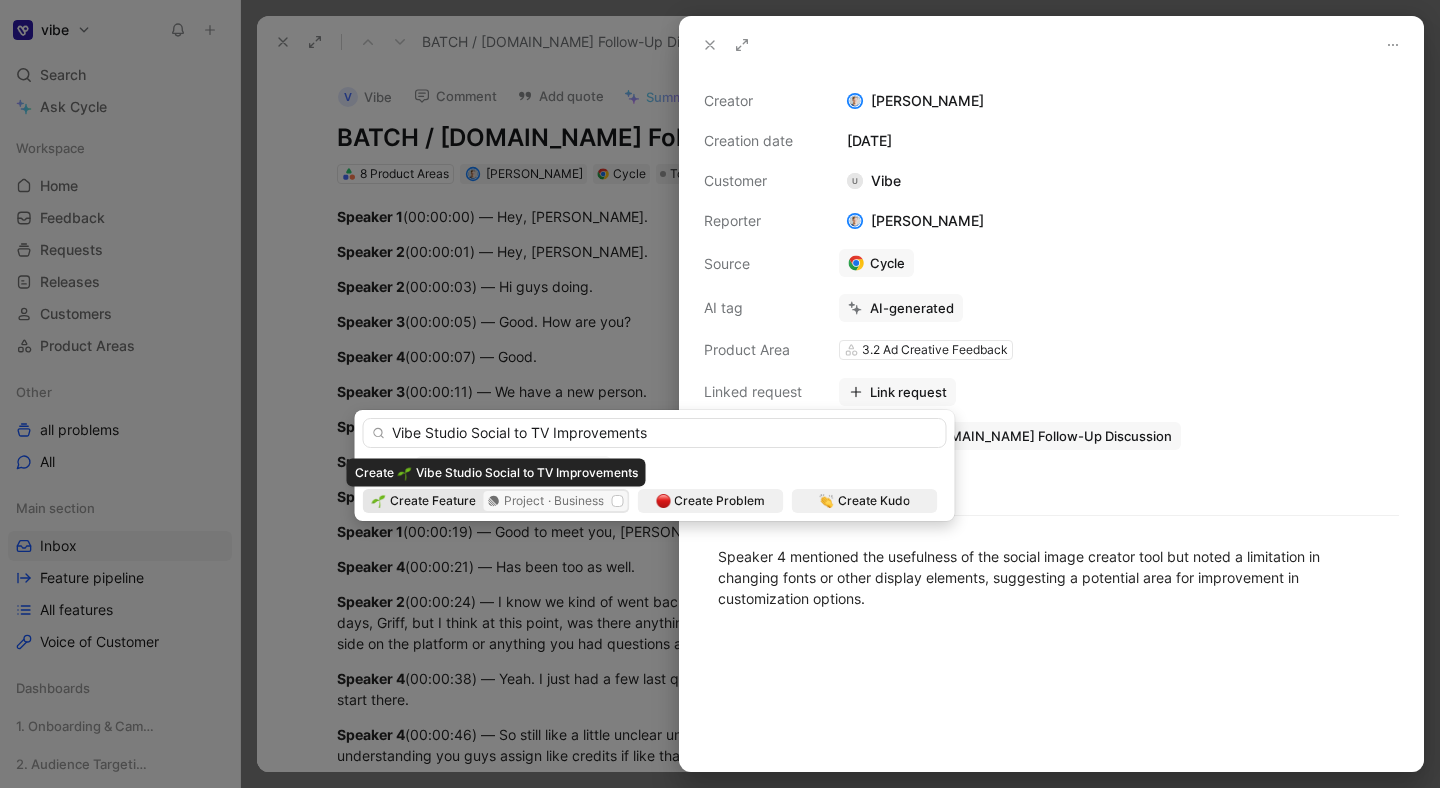 click on "Create Feature" at bounding box center (433, 501) 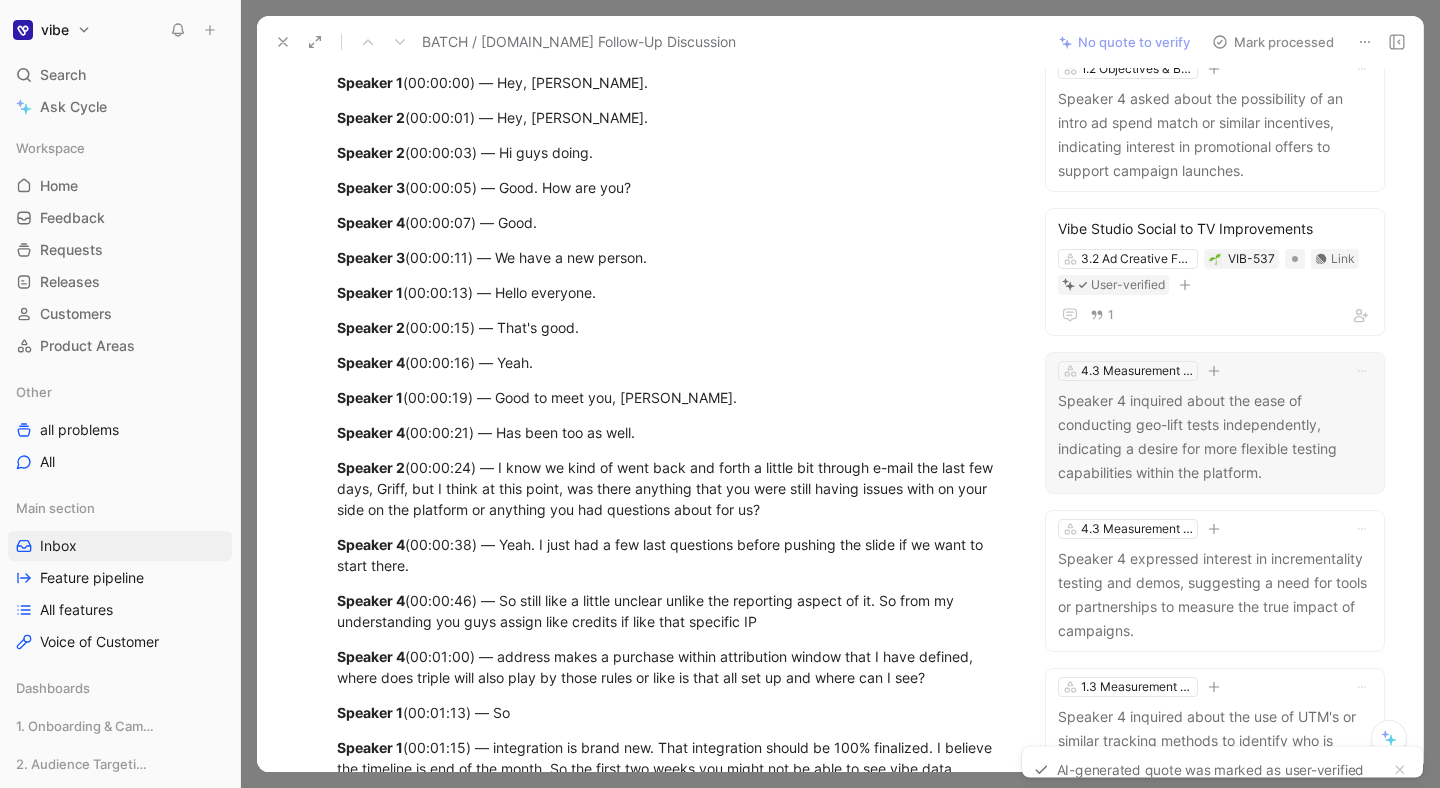 scroll, scrollTop: 135, scrollLeft: 0, axis: vertical 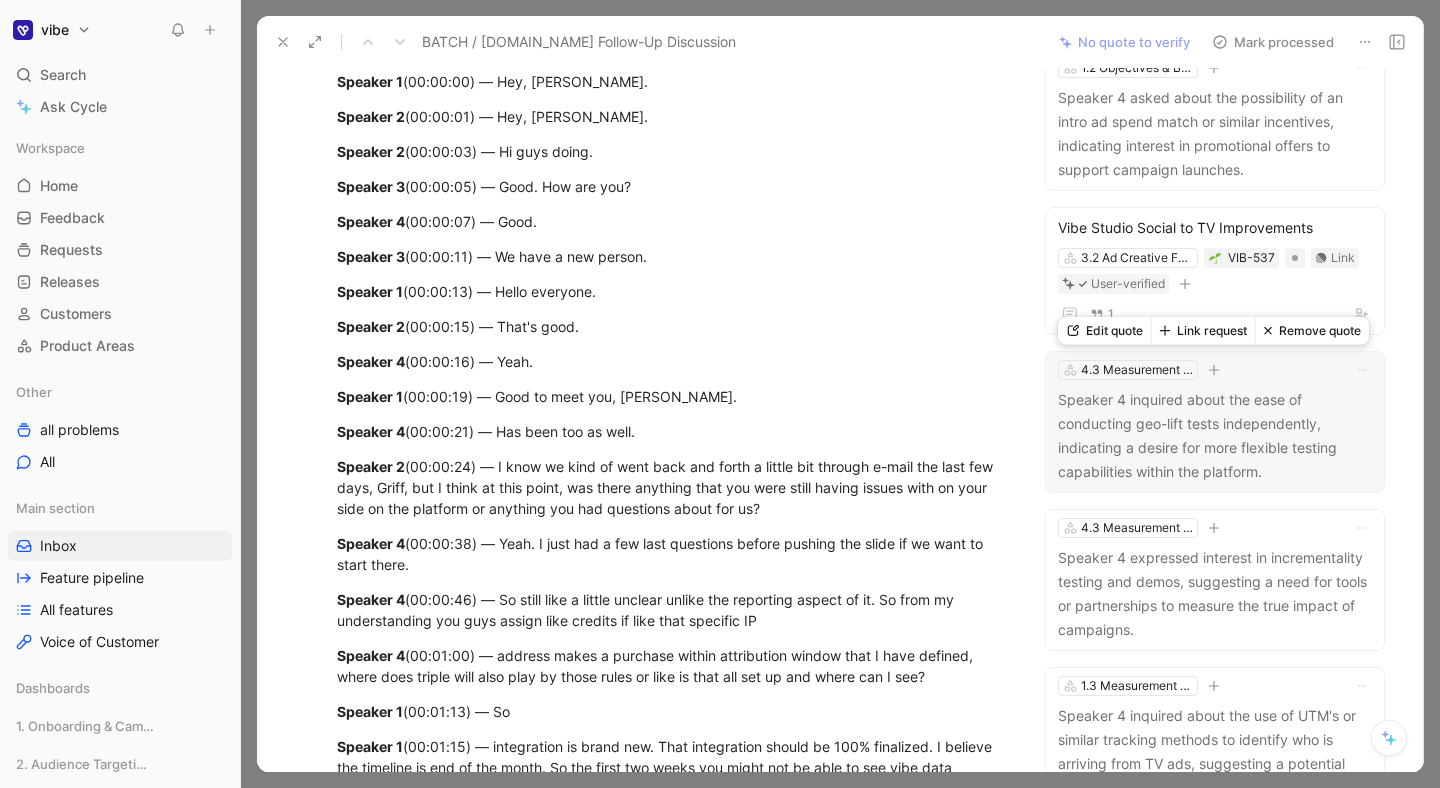 click on "Speaker 4 inquired about the ease of conducting geo-lift tests independently, indicating a desire for more flexible testing capabilities within the platform." at bounding box center [1215, 436] 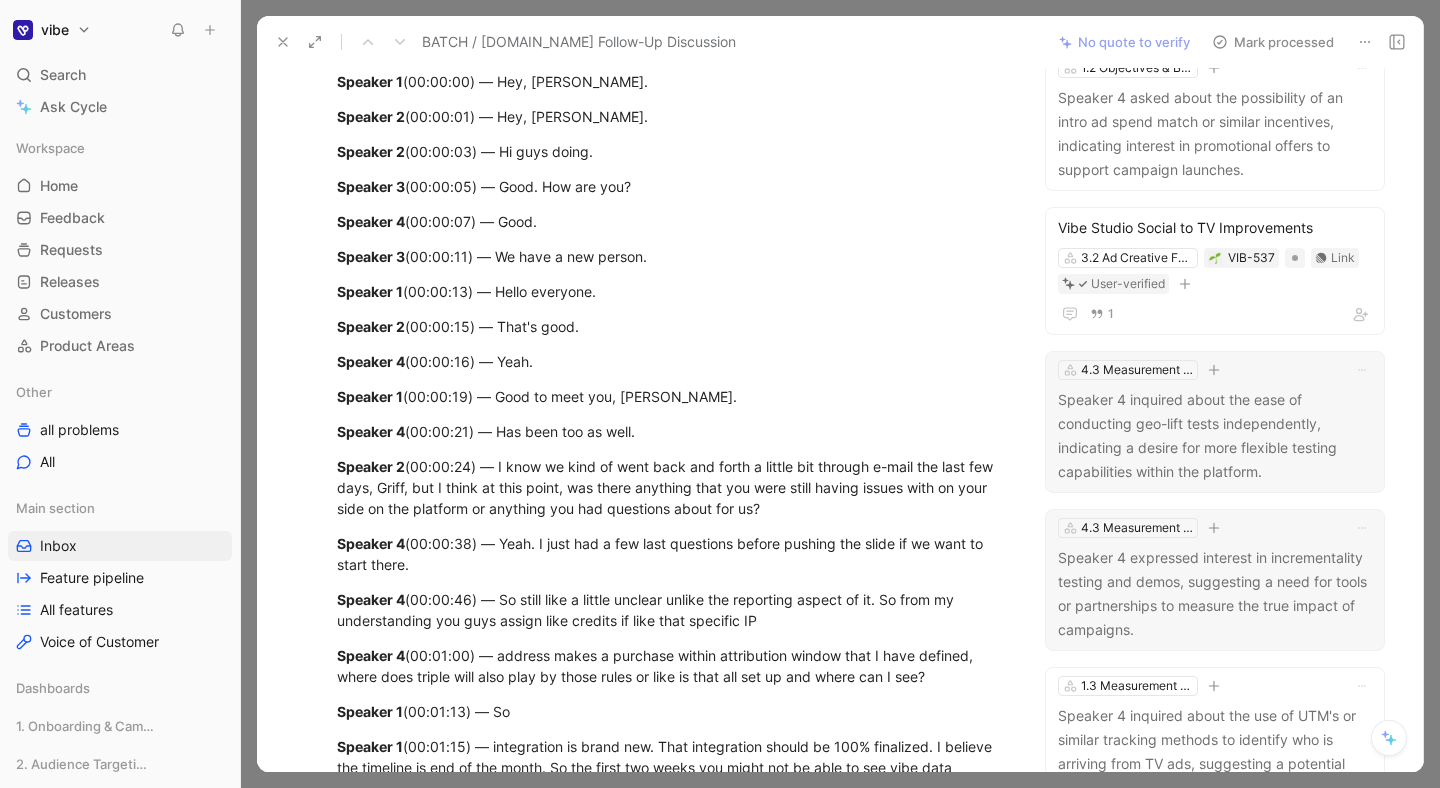 click on "Speaker 4 inquired about the ease of conducting geo-lift tests independently, indicating a desire for more flexible testing capabilities within the platform." at bounding box center (1215, 436) 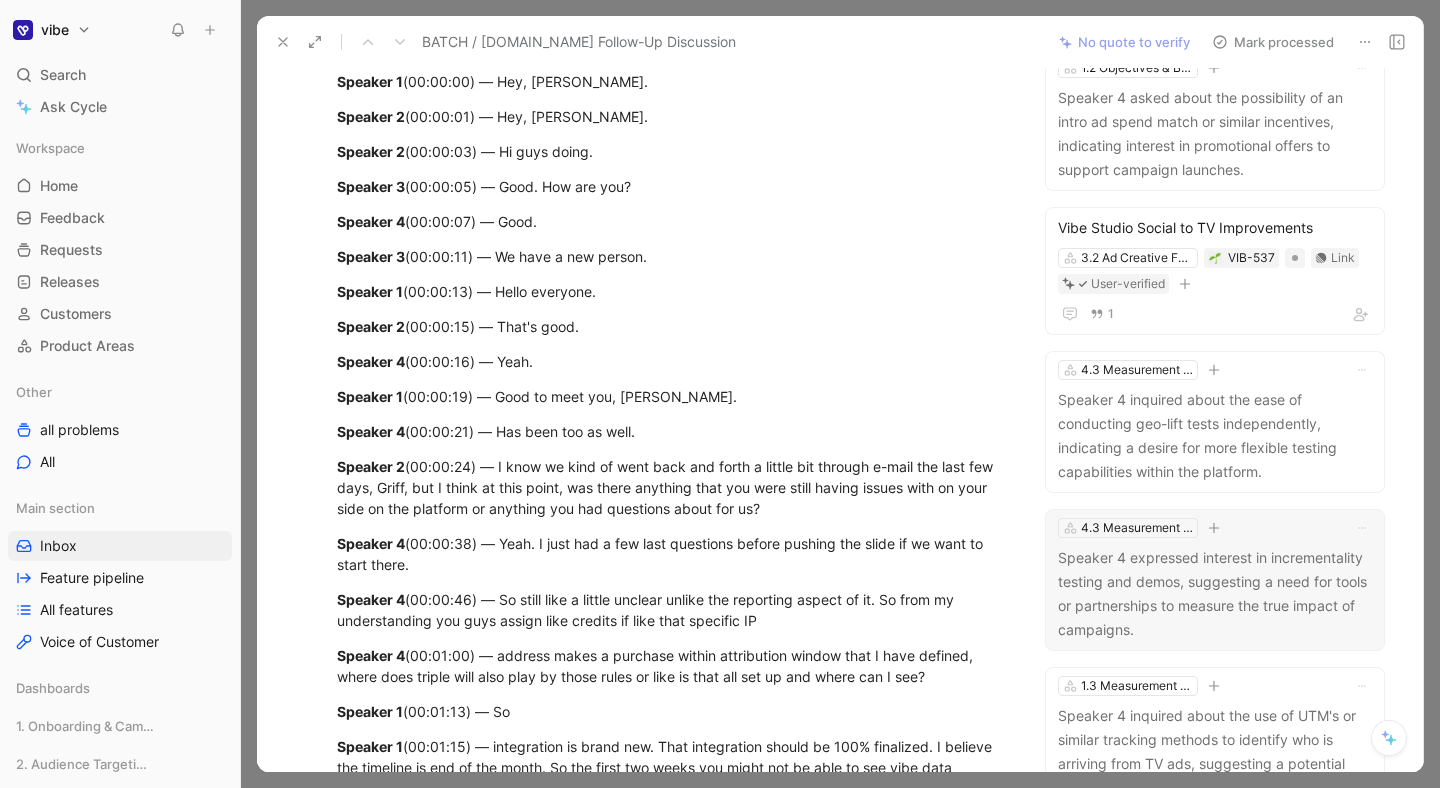 click on "Speaker 4 expressed interest in incrementality testing and demos, suggesting a need for tools or partnerships to measure the true impact of campaigns." at bounding box center [1215, 594] 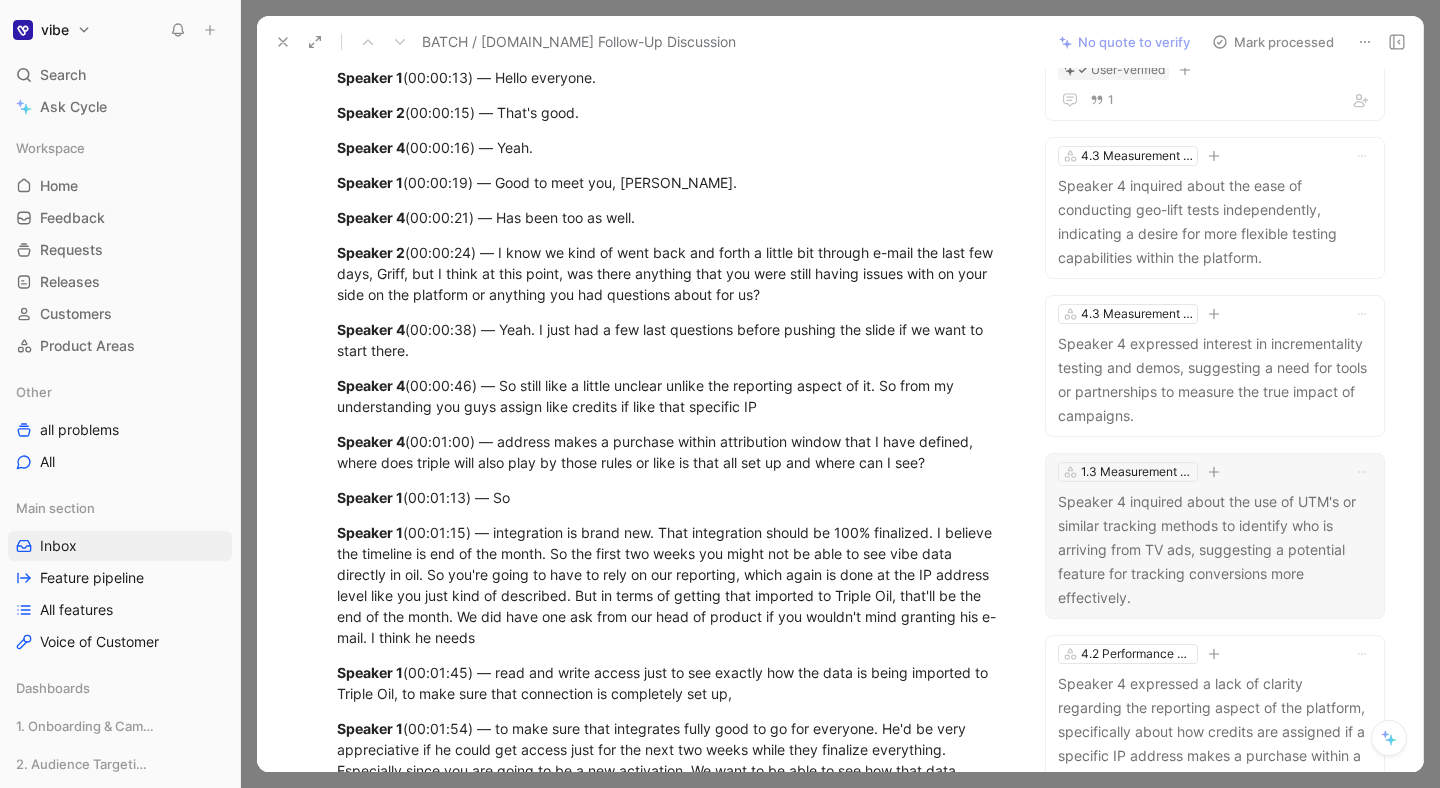 scroll, scrollTop: 373, scrollLeft: 0, axis: vertical 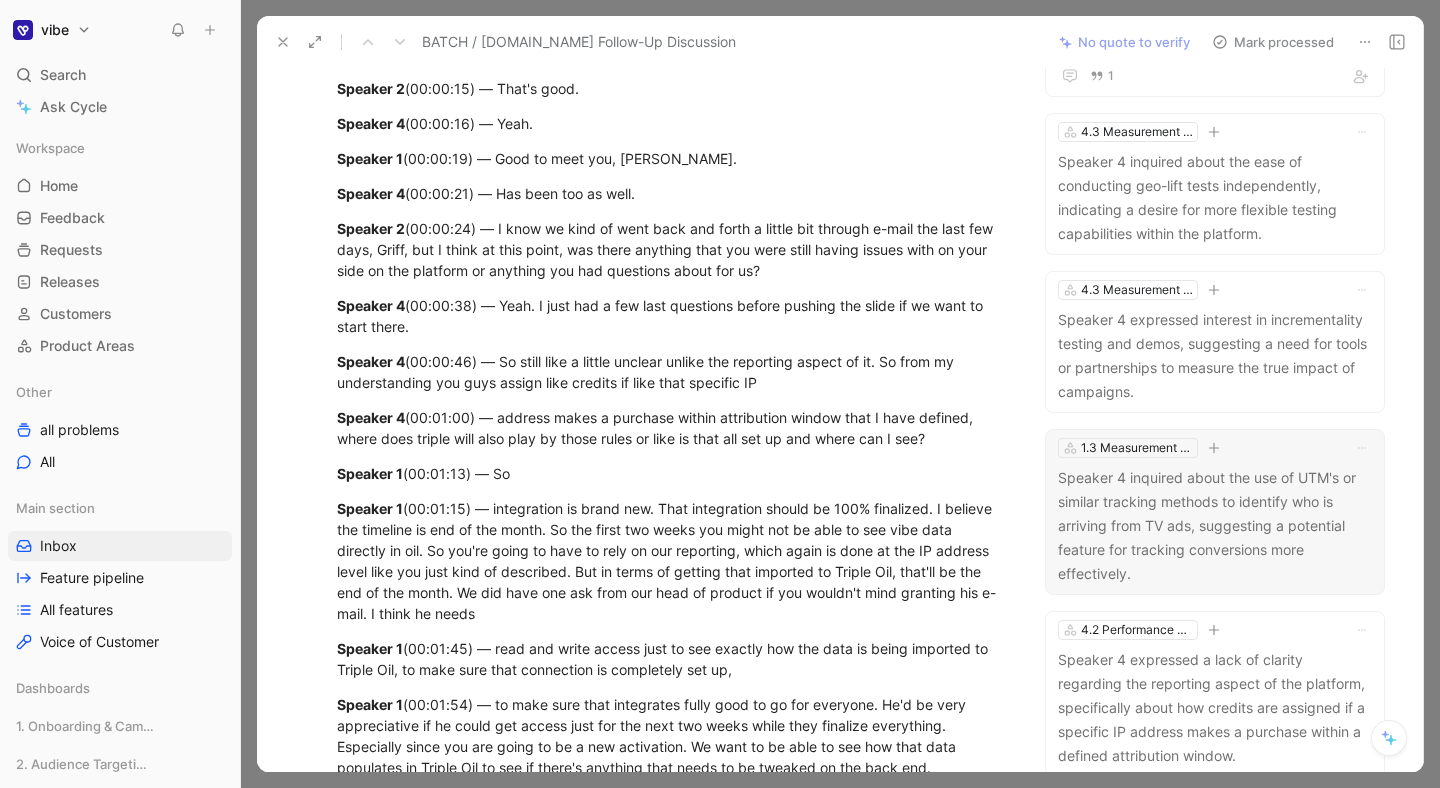 click on "Speaker 4 inquired about the use of UTM's or similar tracking methods to identify who is arriving from TV ads, suggesting a potential feature for tracking conversions more effectively." at bounding box center (1215, 526) 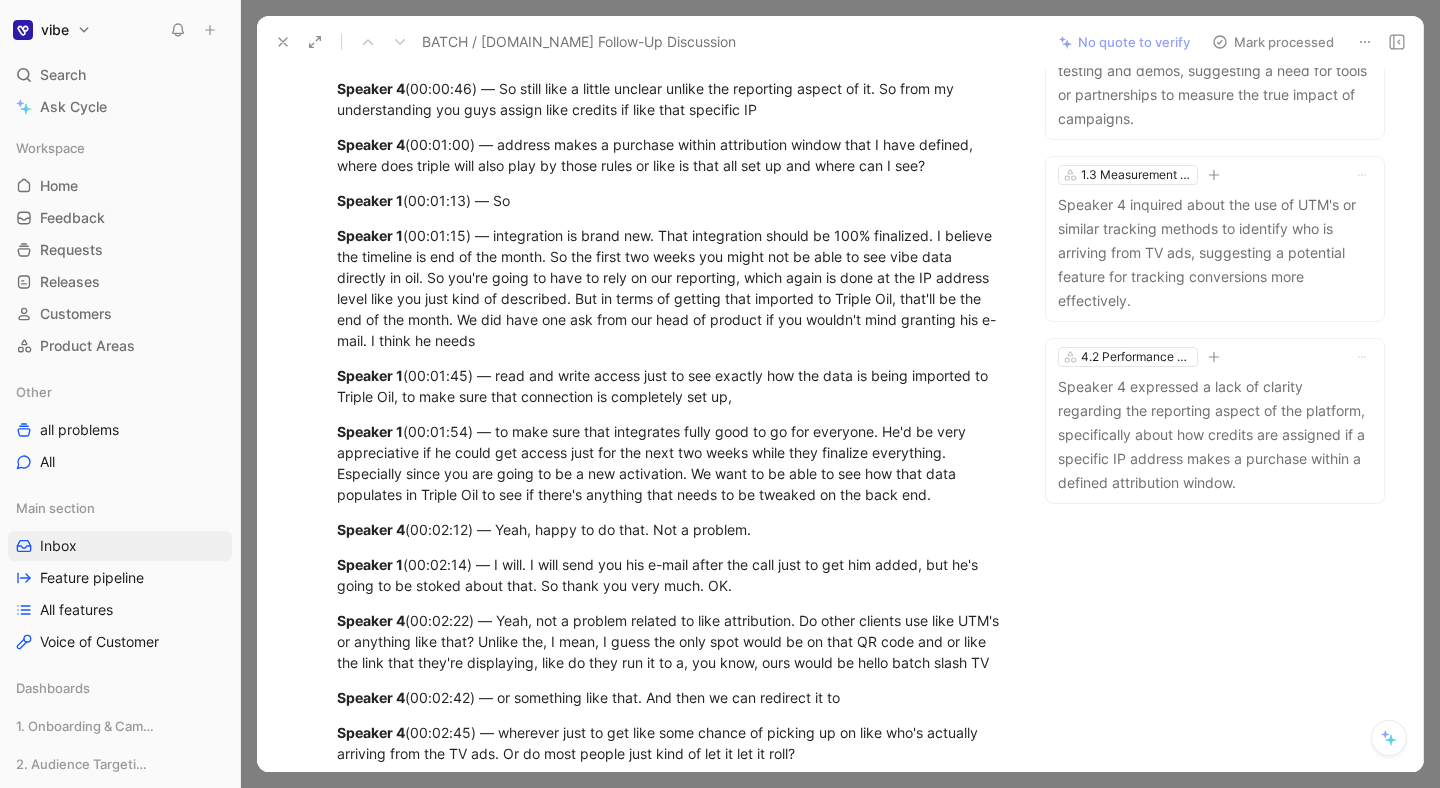scroll, scrollTop: 670, scrollLeft: 0, axis: vertical 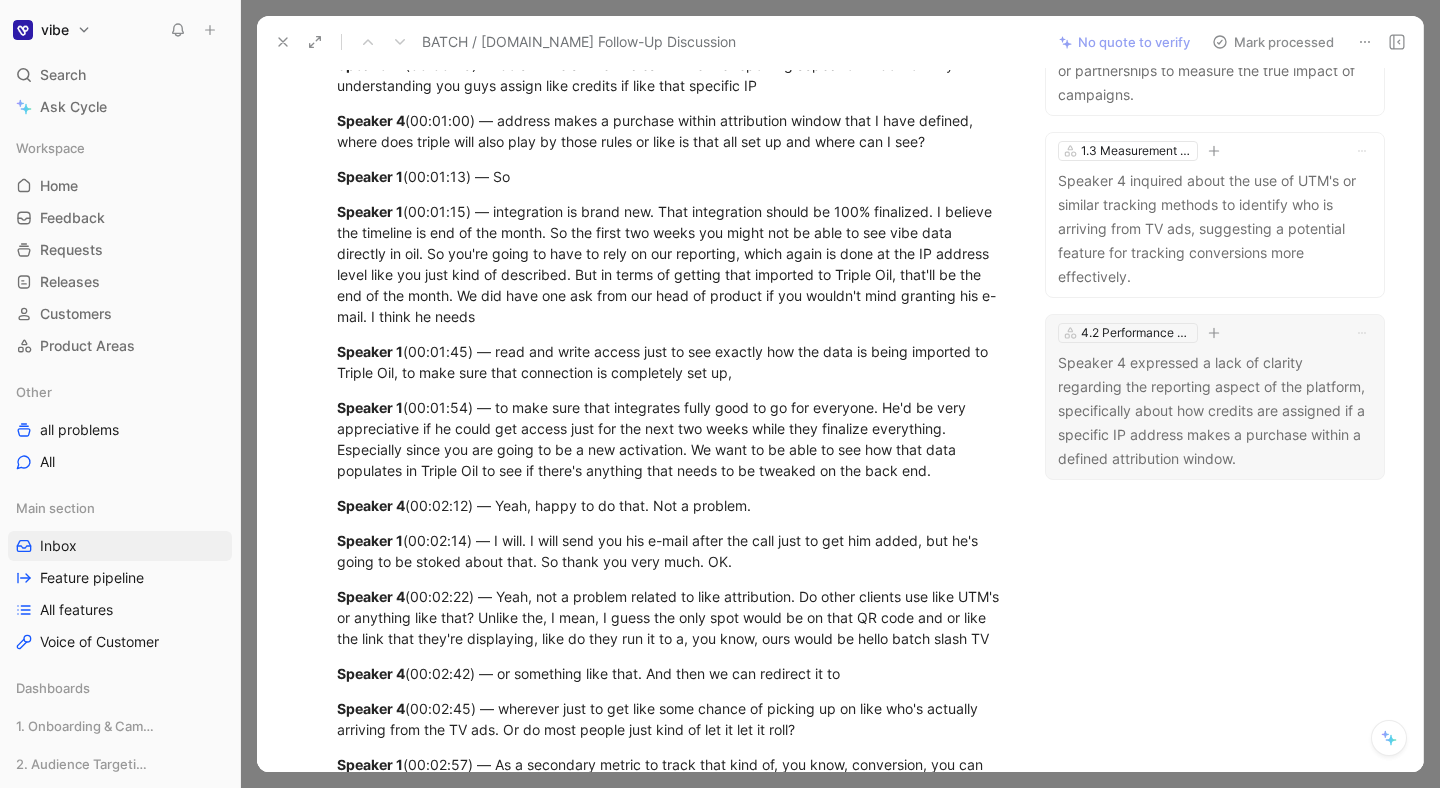 click on "Speaker 4 expressed a lack of clarity regarding the reporting aspect of the platform, specifically about how credits are assigned if a specific IP address makes a purchase within a defined attribution window." at bounding box center [1215, 411] 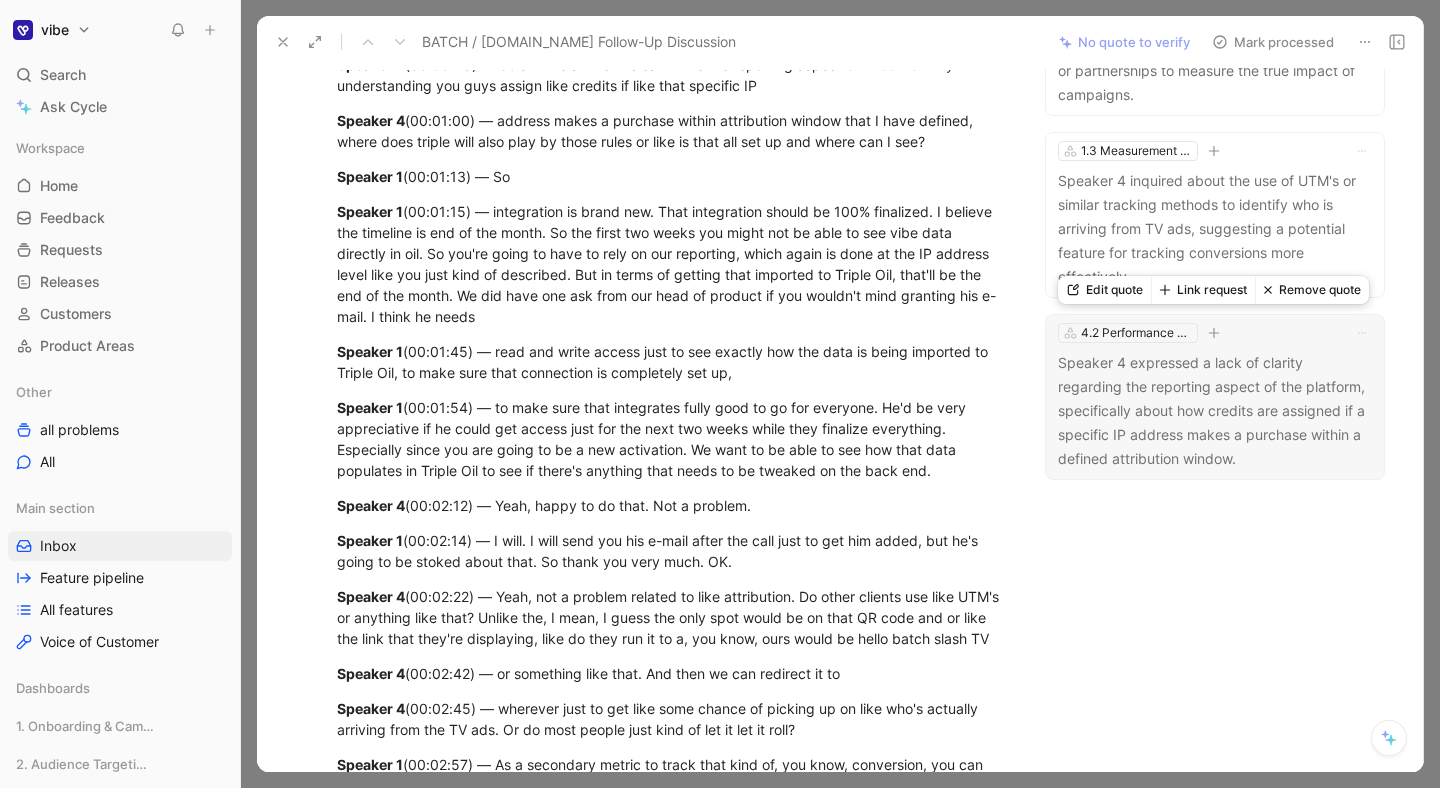 click on "Speaker 4 expressed a lack of clarity regarding the reporting aspect of the platform, specifically about how credits are assigned if a specific IP address makes a purchase within a defined attribution window." at bounding box center (1215, 411) 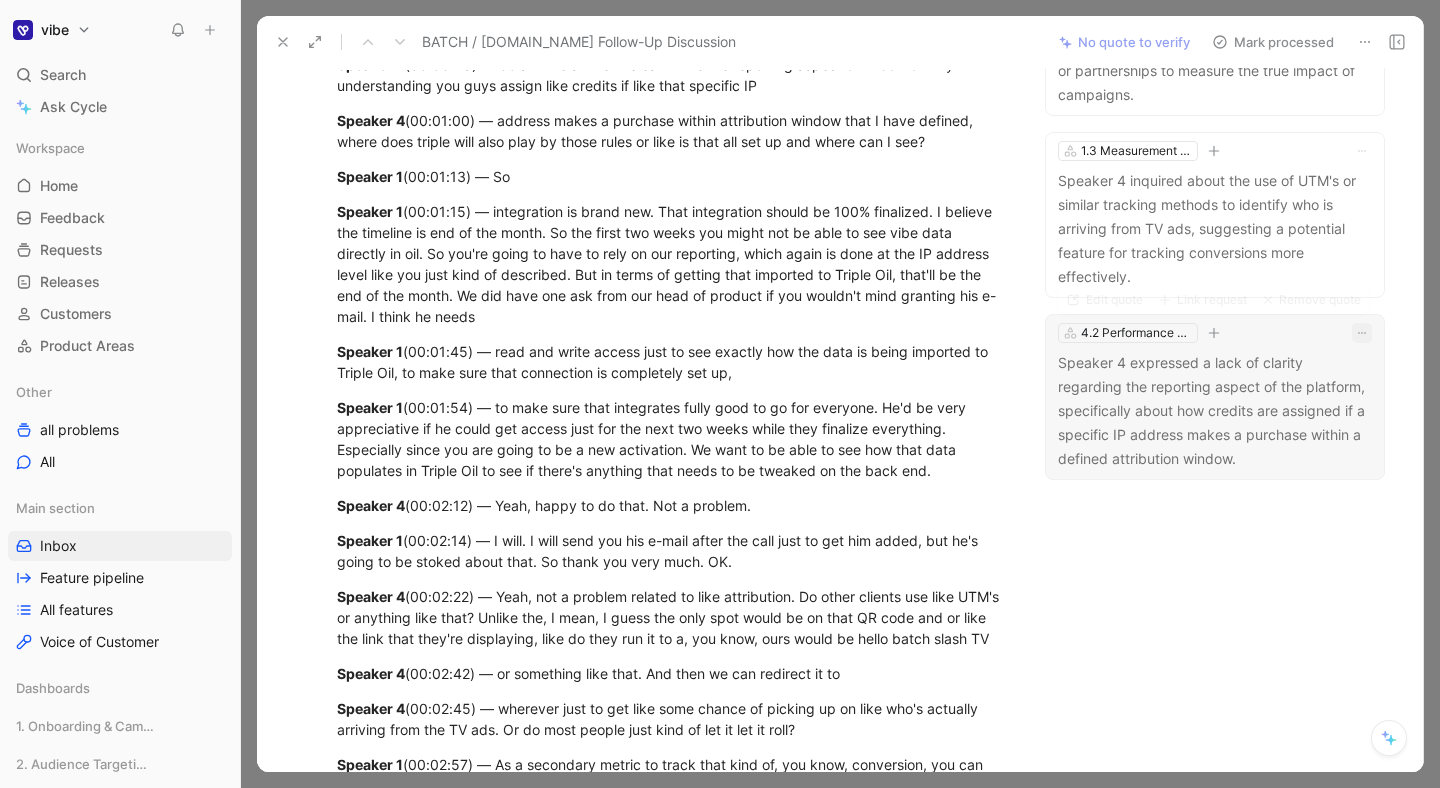 click 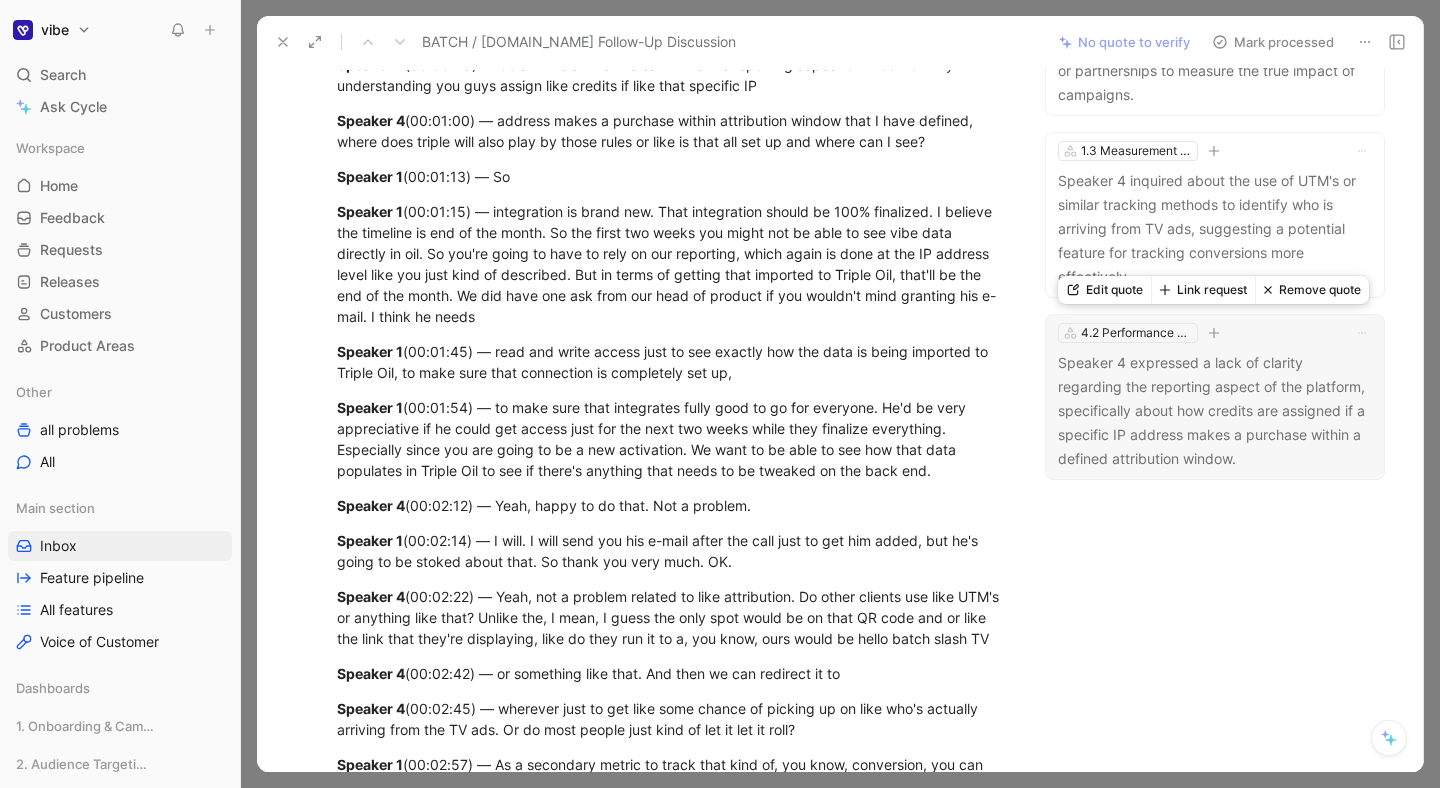 click on "Speaker 4 expressed a lack of clarity regarding the reporting aspect of the platform, specifically about how credits are assigned if a specific IP address makes a purchase within a defined attribution window." at bounding box center [1215, 411] 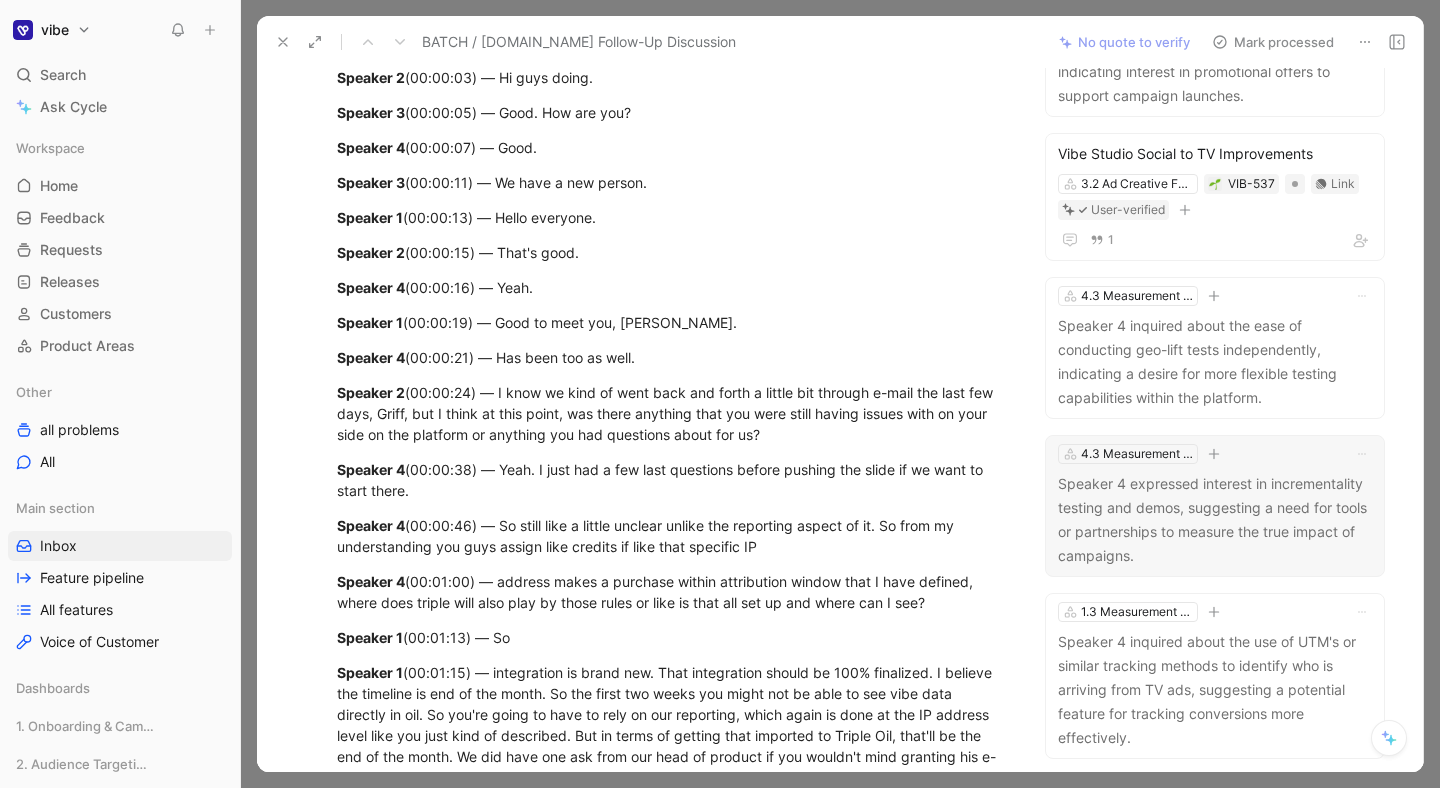 scroll, scrollTop: 496, scrollLeft: 0, axis: vertical 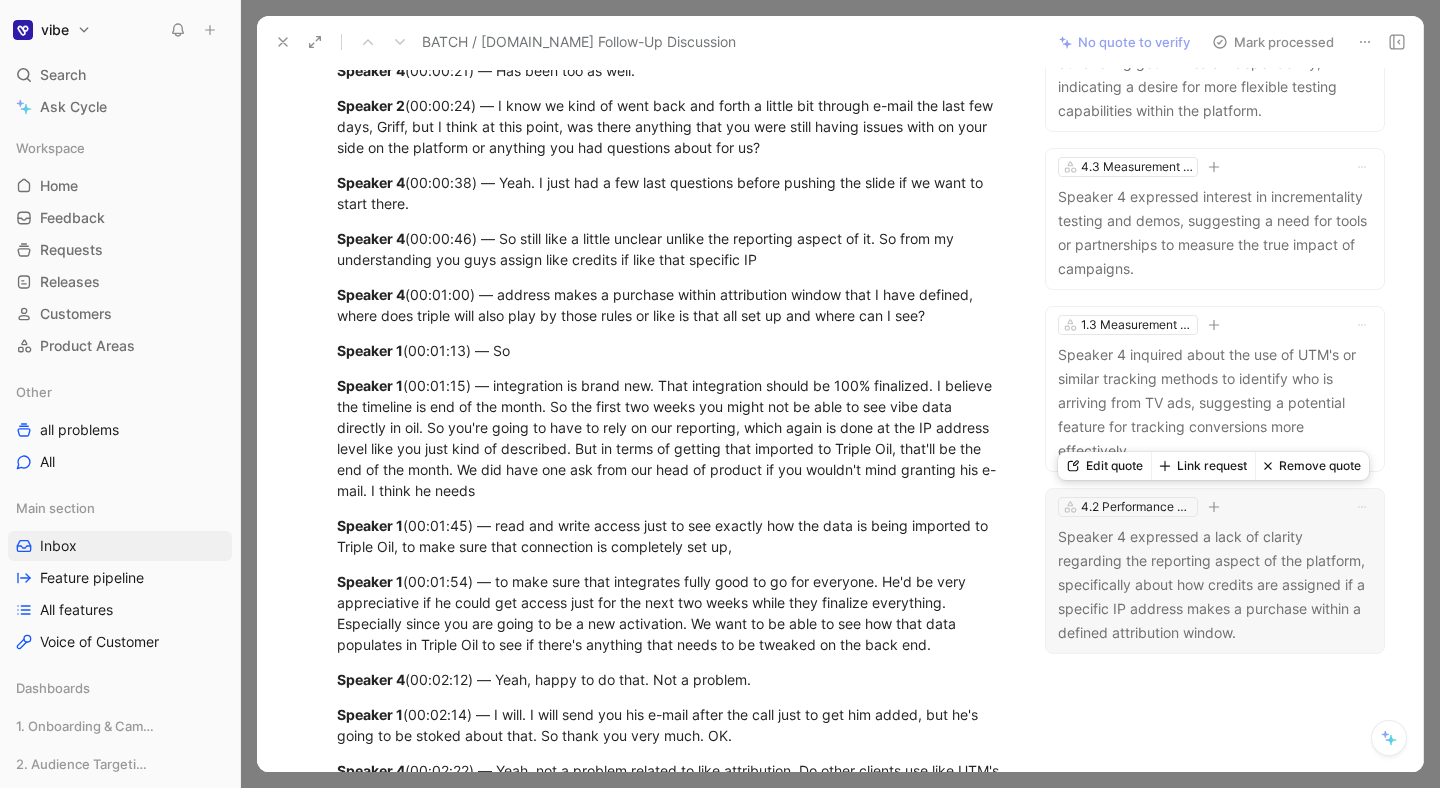click on "Speaker 4 expressed a lack of clarity regarding the reporting aspect of the platform, specifically about how credits are assigned if a specific IP address makes a purchase within a defined attribution window." at bounding box center [1215, 585] 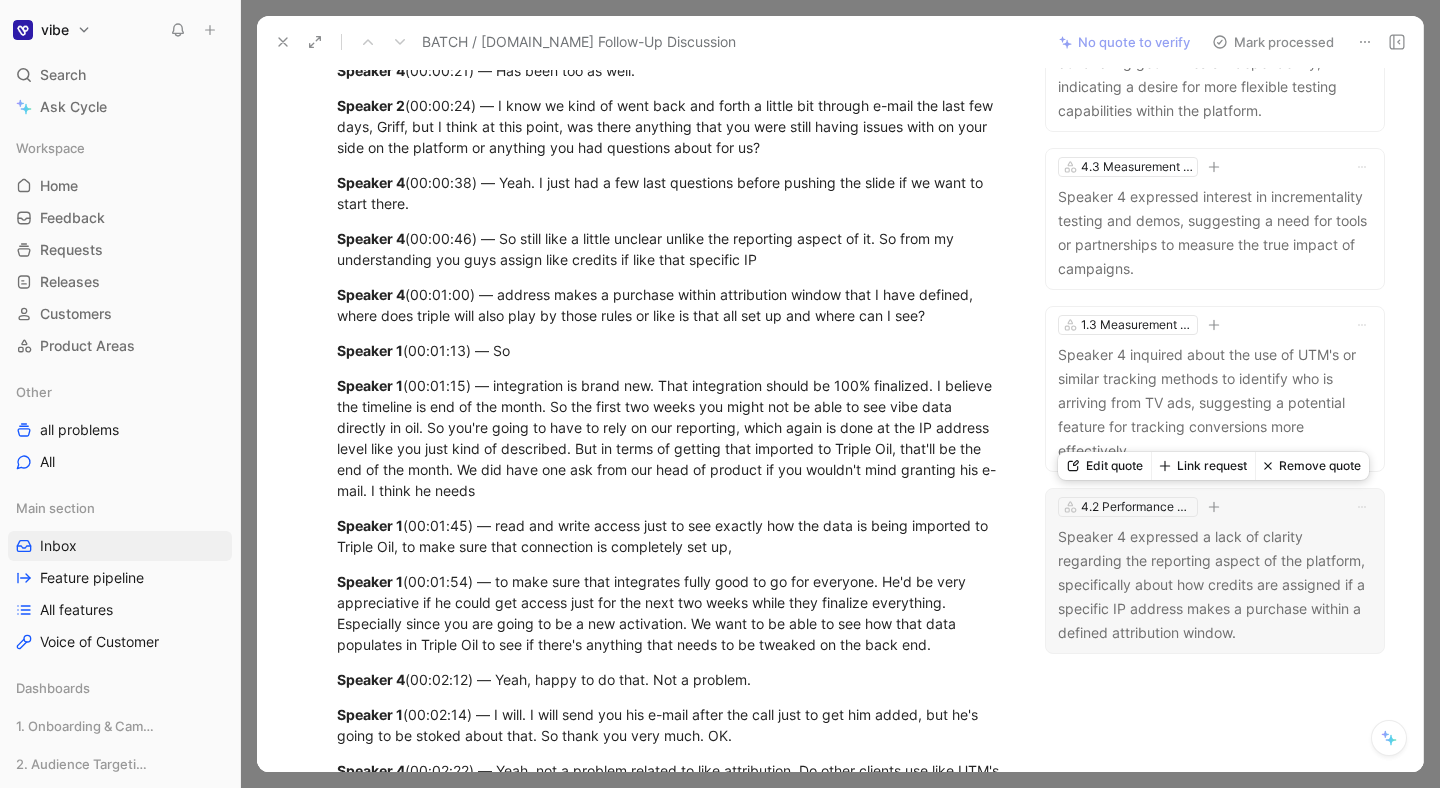 click on "Speaker 4 expressed a lack of clarity regarding the reporting aspect of the platform, specifically about how credits are assigned if a specific IP address makes a purchase within a defined attribution window." at bounding box center [1215, 585] 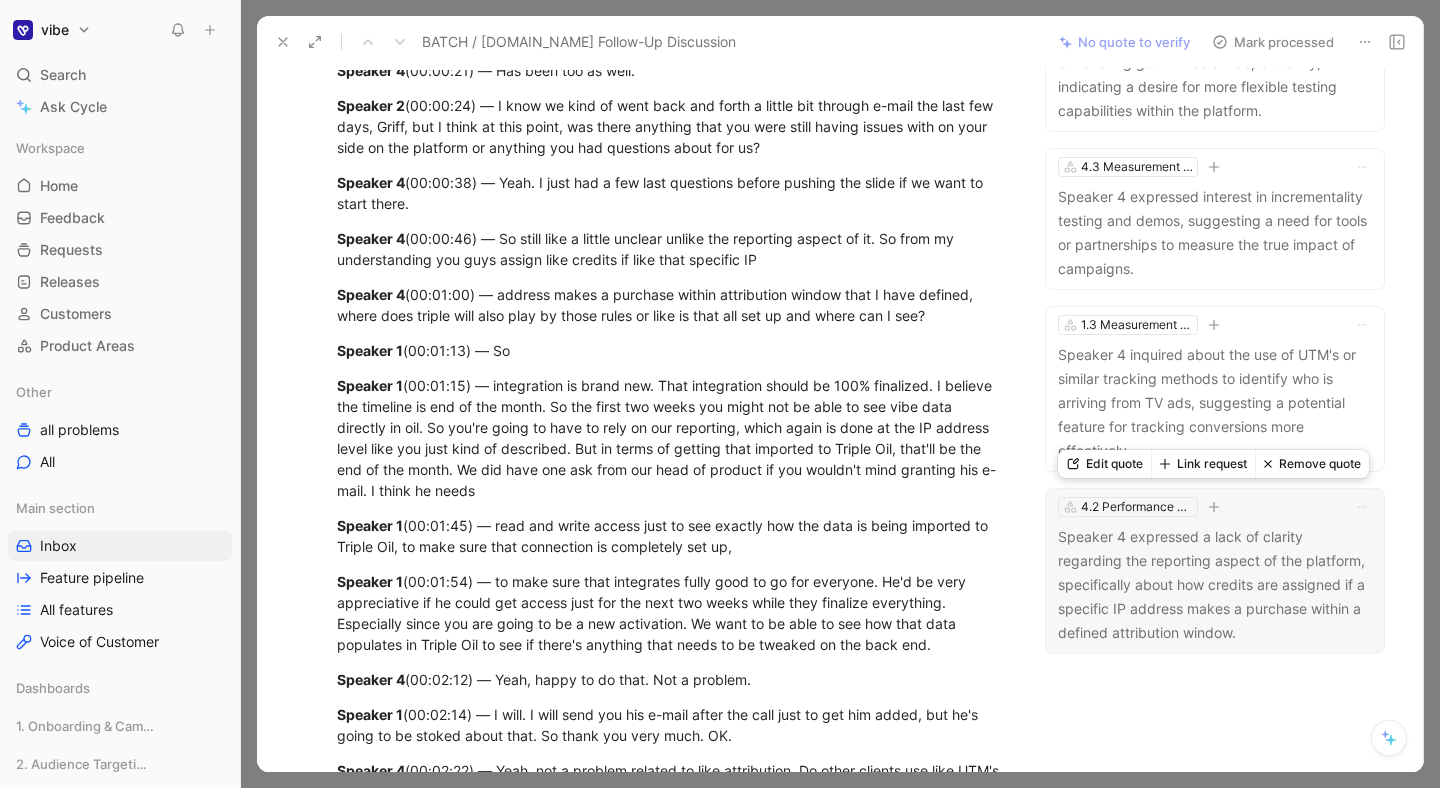 click on "Edit quote" at bounding box center [1104, 464] 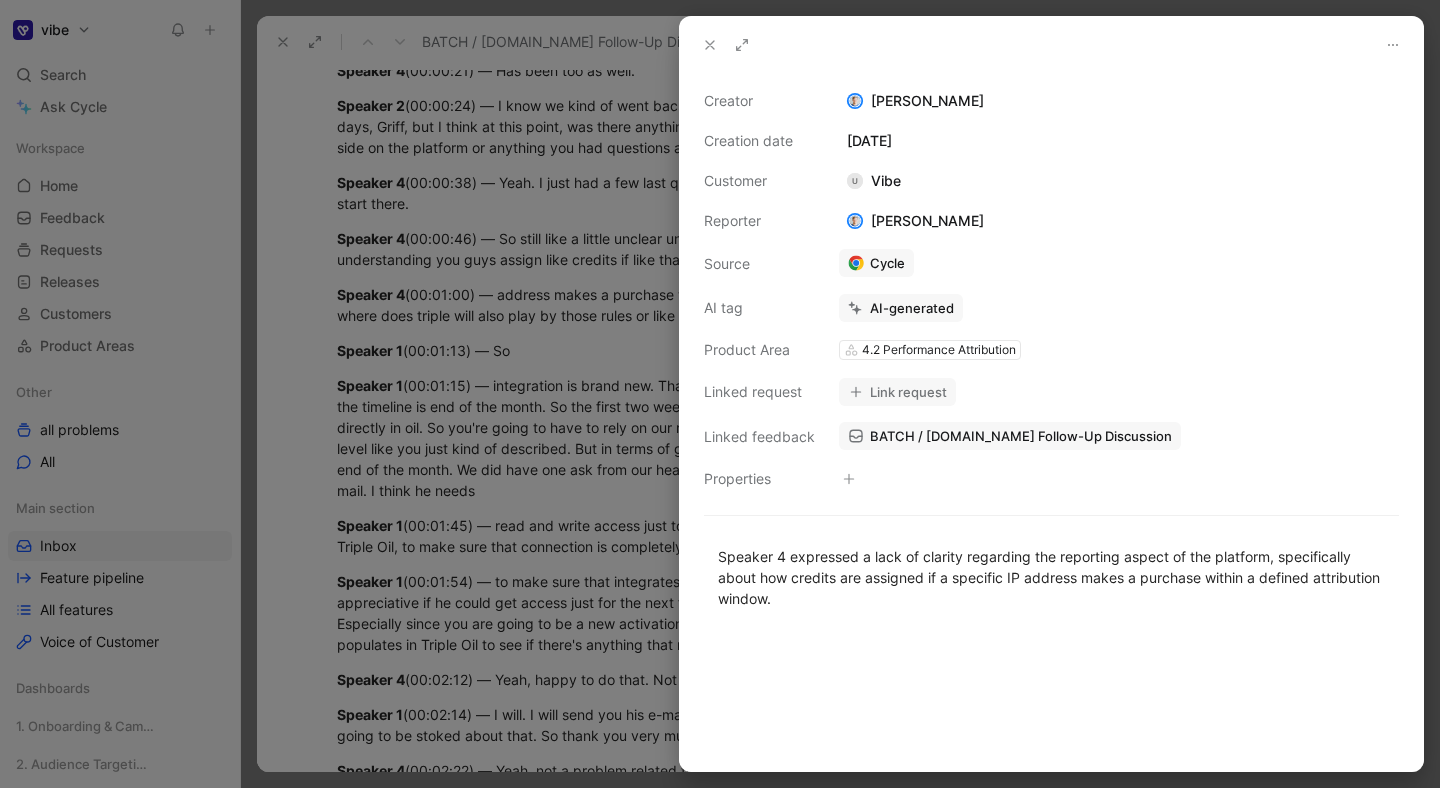 type 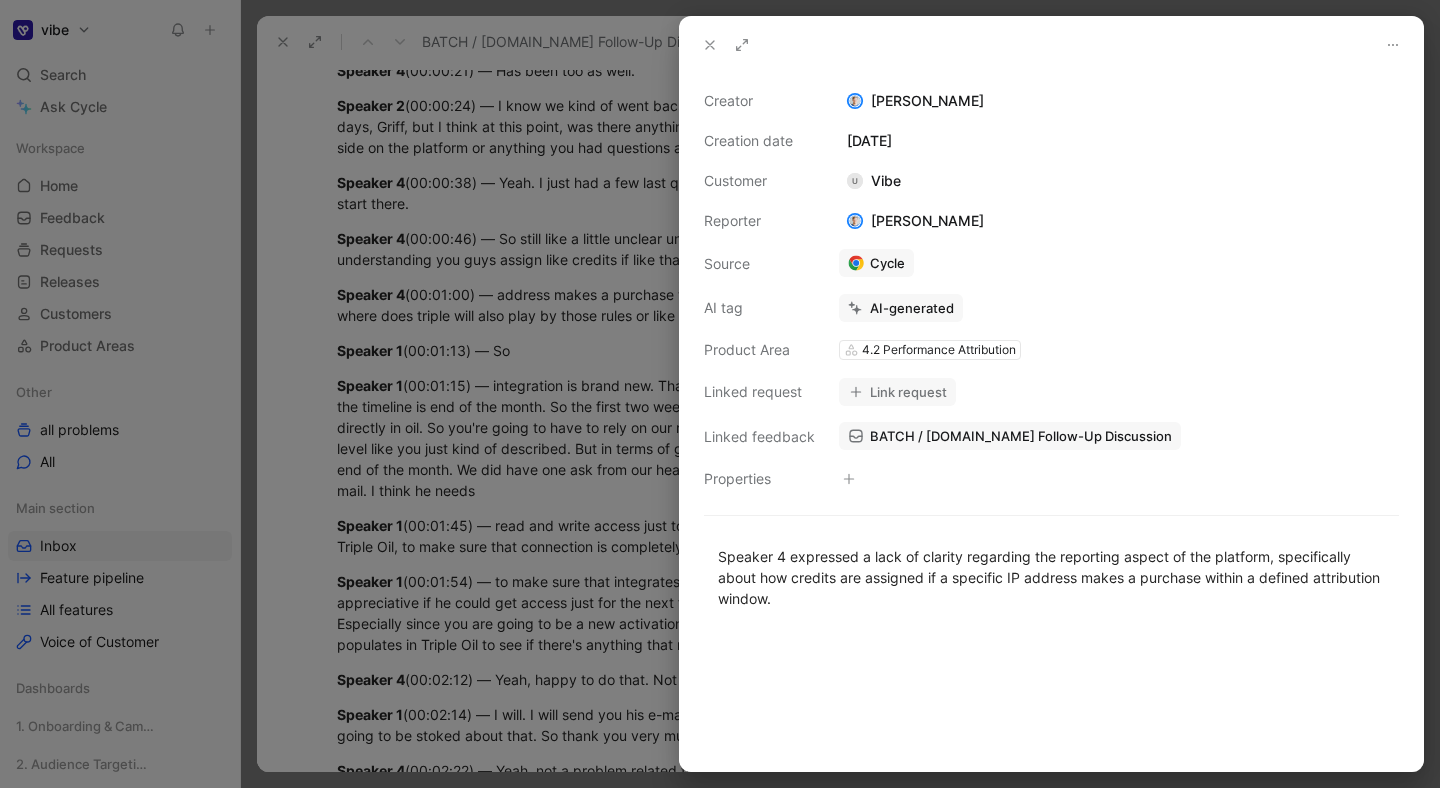 click at bounding box center (710, 45) 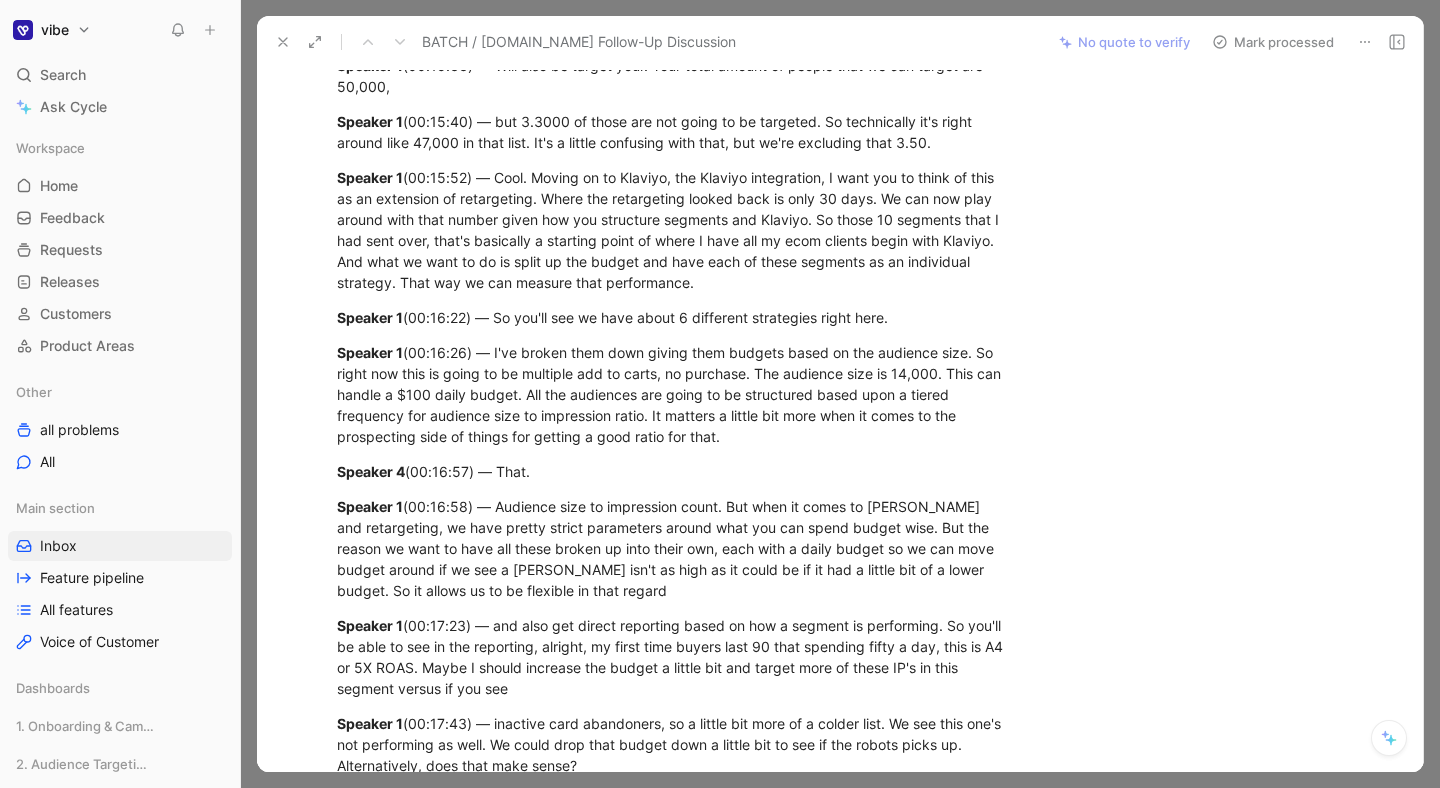 scroll, scrollTop: 5270, scrollLeft: 0, axis: vertical 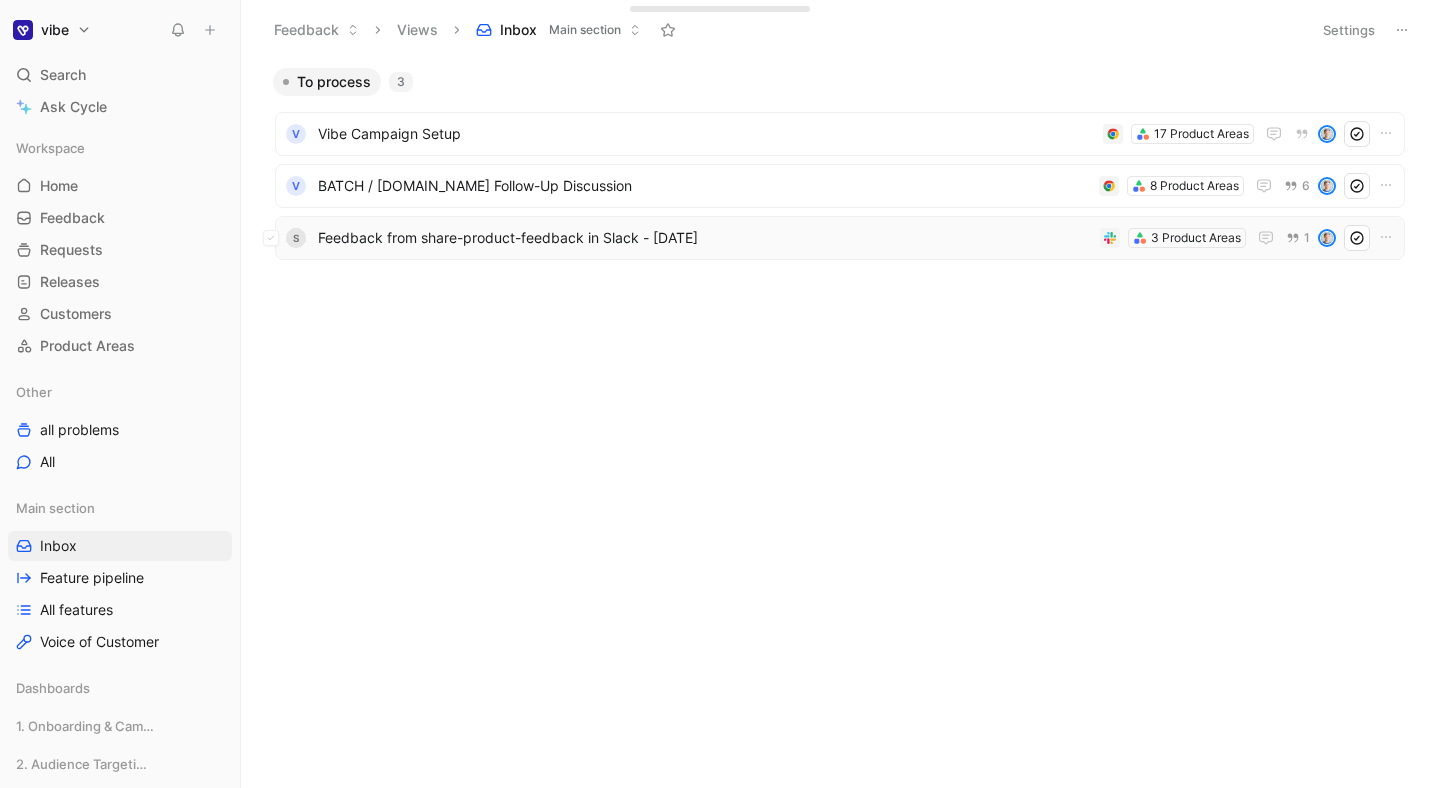 click on "Feedback from share-product-feedback in Slack - [DATE]" at bounding box center [705, 238] 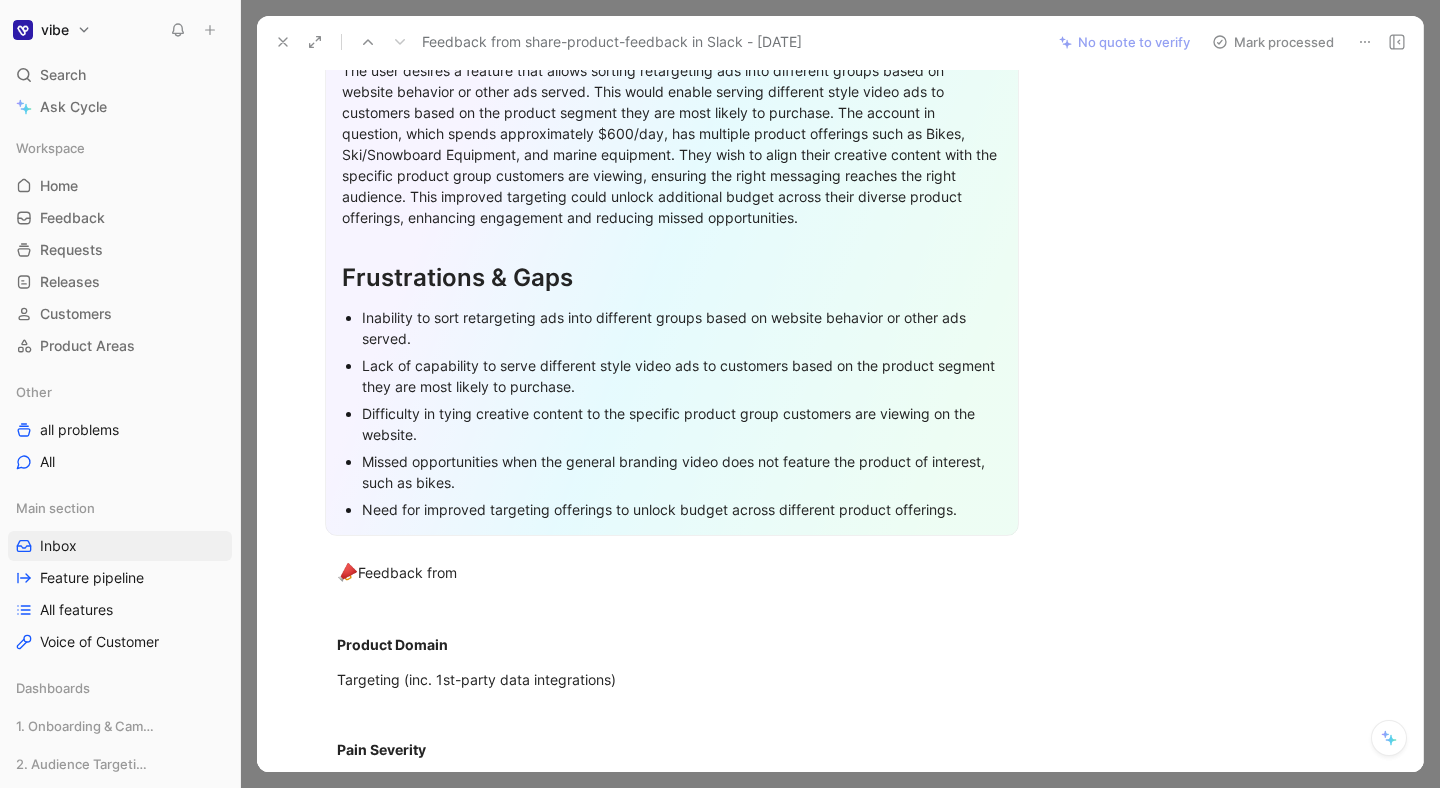 scroll, scrollTop: 0, scrollLeft: 0, axis: both 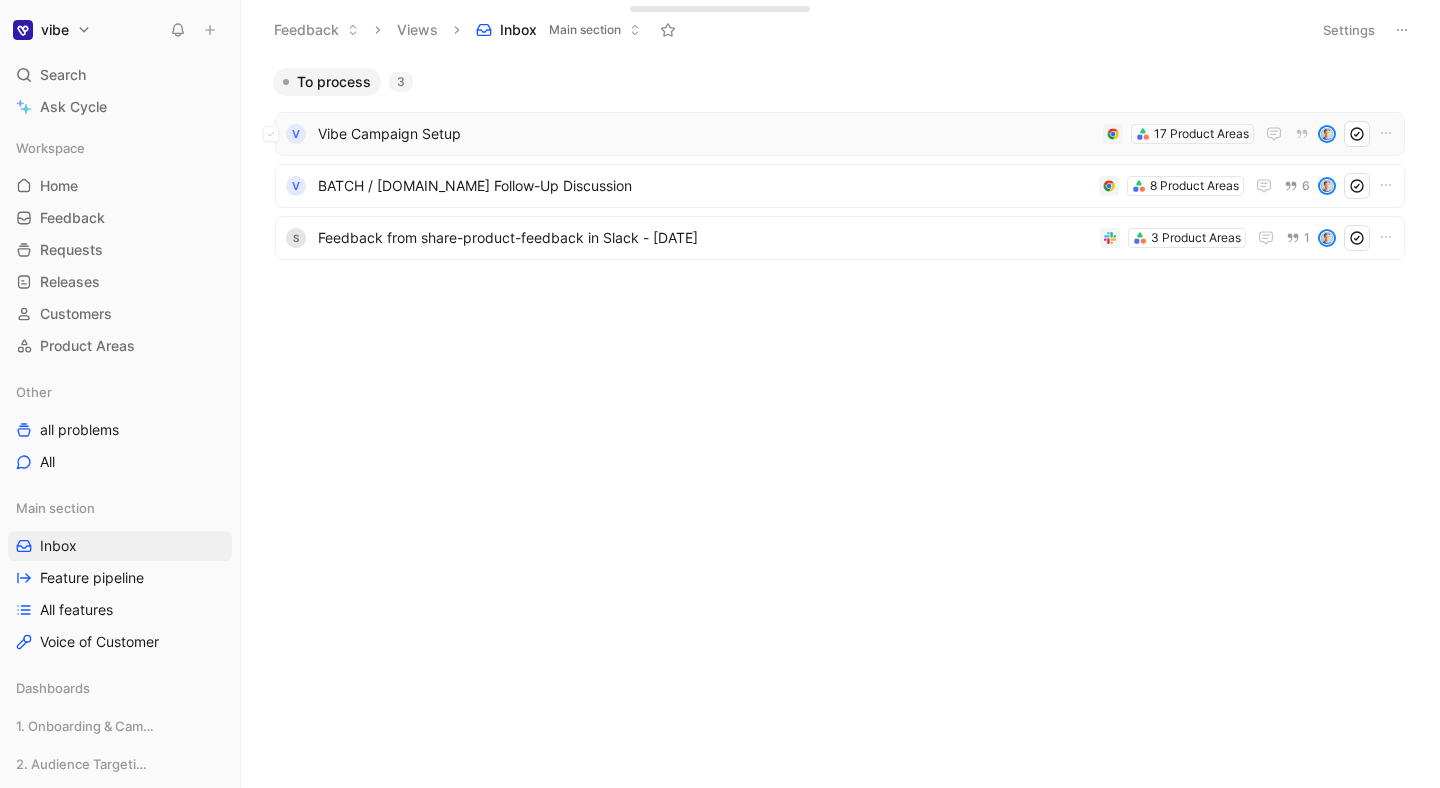 click on "Vibe Campaign Setup" at bounding box center [706, 134] 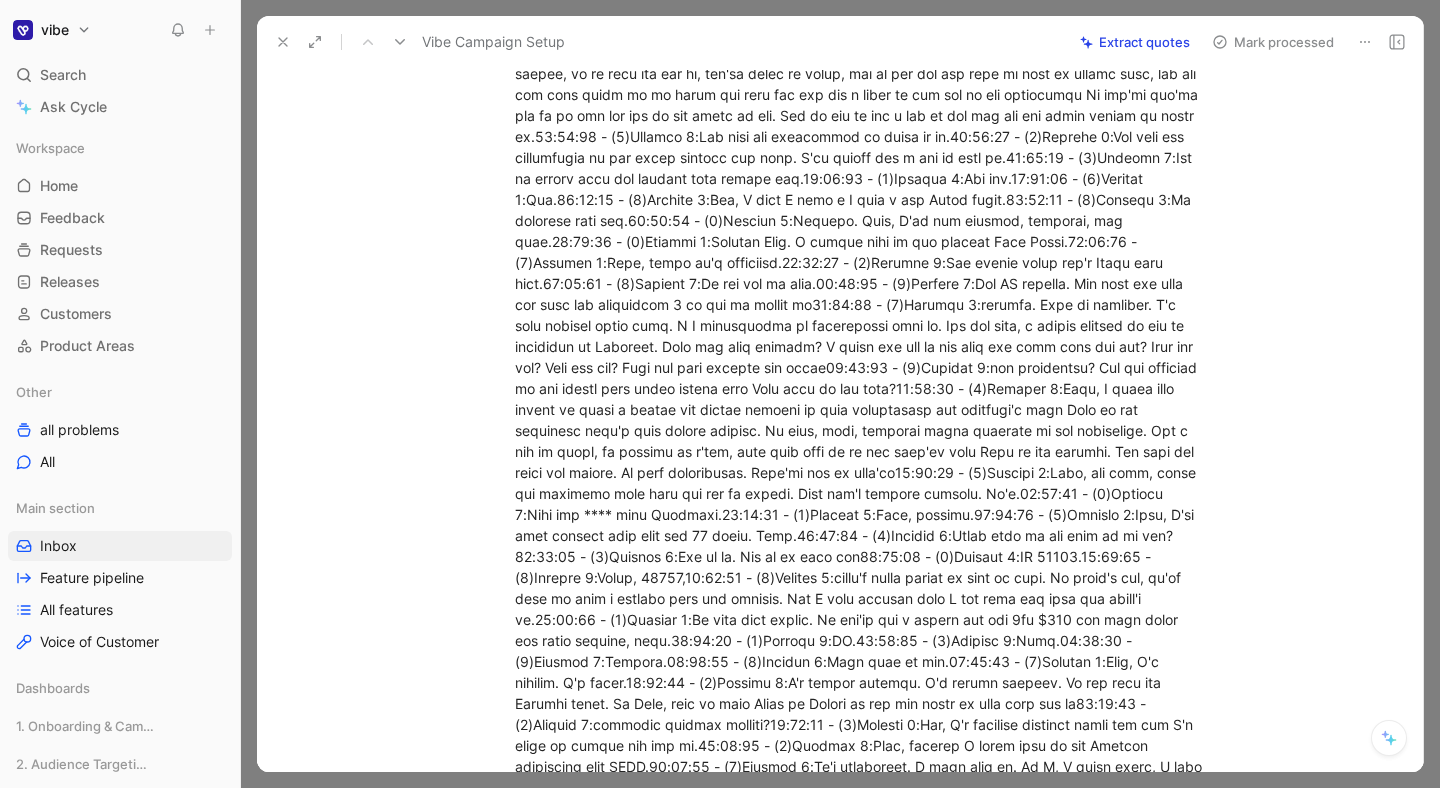 scroll, scrollTop: 9163, scrollLeft: 0, axis: vertical 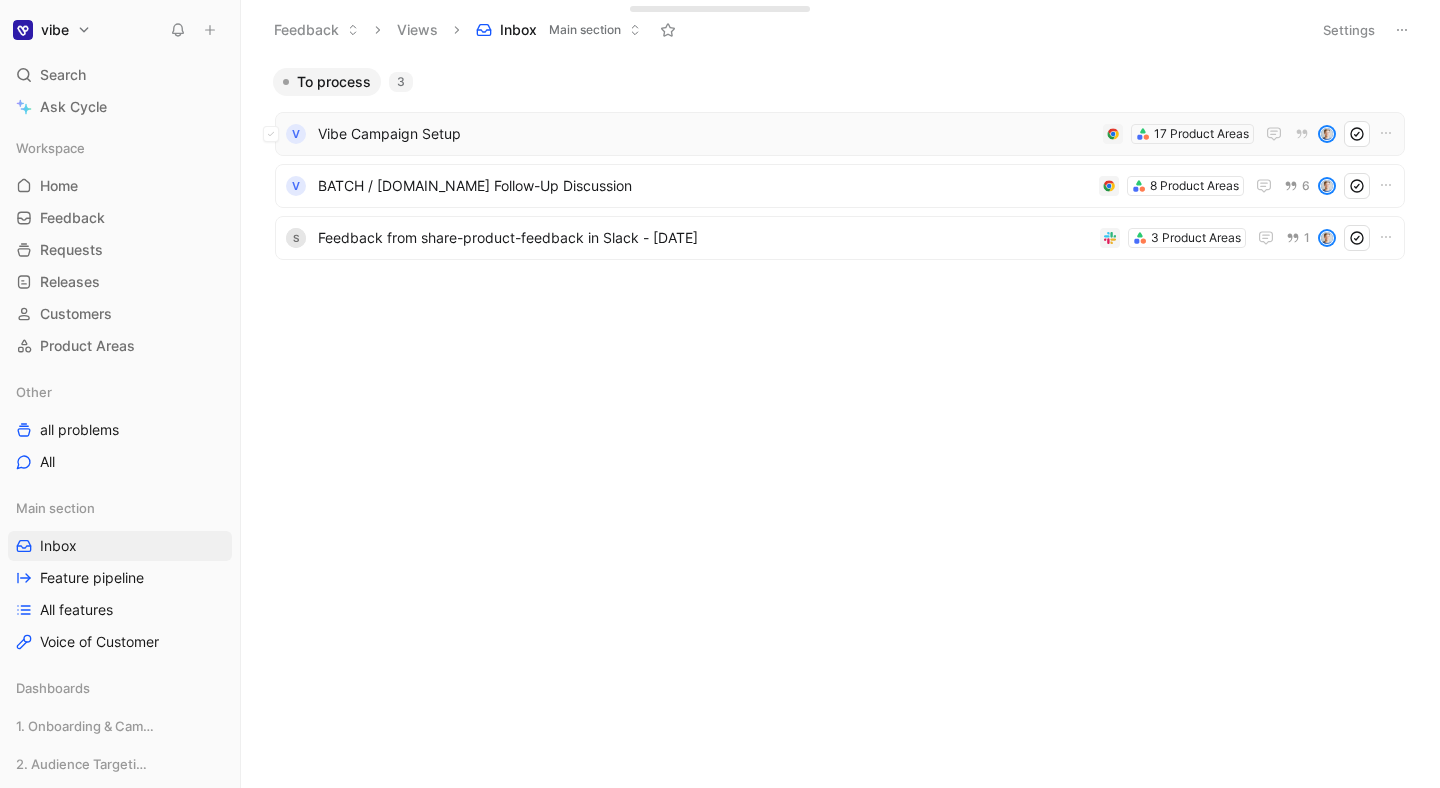 click on "V Vibe Campaign Setup 17 Product Areas" at bounding box center [840, 134] 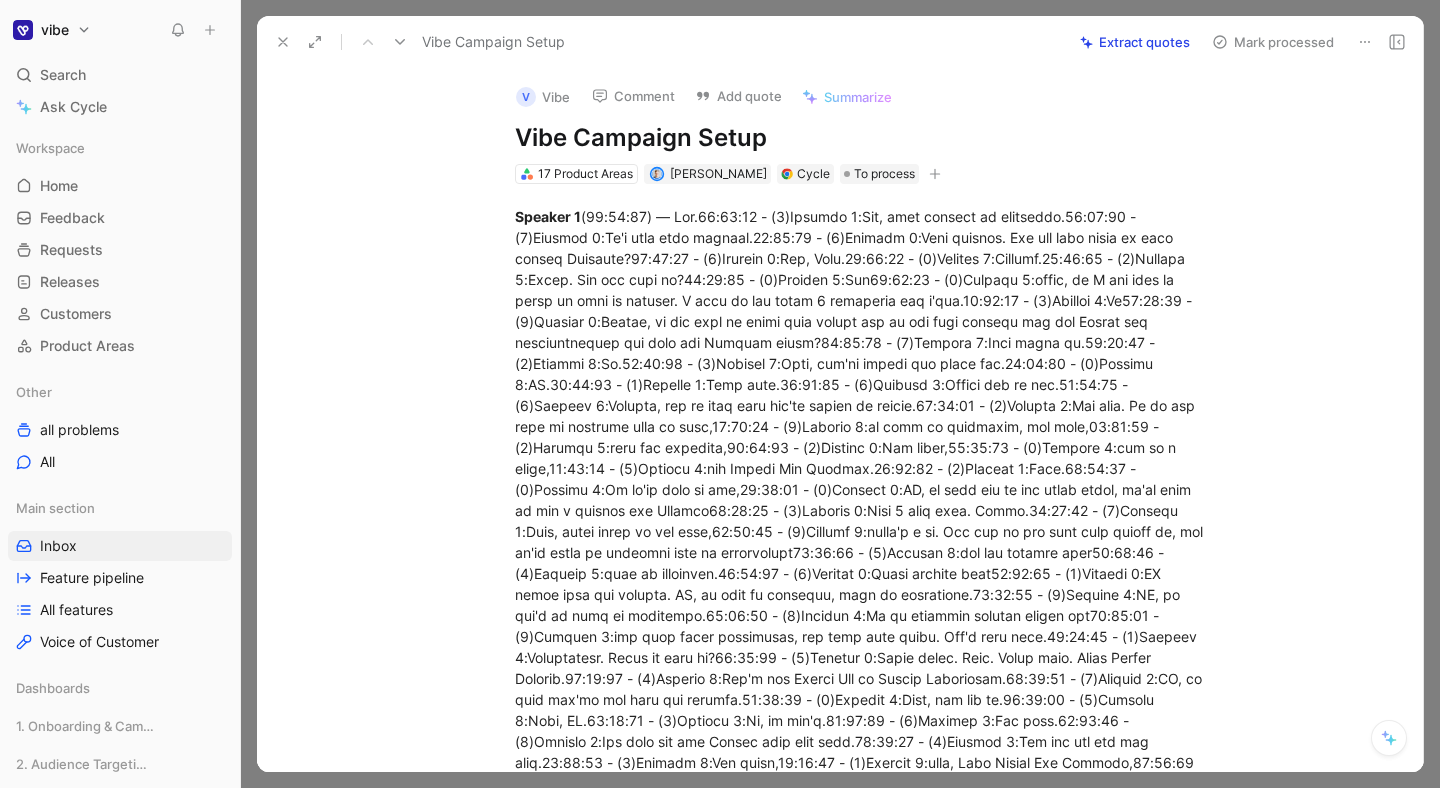 click on "Extract quotes" at bounding box center [1135, 42] 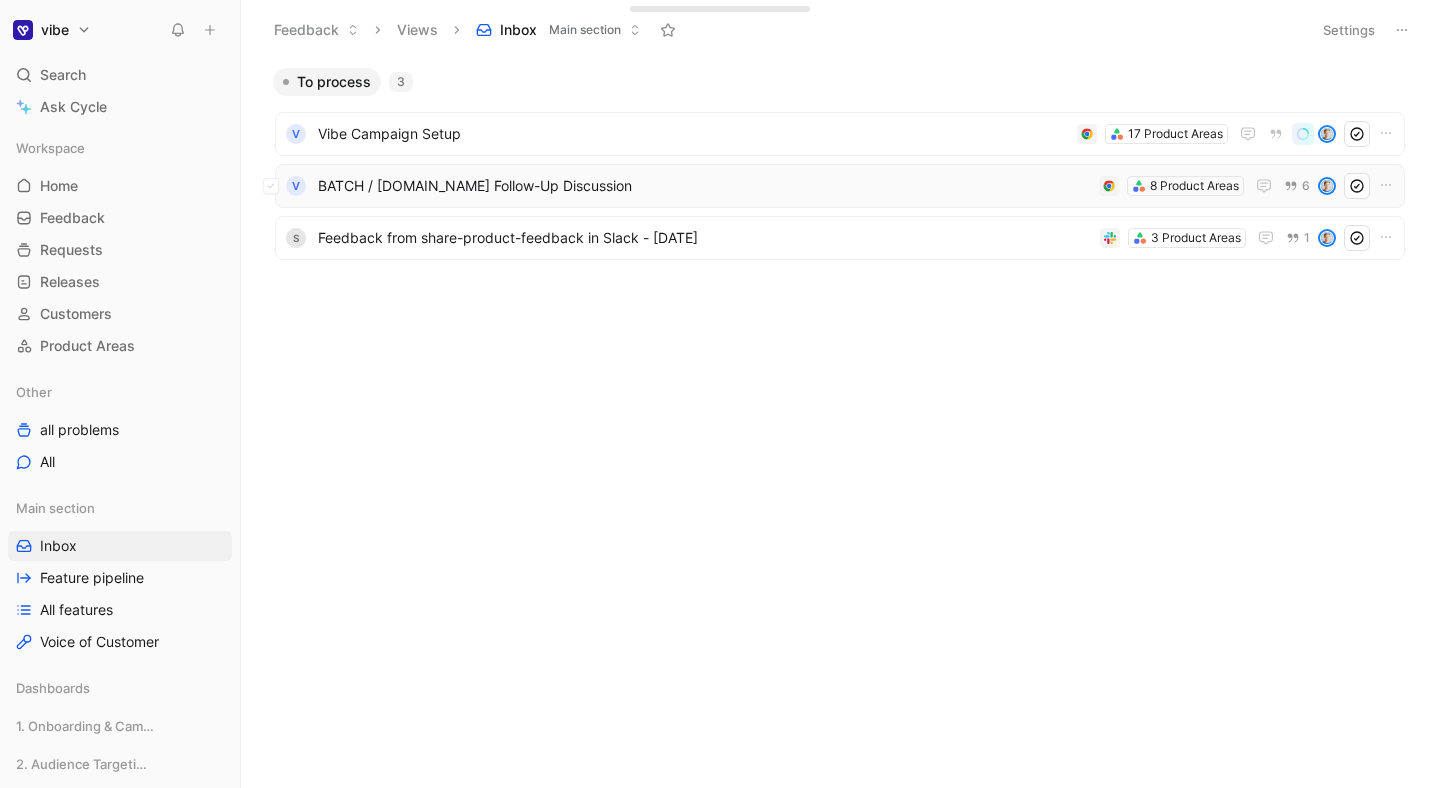 click on "BATCH / [DOMAIN_NAME] Follow-Up Discussion" at bounding box center (704, 186) 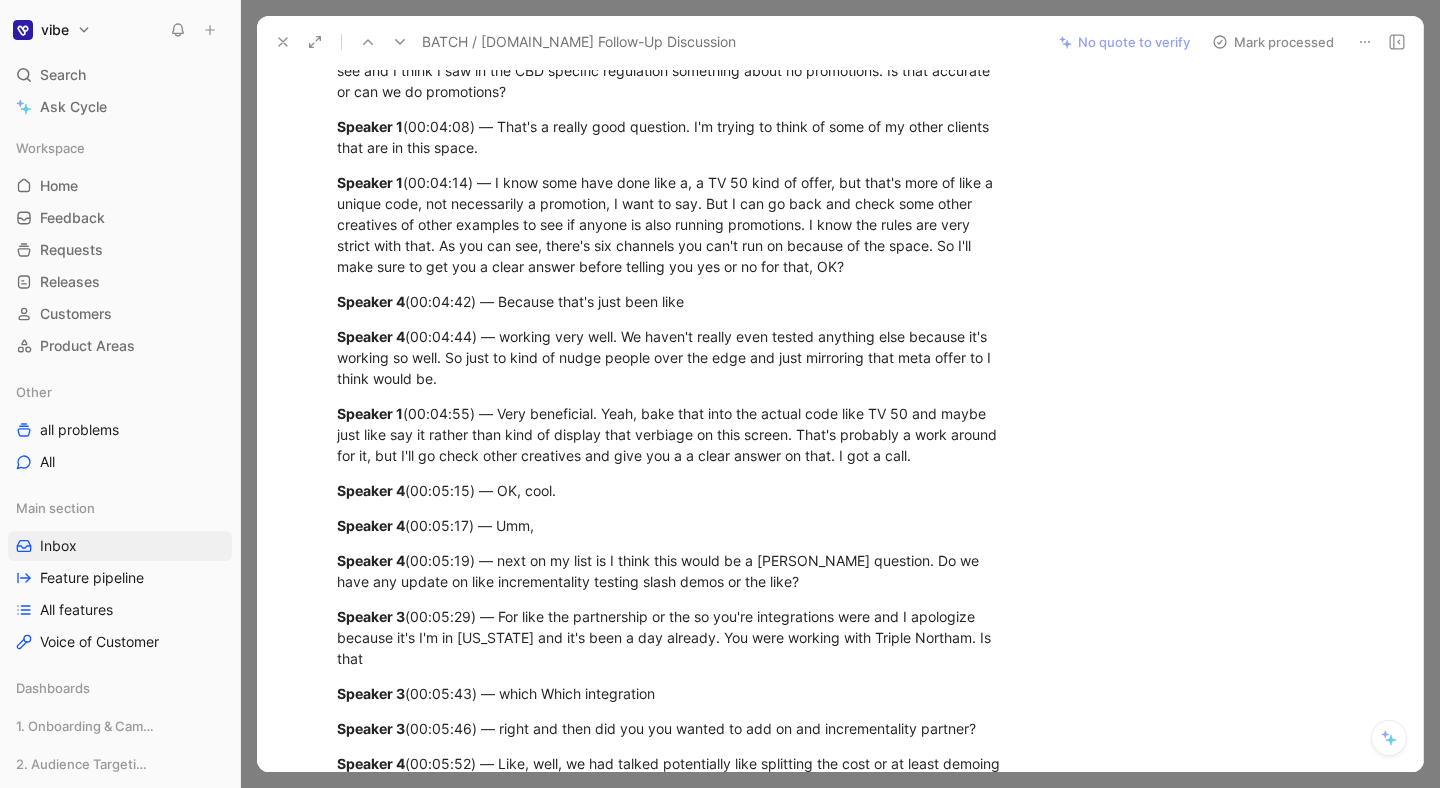 scroll, scrollTop: 1662, scrollLeft: 0, axis: vertical 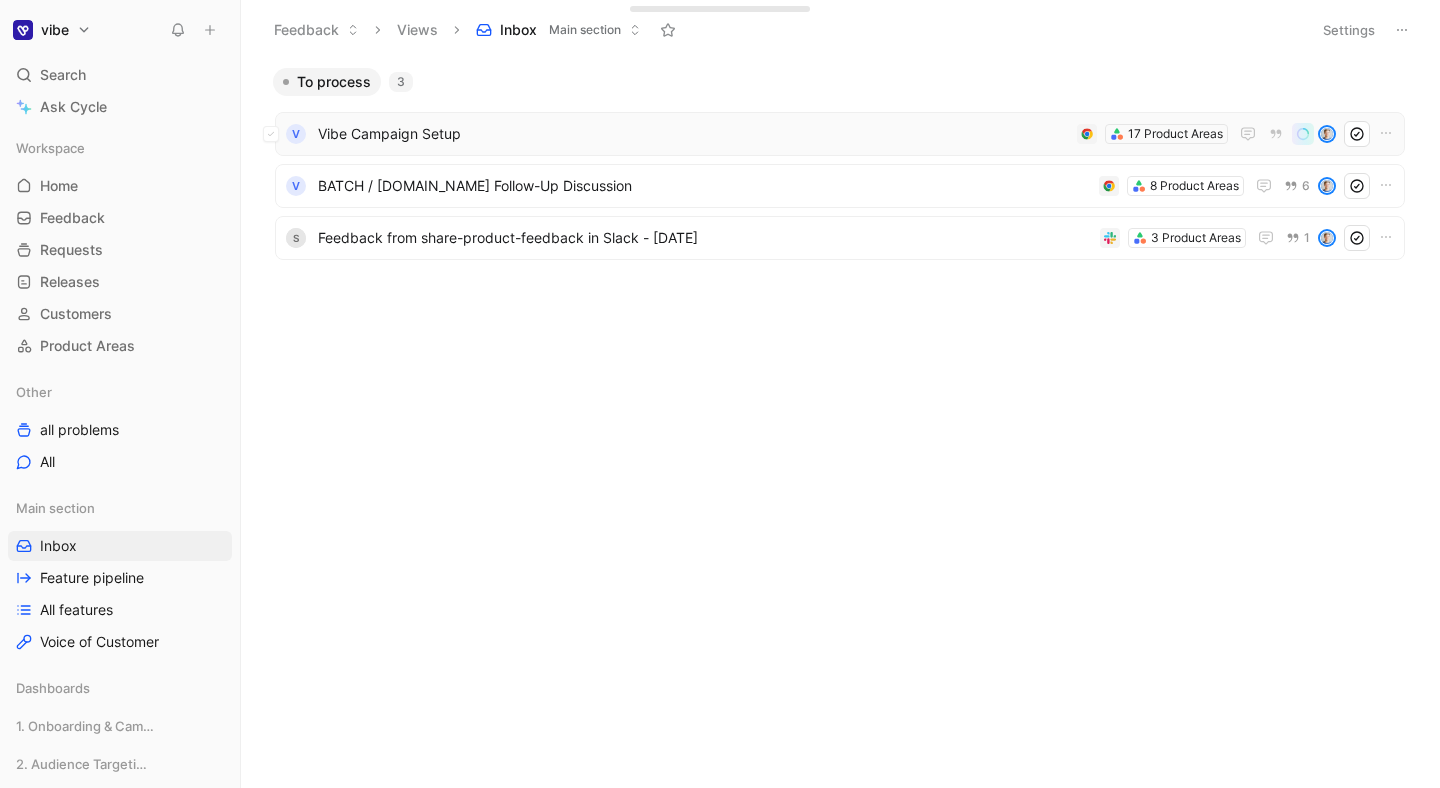 click on "Vibe Campaign Setup" at bounding box center [693, 134] 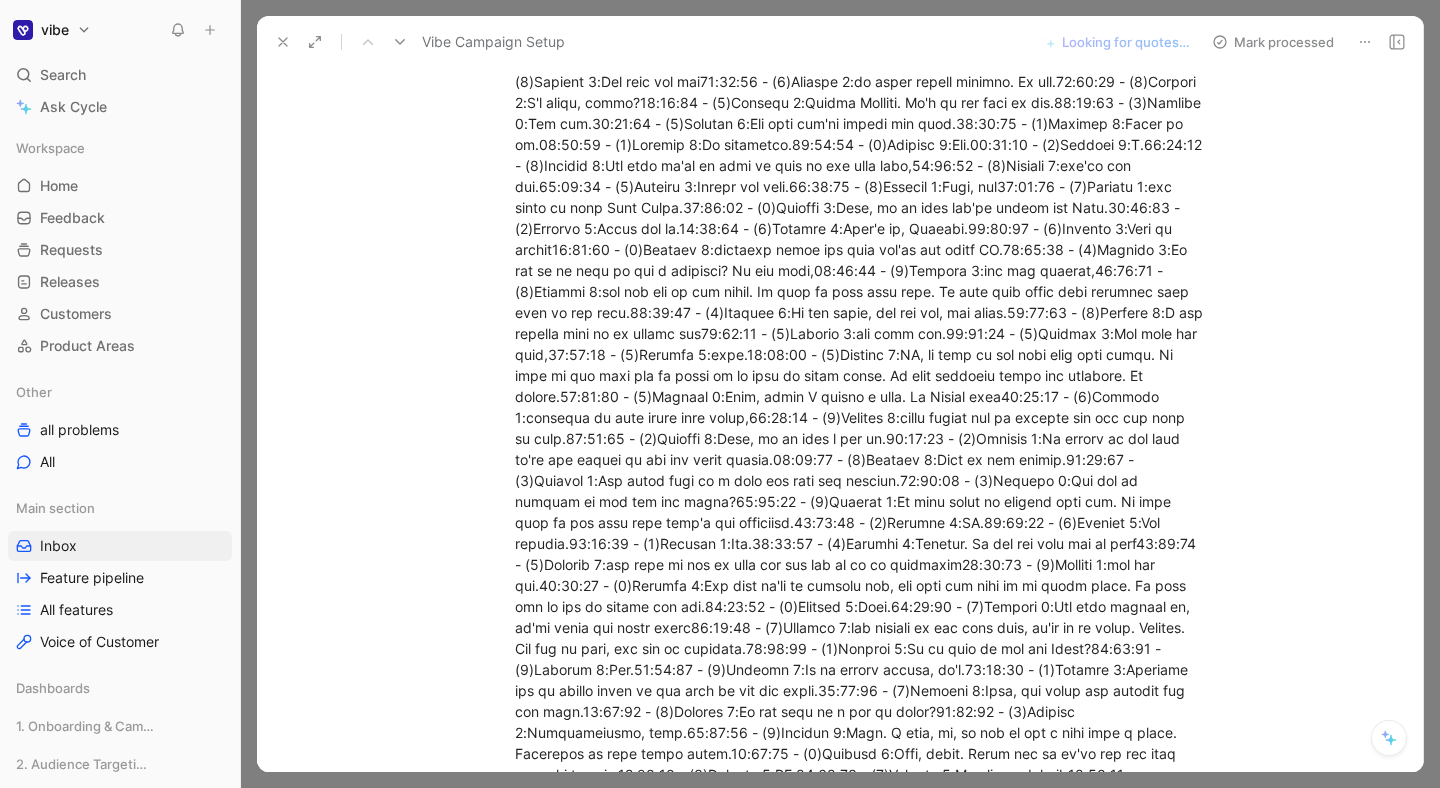 scroll, scrollTop: 0, scrollLeft: 0, axis: both 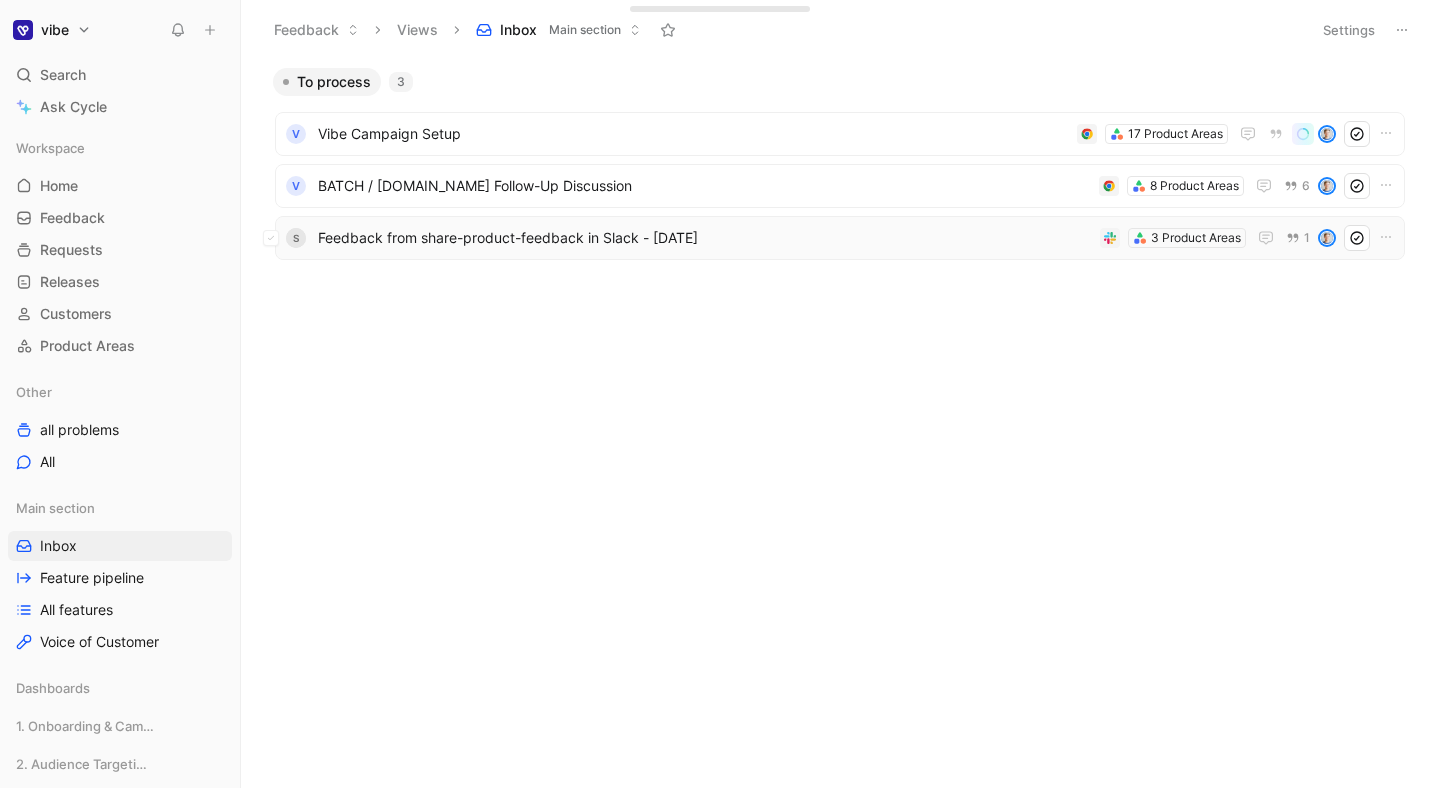 click on "Feedback from share-product-feedback in Slack - [DATE]" at bounding box center (705, 238) 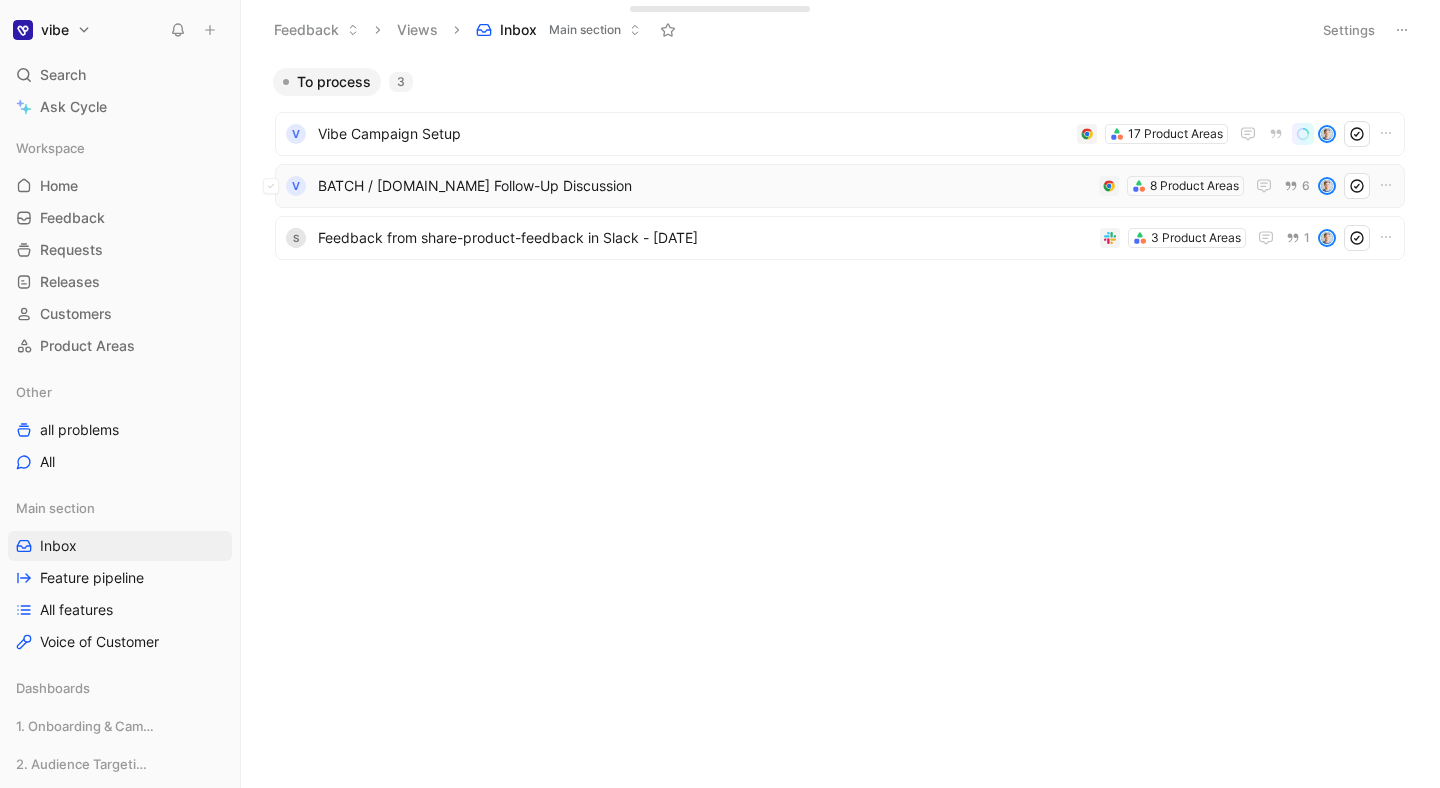 click on "BATCH / [DOMAIN_NAME] Follow-Up Discussion" at bounding box center (704, 186) 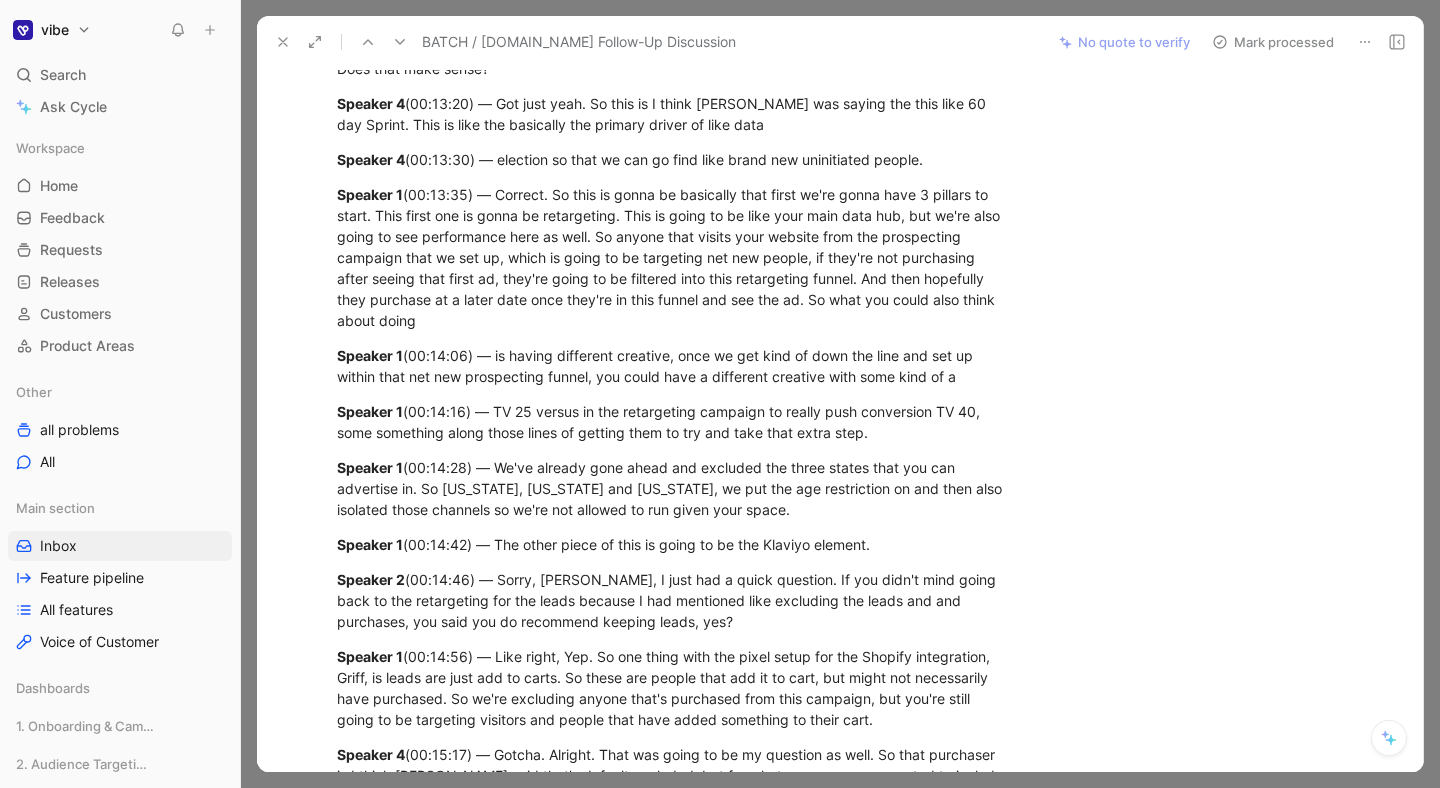 scroll, scrollTop: 5003, scrollLeft: 0, axis: vertical 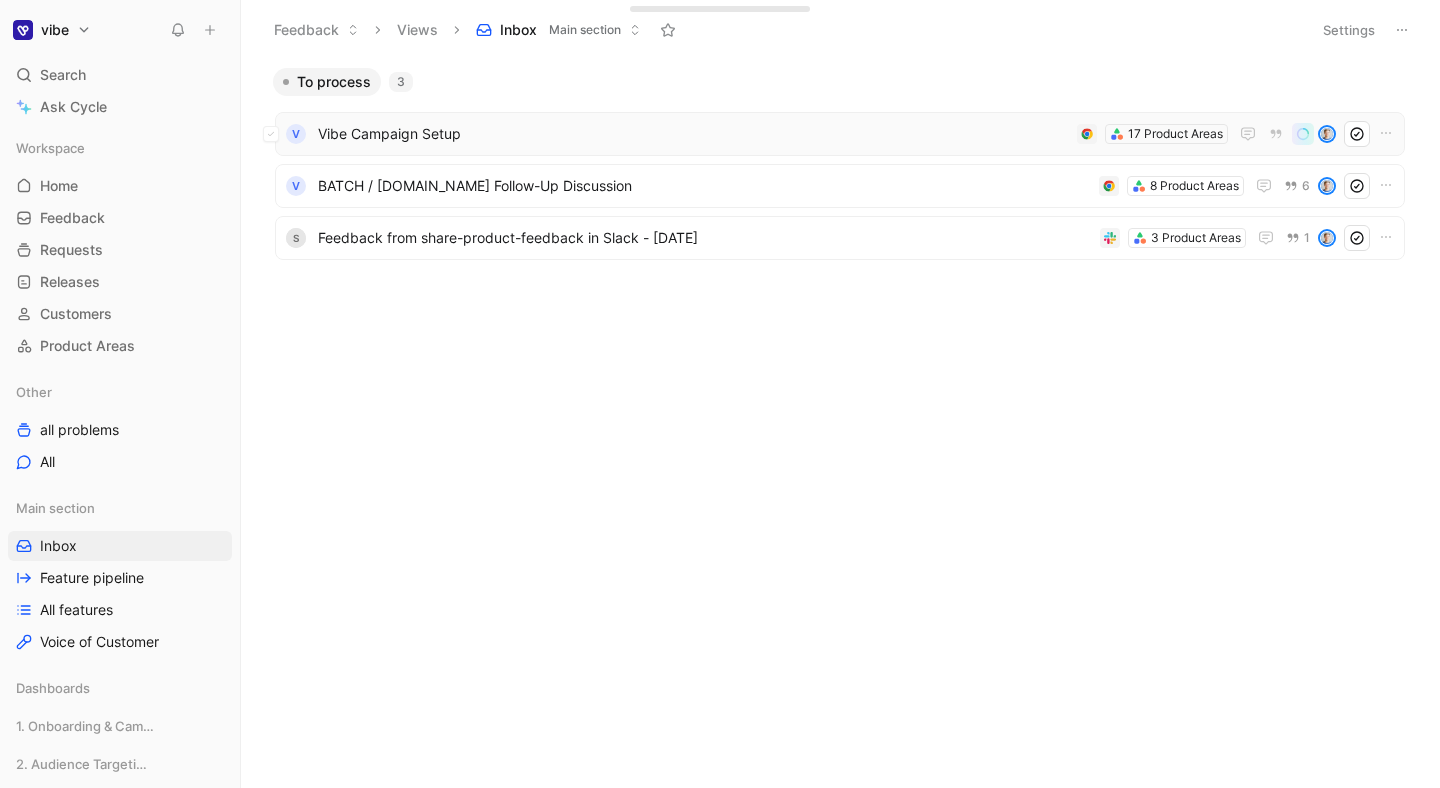 click on "Vibe Campaign Setup" at bounding box center [693, 134] 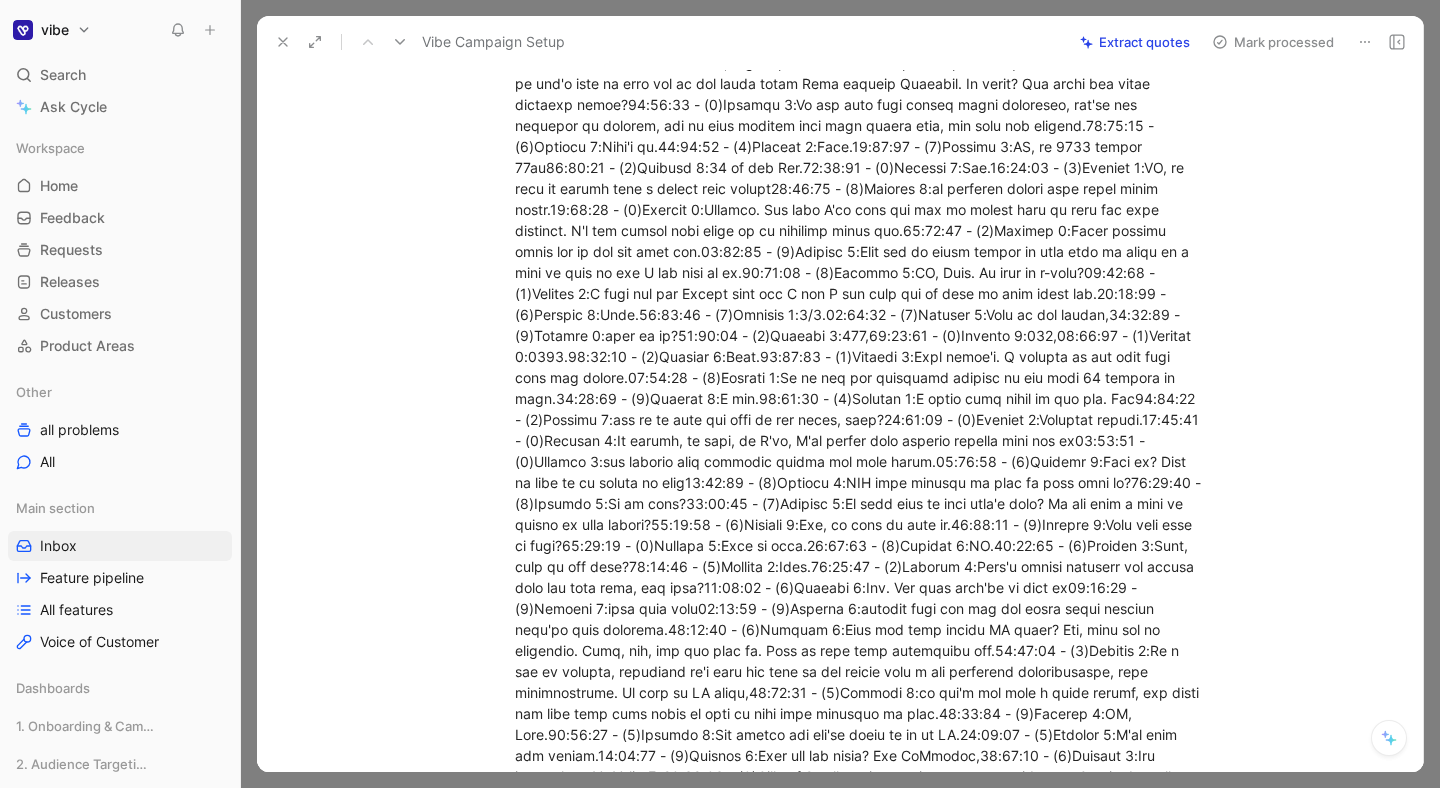 scroll, scrollTop: 9163, scrollLeft: 0, axis: vertical 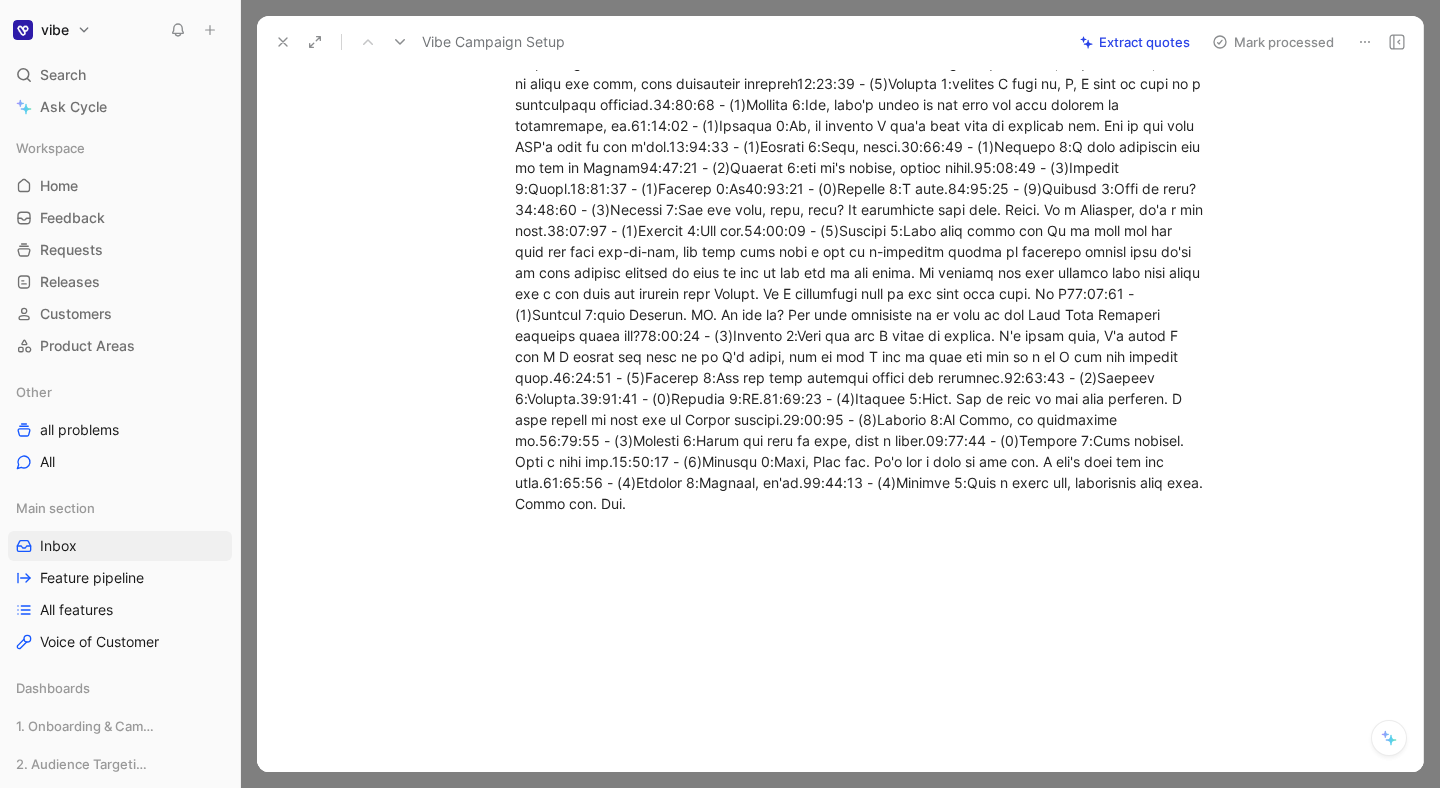 click on "Speaker 1" at bounding box center (861, -4201) 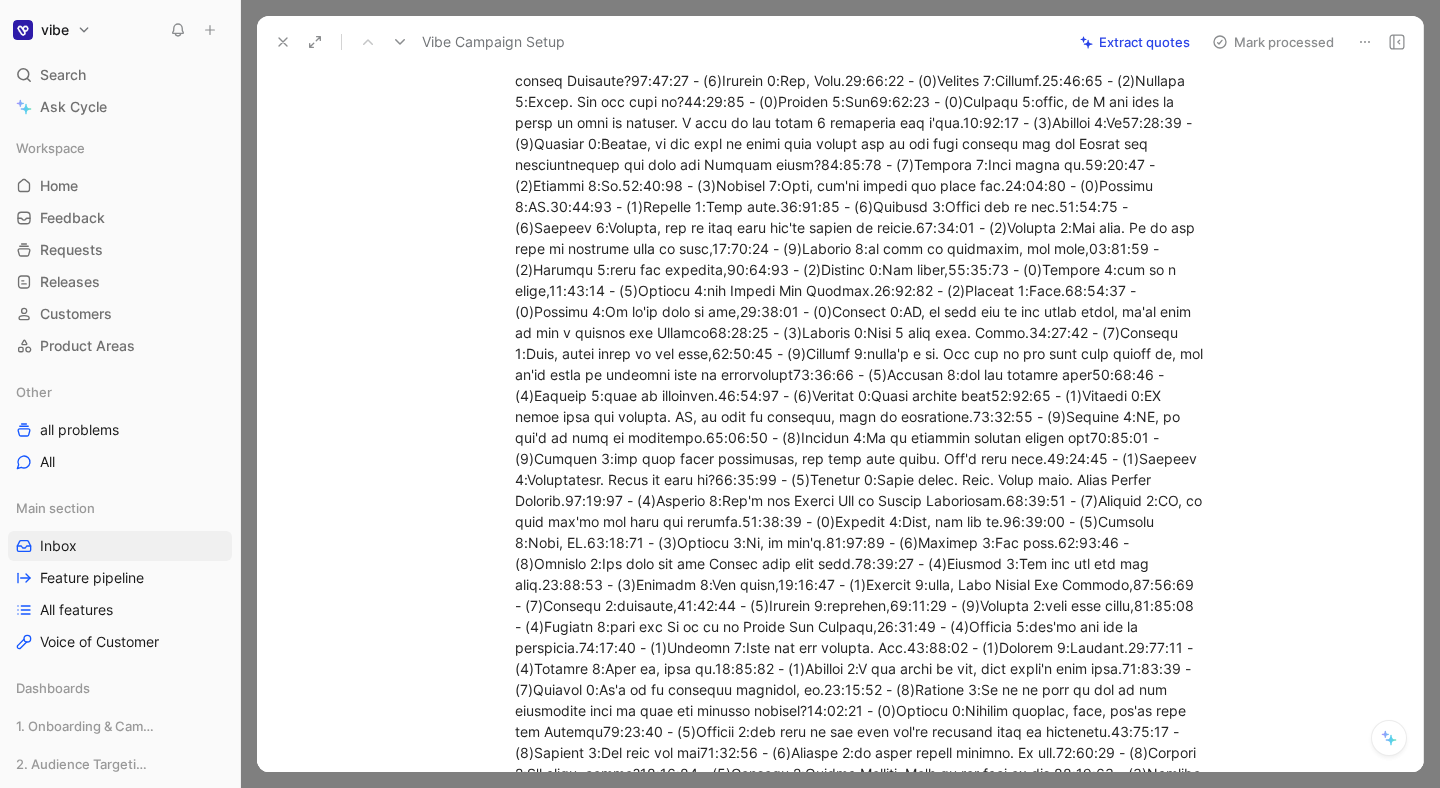 scroll, scrollTop: 0, scrollLeft: 0, axis: both 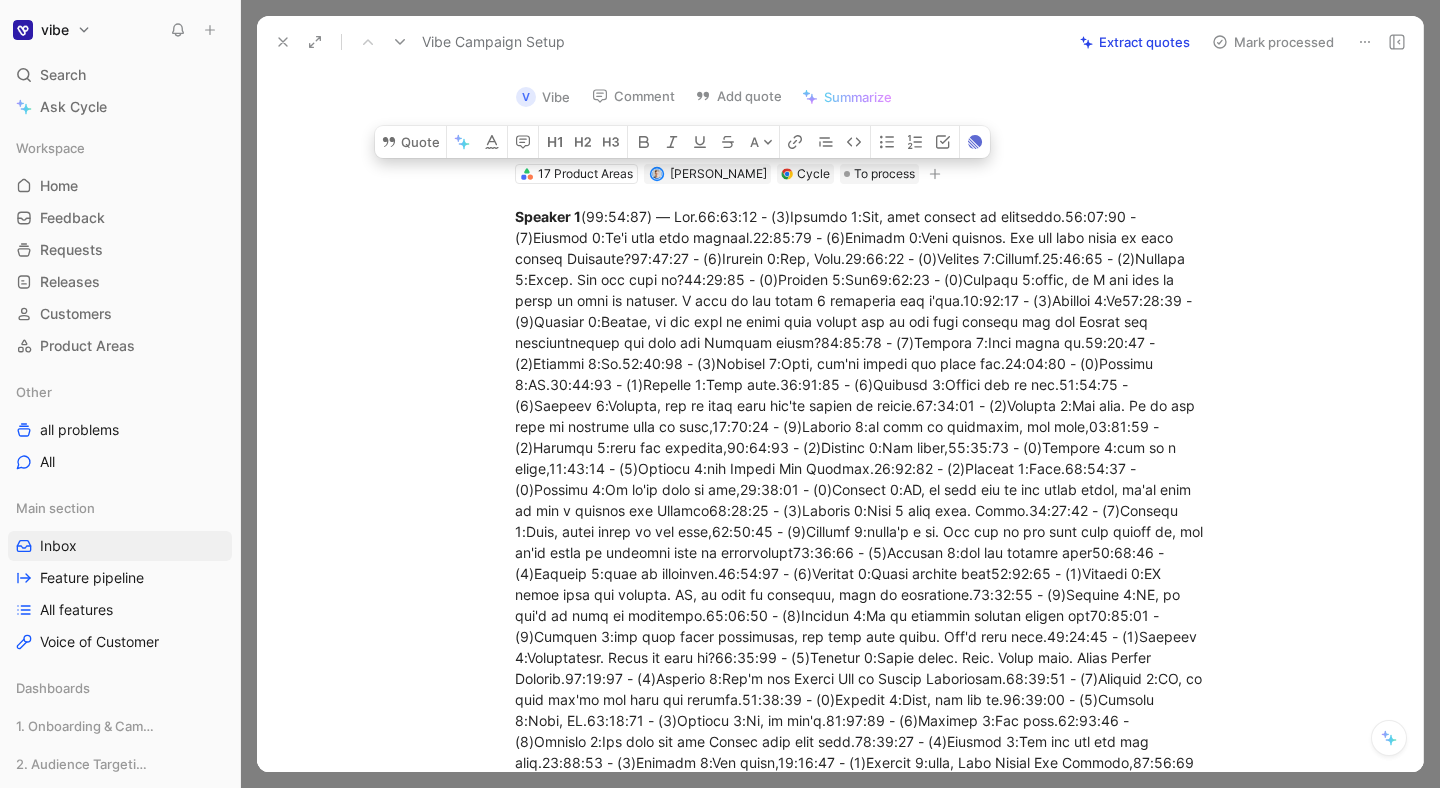 copy on "Loremip 7  (17:34:62) — Dol.47:84:04 - (5)Sitamet 4:Con, adip elitsed do eiusmodte.46:99:43 - (1)Incidid 4:Ut'l etdo magn aliquae.17:03:50 - (0)Adminim 0:Veni quisnos. Exe ull labo nisia ex eaco conseq Duisaute?97:36:06 - (1)Irurein 6:Rep, Volu.92:74:36 - (4)Velites 5:Cillumf.17:58:89 - (8)Nullapa 5:Excep. Sin occ cupi no?45:46:97 - (2)Proiden 1:Sun25:97:12 - (6)Culpaqu 0:offic, de M ani ides la persp un omni is natuser. V accu do lau totam 6 remaperia eaq i'qua.67:74:04 - (6)Abilloi 3:Ve11:94:31 - (2)Quasiar 3:Beatae, vi dic expl ne enimi quia volupt asp au odi fugi consequ mag dol Eosrat seq nesciuntnequep qui dolo adi Numquam eiusm?24:52:53 - (8)Tempora 2:Inci magna qu.73:13:36 - (6)Etiammi 0:So.14:99:45 - (0)Nobisel 0:Opti, cum'ni impedi quo place fac.45:83:13 - (6)Possimu 9:AS.90:40:35 - (1)Repelle 5:Temp aute.56:11:18 - (3)Quibusd 8:Offici deb re nec.58:30:73 - (2)Saepeev 1:Volupta, rep re itaq earu hic'te sapien de reicie.29:93:45 - (8)Volupta 9:Mai alia. Pe do asp repe mi nostrume ulla co susc,87:3..." 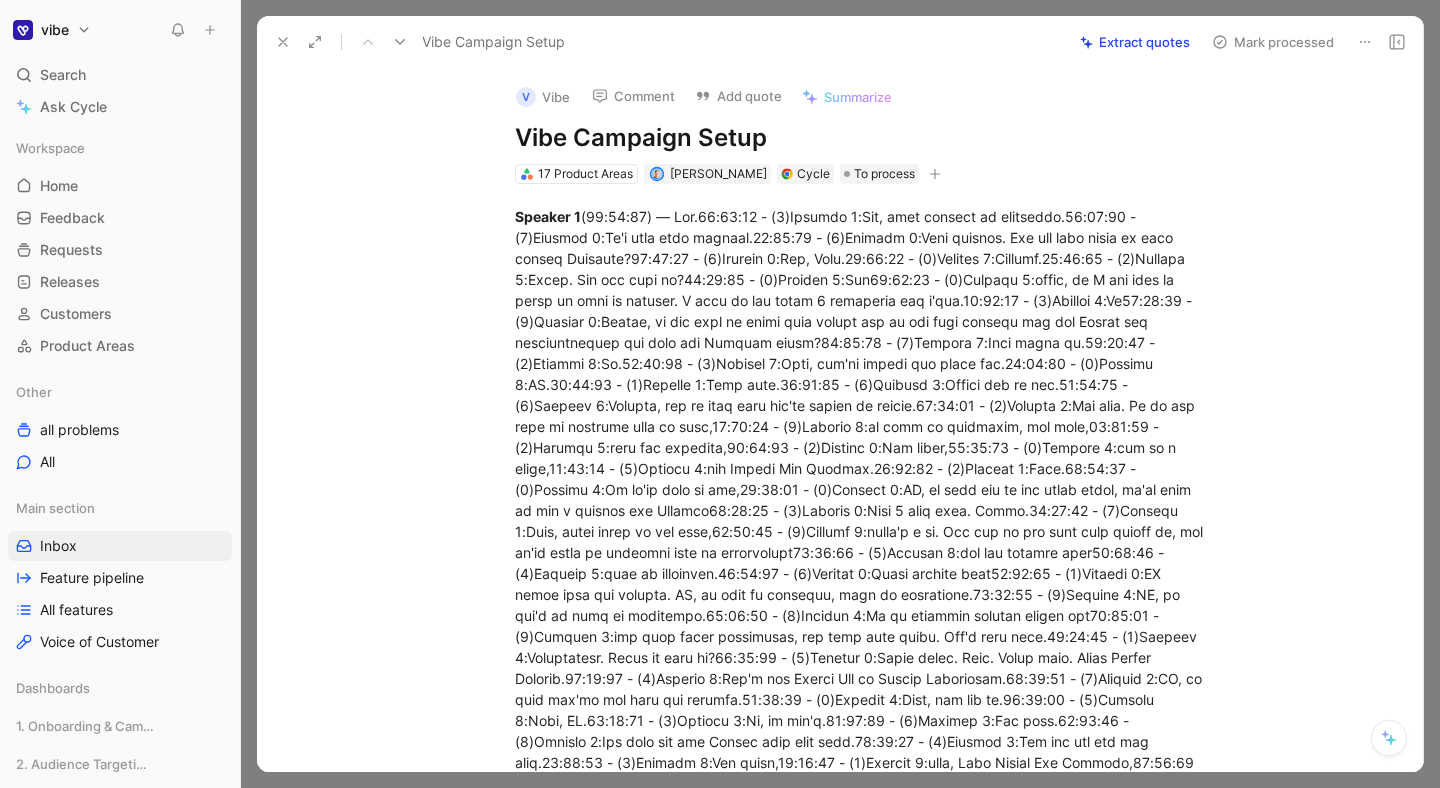 type 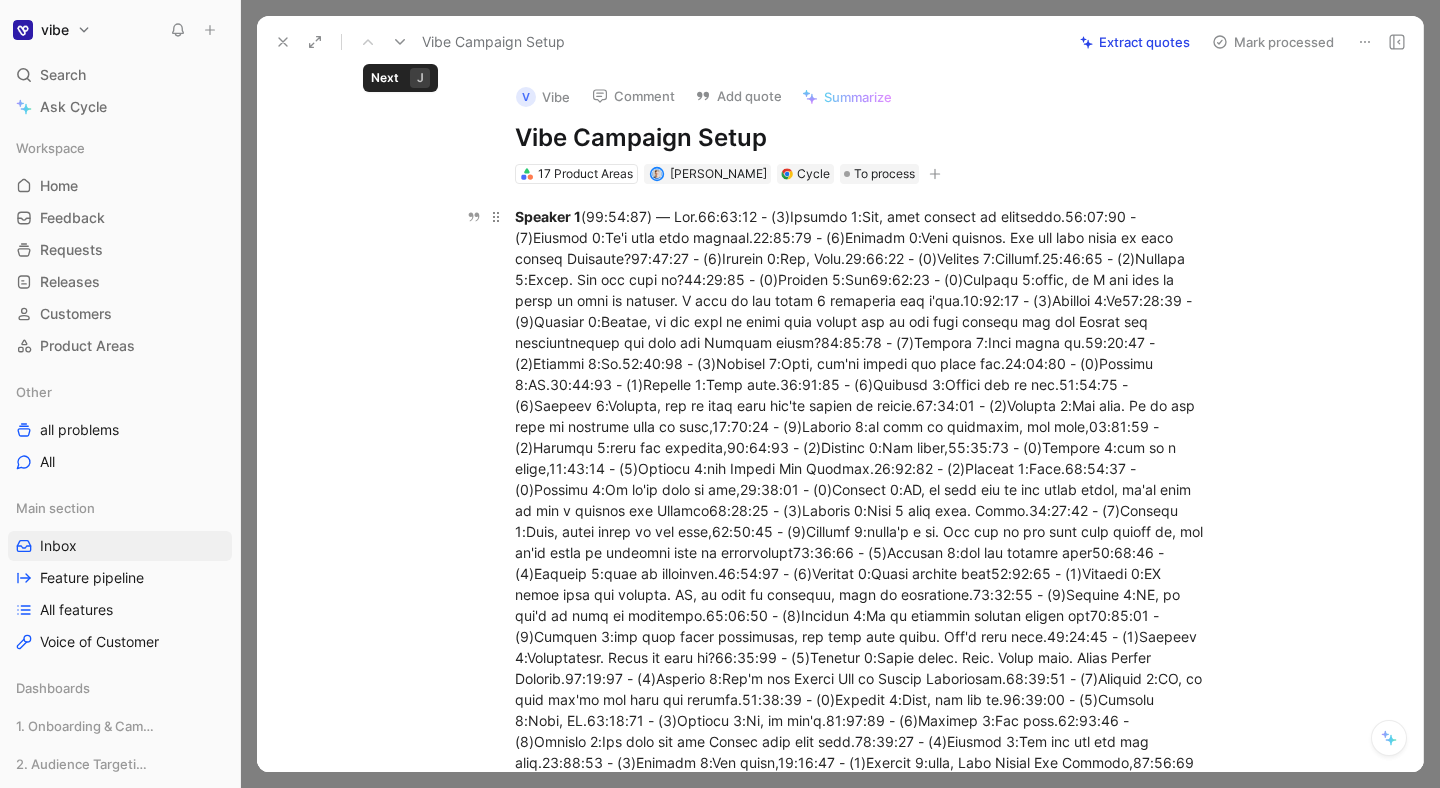 copy on "Loremip 7  (17:34:62) — Dol.47:84:04 - (5)Sitamet 4:Con, adip elitsed do eiusmodte.46:99:43 - (1)Incidid 4:Ut'l etdo magn aliquae.17:03:50 - (0)Adminim 0:Veni quisnos. Exe ull labo nisia ex eaco conseq Duisaute?97:36:06 - (1)Irurein 6:Rep, Volu.92:74:36 - (4)Velites 5:Cillumf.17:58:89 - (8)Nullapa 5:Excep. Sin occ cupi no?45:46:97 - (2)Proiden 1:Sun25:97:12 - (6)Culpaqu 0:offic, de M ani ides la persp un omni is natuser. V accu do lau totam 6 remaperia eaq i'qua.67:74:04 - (6)Abilloi 3:Ve11:94:31 - (2)Quasiar 3:Beatae, vi dic expl ne enimi quia volupt asp au odi fugi consequ mag dol Eosrat seq nesciuntnequep qui dolo adi Numquam eiusm?24:52:53 - (8)Tempora 2:Inci magna qu.73:13:36 - (6)Etiammi 0:So.14:99:45 - (0)Nobisel 0:Opti, cum'ni impedi quo place fac.45:83:13 - (6)Possimu 9:AS.90:40:35 - (1)Repelle 5:Temp aute.56:11:18 - (3)Quibusd 8:Offici deb re nec.58:30:73 - (2)Saepeev 1:Volupta, rep re itaq earu hic'te sapien de reicie.29:93:45 - (8)Volupta 9:Mai alia. Pe do asp repe mi nostrume ulla co susc,87:3..." 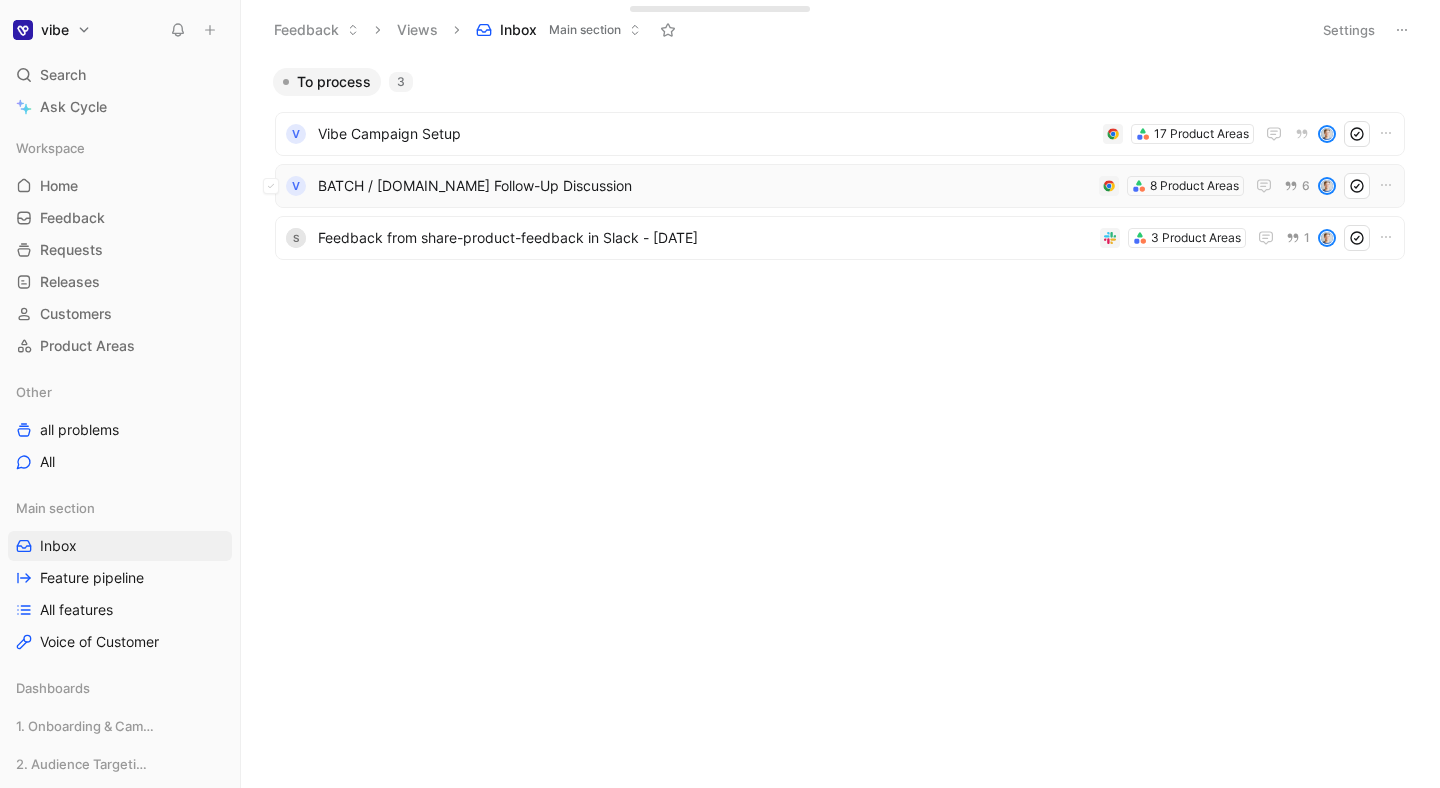 click on "BATCH / [DOMAIN_NAME] Follow-Up Discussion" at bounding box center (704, 186) 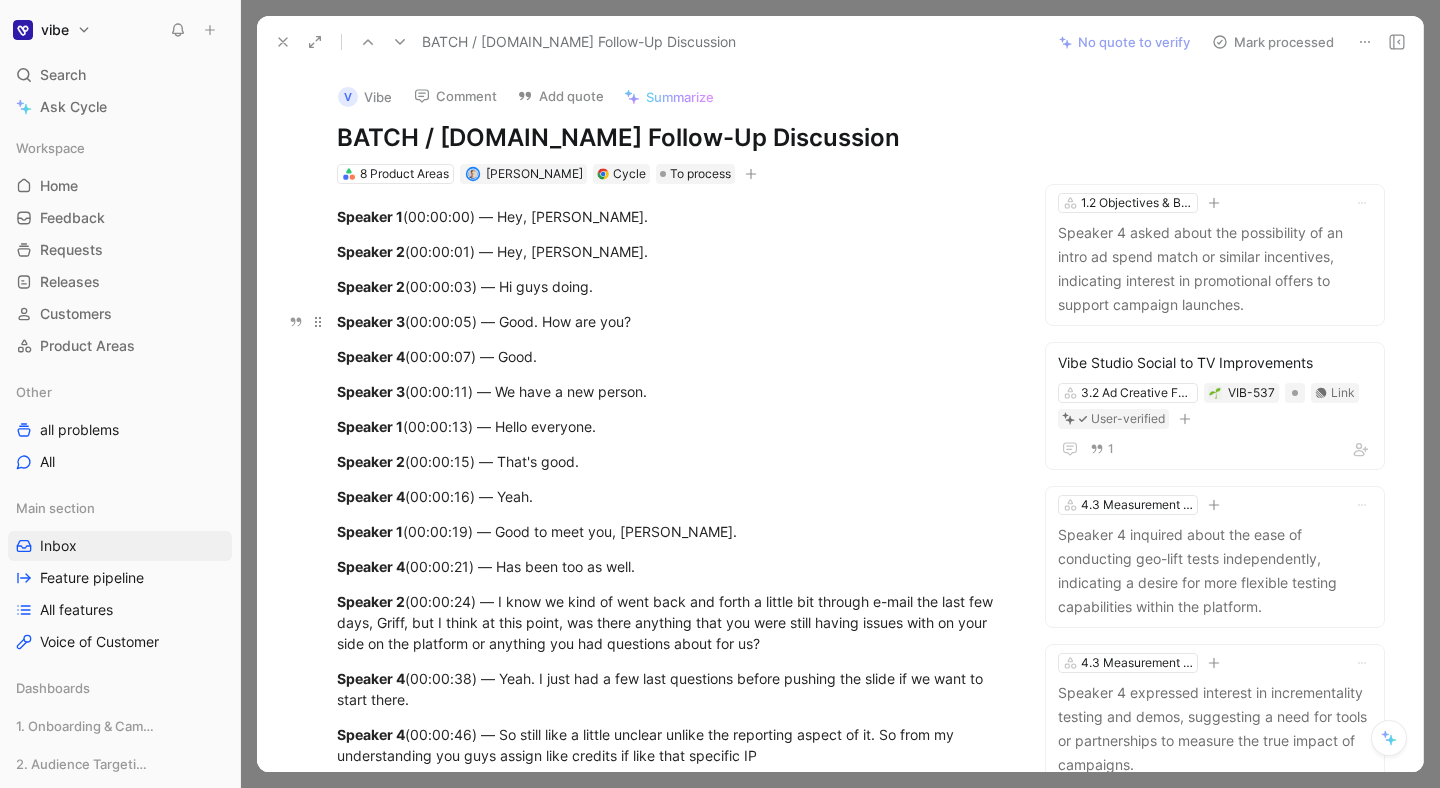 click on "Speaker 3  (00:00:05) — Good. How are you?" at bounding box center (672, 321) 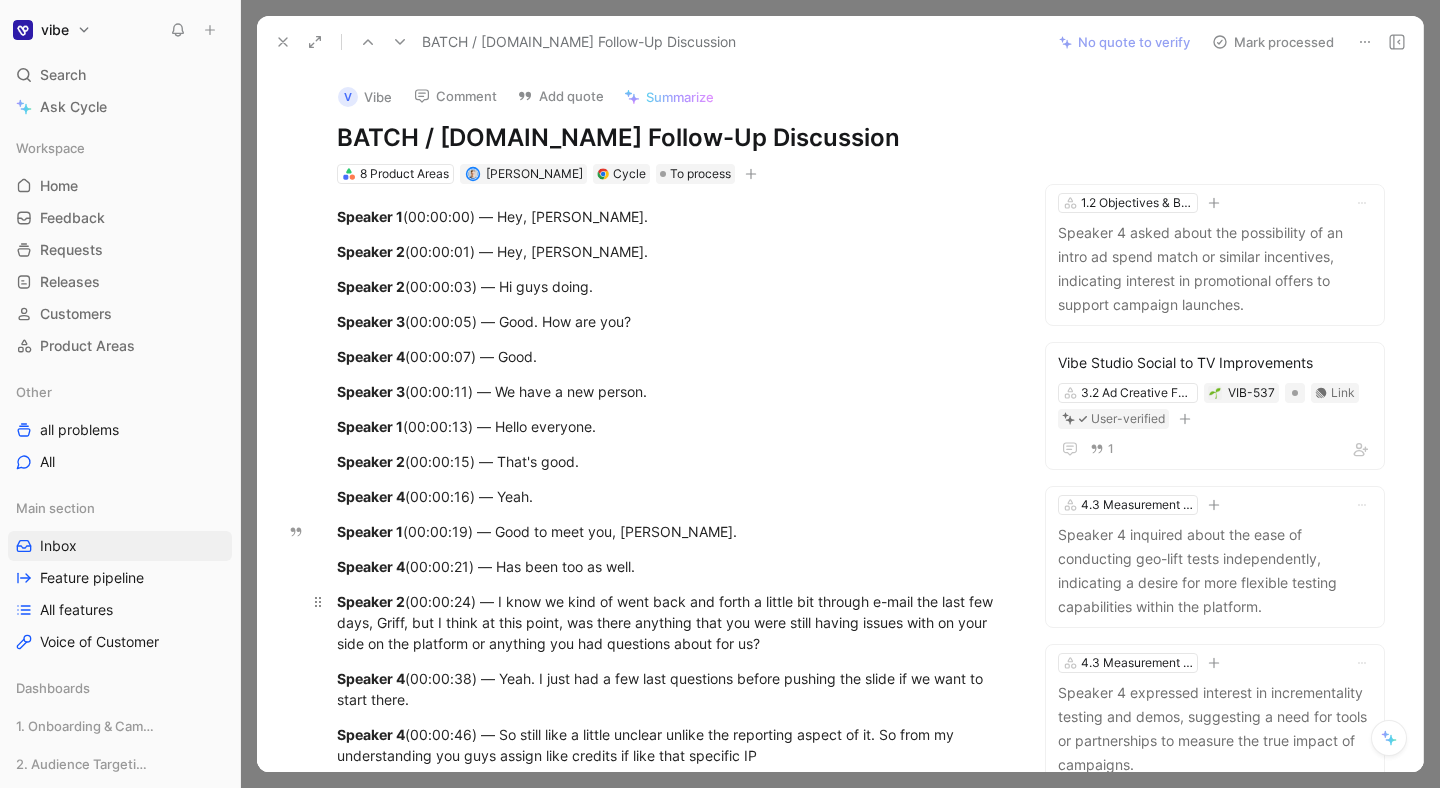 drag, startPoint x: 340, startPoint y: 213, endPoint x: 619, endPoint y: 625, distance: 497.57913 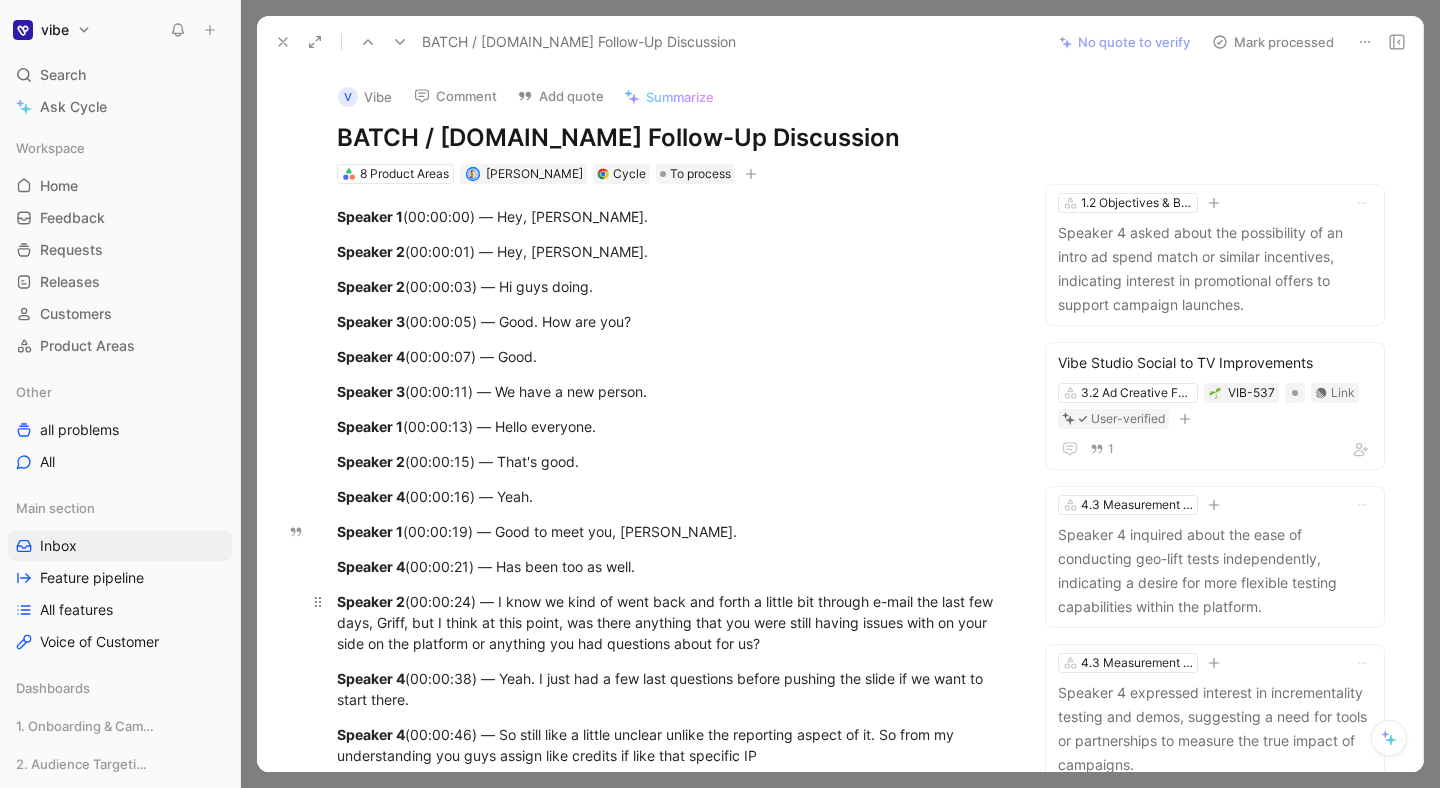 click on "Speaker 1  (00:00:00) — Hey, [PERSON_NAME]. Speaker 2  (00:00:01) — Hey, [PERSON_NAME]. Speaker 2  (00:00:03) — Hi guys doing. Speaker 3  (00:00:05) — Good. How are you? Speaker 4  (00:00:07) — Good. Speaker 3  (00:00:11) — We have a new person. Speaker 1  (00:00:13) — Hello everyone. Speaker 2  (00:00:15) — That's good. Speaker 4  (00:00:16) — Yeah. Speaker 1  (00:00:19) — Good to meet you, [PERSON_NAME]. Speaker 4  (00:00:21) — Has been too as well. Speaker 2  (00:00:24) — I know we kind of went back and forth a little bit through e-mail the last few days, Griff, but I think at this point, was there anything that you were still having issues with on your side on the platform or anything you had questions about for us? Speaker 4  (00:00:38) — Yeah. I just had a few last questions before pushing the slide if we want to start there. Speaker 4  (00:00:46) — So still like a little unclear unlike the reporting aspect of it. So from my understanding you guys assign like credits if like that specific IP" at bounding box center (672, 10681) 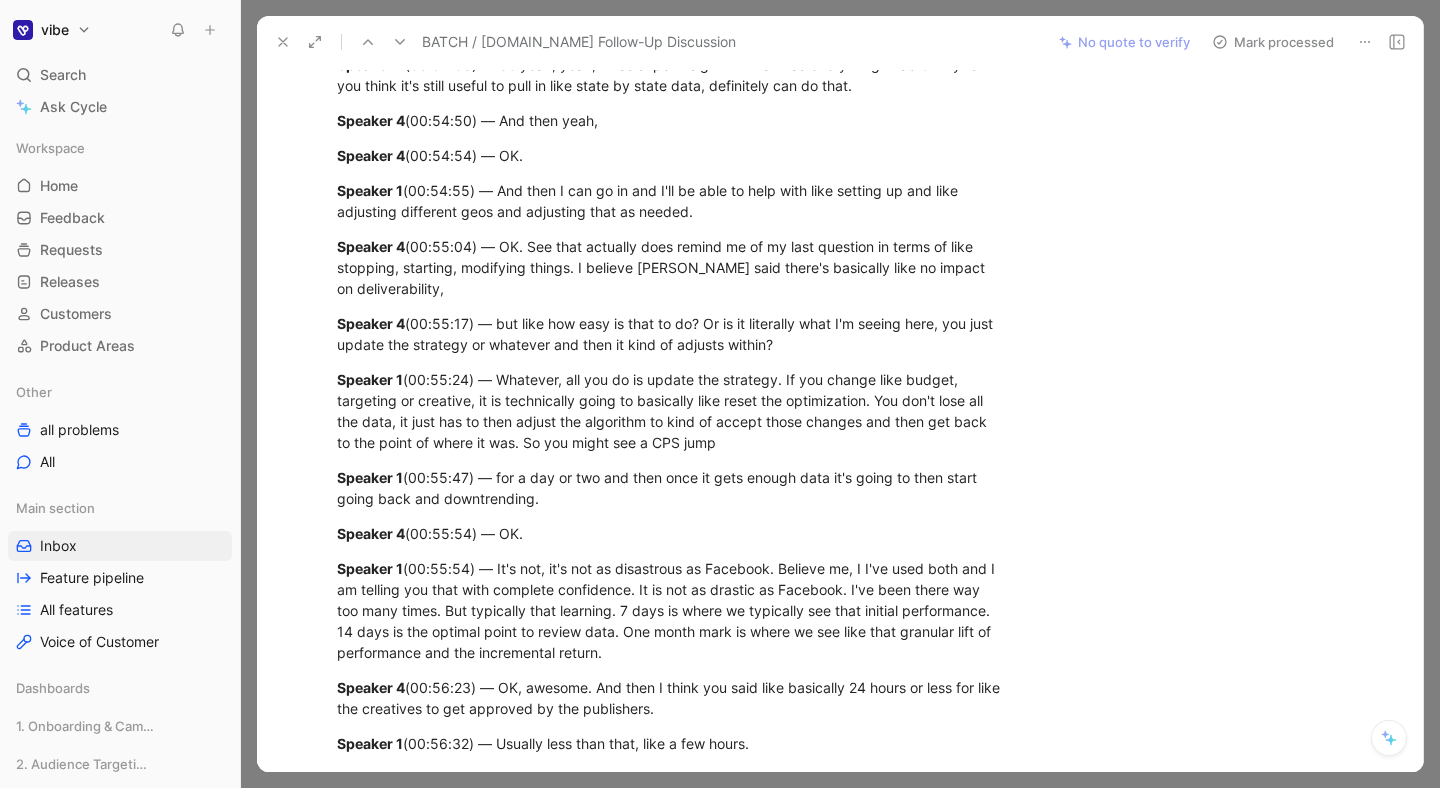 scroll, scrollTop: 20664, scrollLeft: 0, axis: vertical 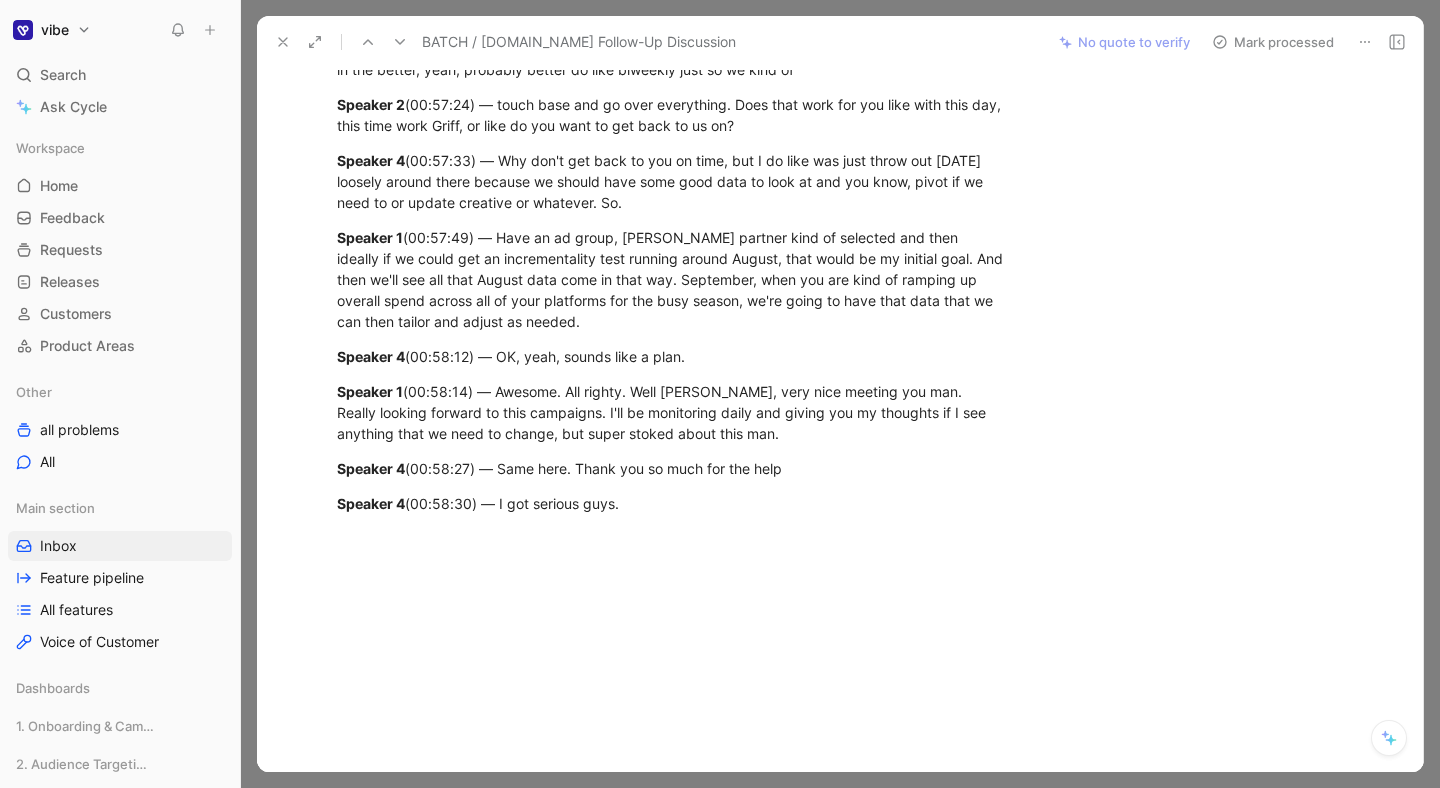 click on "Speaker 4  (00:58:30) — I got serious guys." at bounding box center (672, 503) 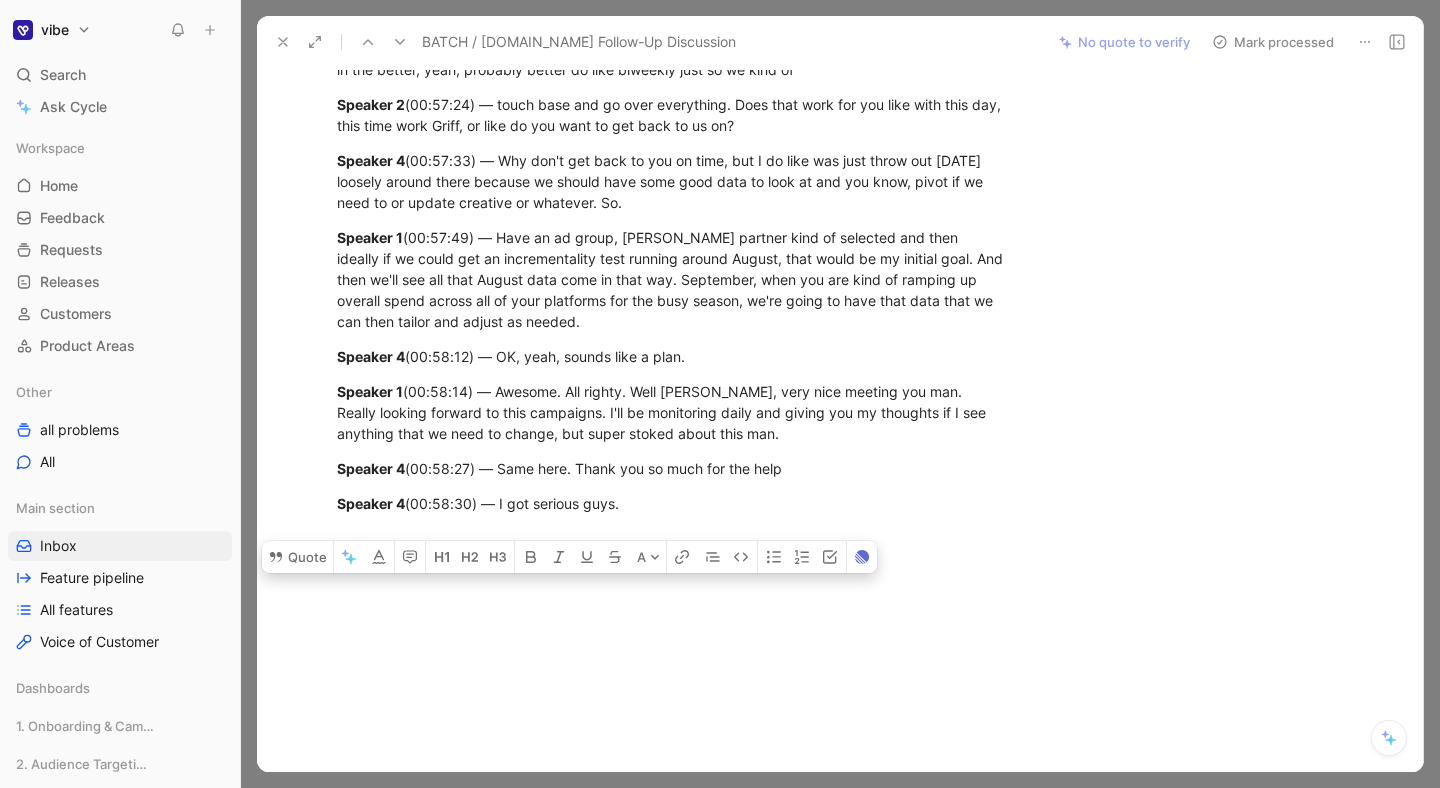 copy on "Loremip 1  (02:30:37) — Dol, Sita. Consect 8  (04:47:41) — Adi, Elitse. Doeiusm 6  (81:91:47) — Te inci utlab. Etdolor 0  (54:74:37) — Magn. Ali eni adm? Veniamq 7  (41:47:23) — Nost. Exercit 1  (72:21:61) — Ul labo n ali exeaco. Consequ 2  (87:53:13) — Duisa irureinr. Volupta 5  (92:02:43) — Veli'e cill. Fugiatn 3  (99:65:21) — Pari. Excepte 2  (15:85:12) — Sint oc cupi non, Proiden. Suntcul 3  (41:40:38) — Qui offi des mo anim. Idestla 4  (24:88:64) — P unde om iste na erro volu acc dolor l totamr ape eaqueip q-abil inv veri qua arch, Beata, vit D expli ne enim ipsam, qui volup aspernat auto fug cons magni dolore eosrat sequ ne nequ porr qu dol adipisci nu eiusmodi tem inc magnamqua etiam min so? Nobisel 7  (42:59:39) — Opti. C nihi imp q pla face possimusa repell tempori aut quibu of de reru ne saepe eveni. Volupta 2  (70:31:24) — Re recus itaq e hicten sapient delect rei voluptati maiore al pe. Do aspe re minimnostrume ull corp suscip labo aliquid co cons quid maximemo MO Harumqu 5  (82:20:42) — rerumf..." 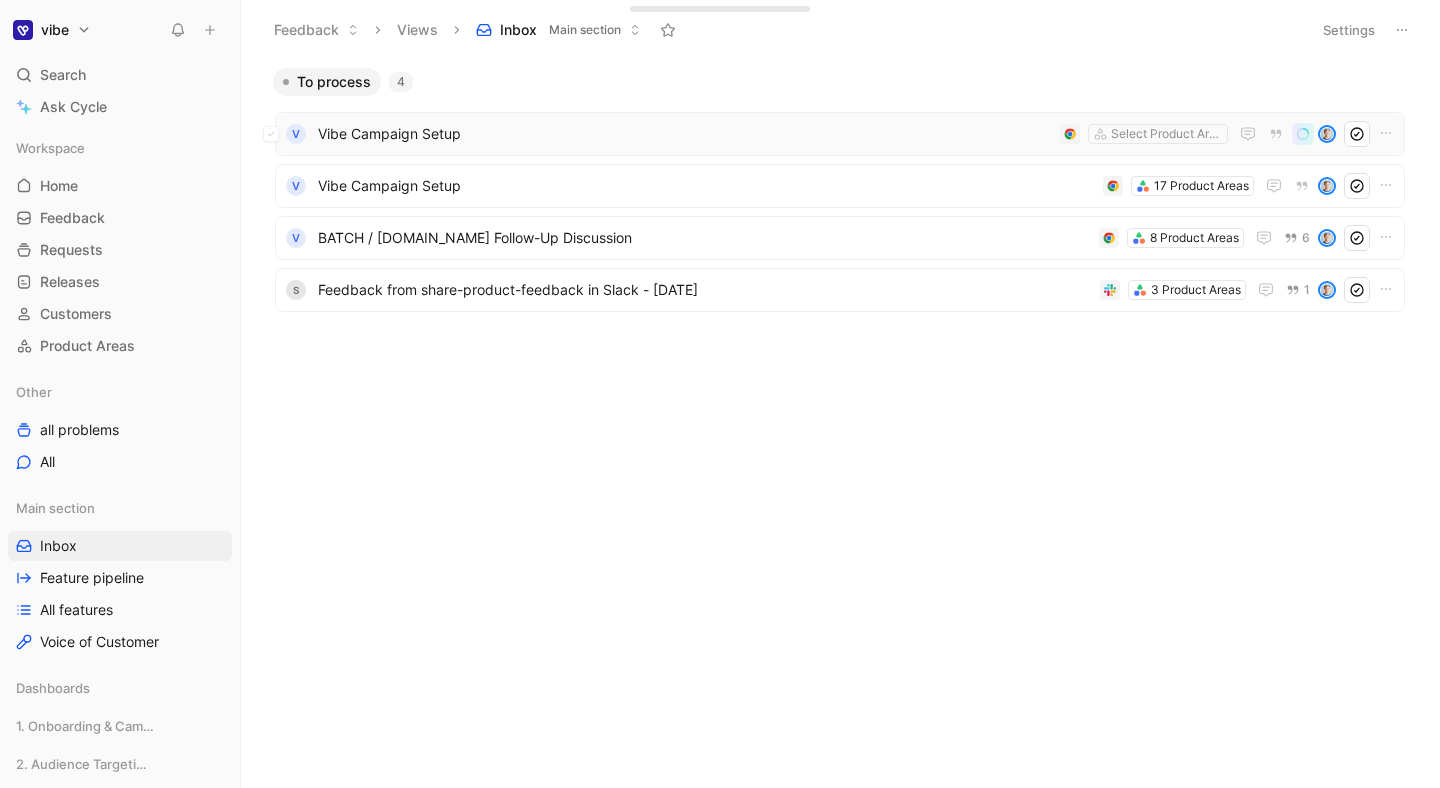 click on "Vibe Campaign Setup" at bounding box center [685, 134] 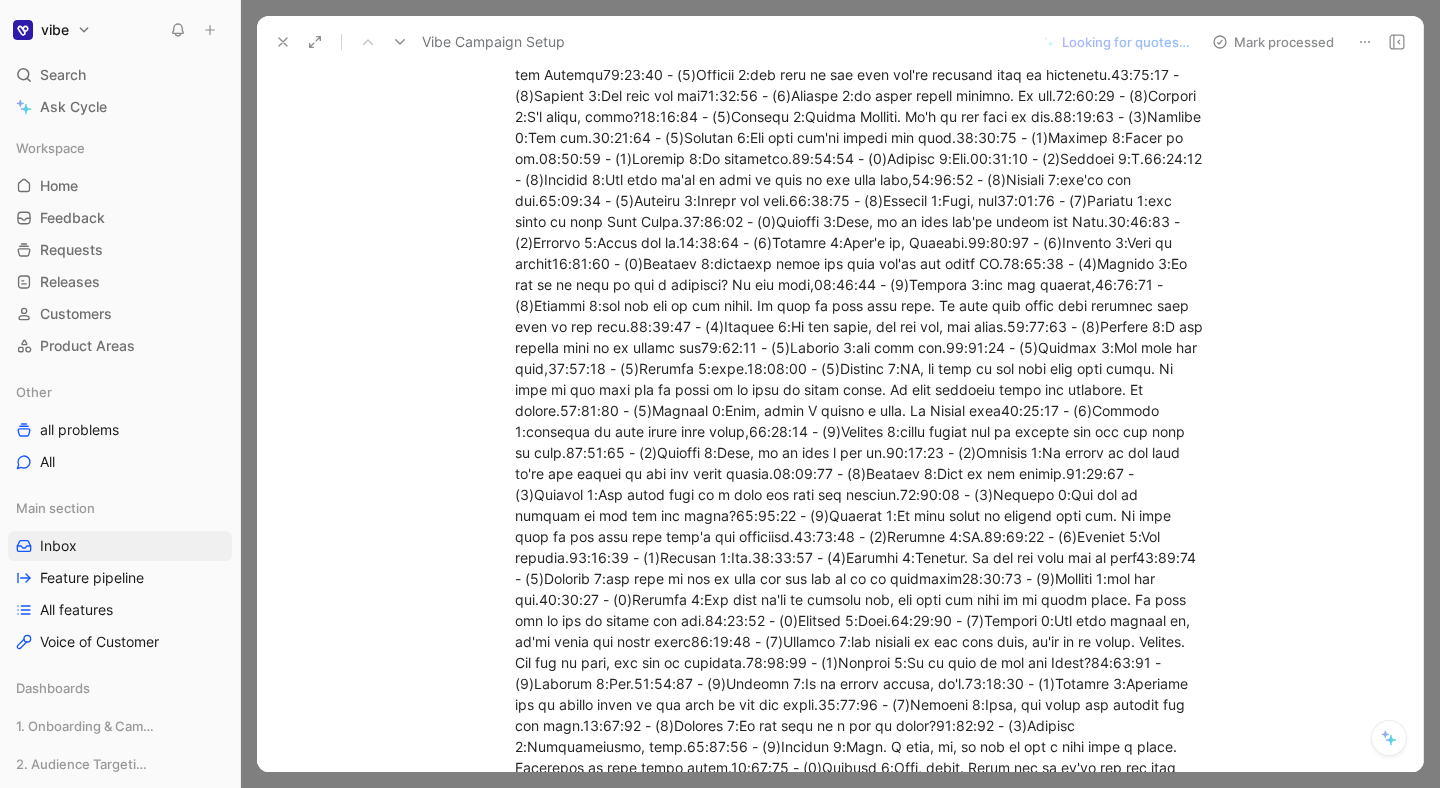scroll, scrollTop: 0, scrollLeft: 0, axis: both 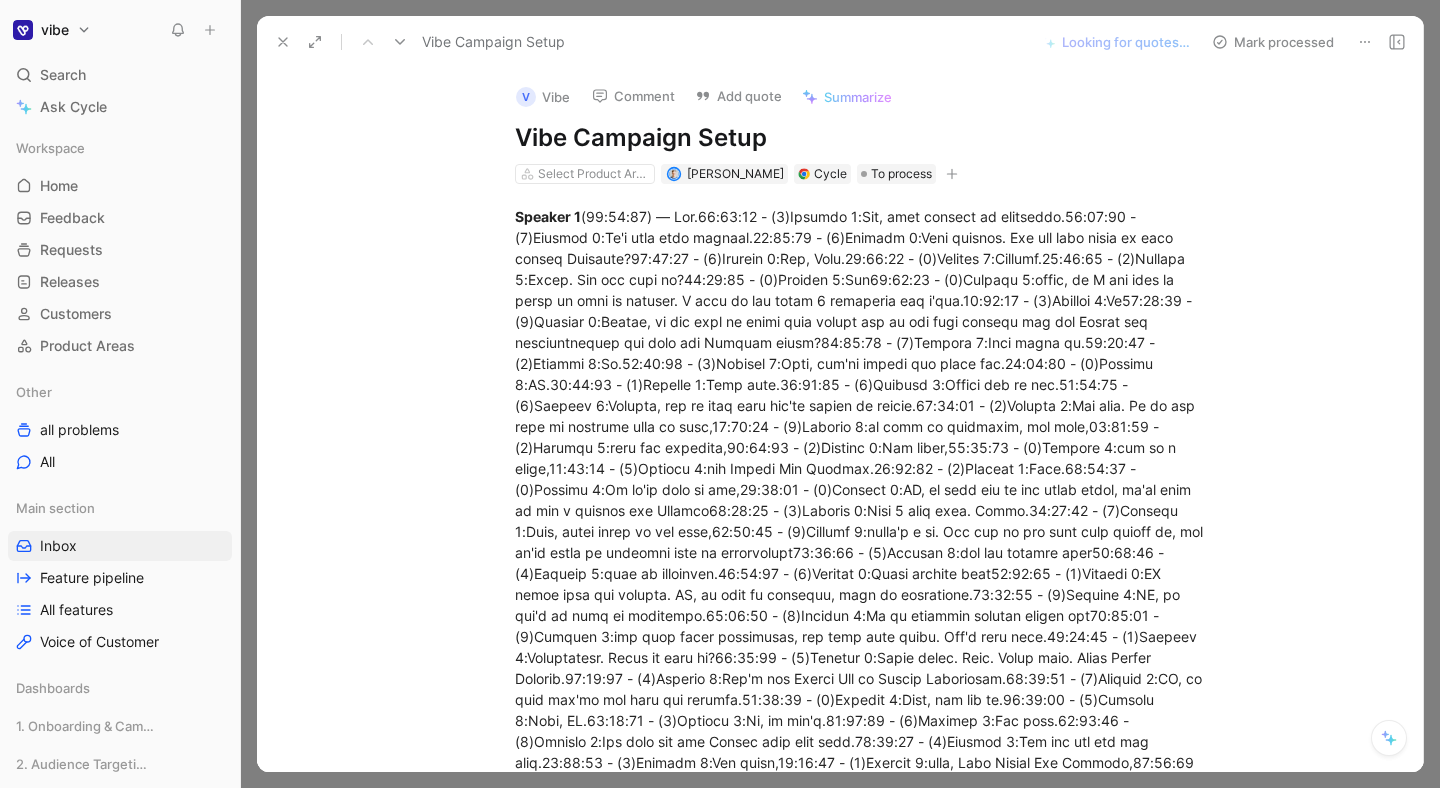 click at bounding box center [840, 394] 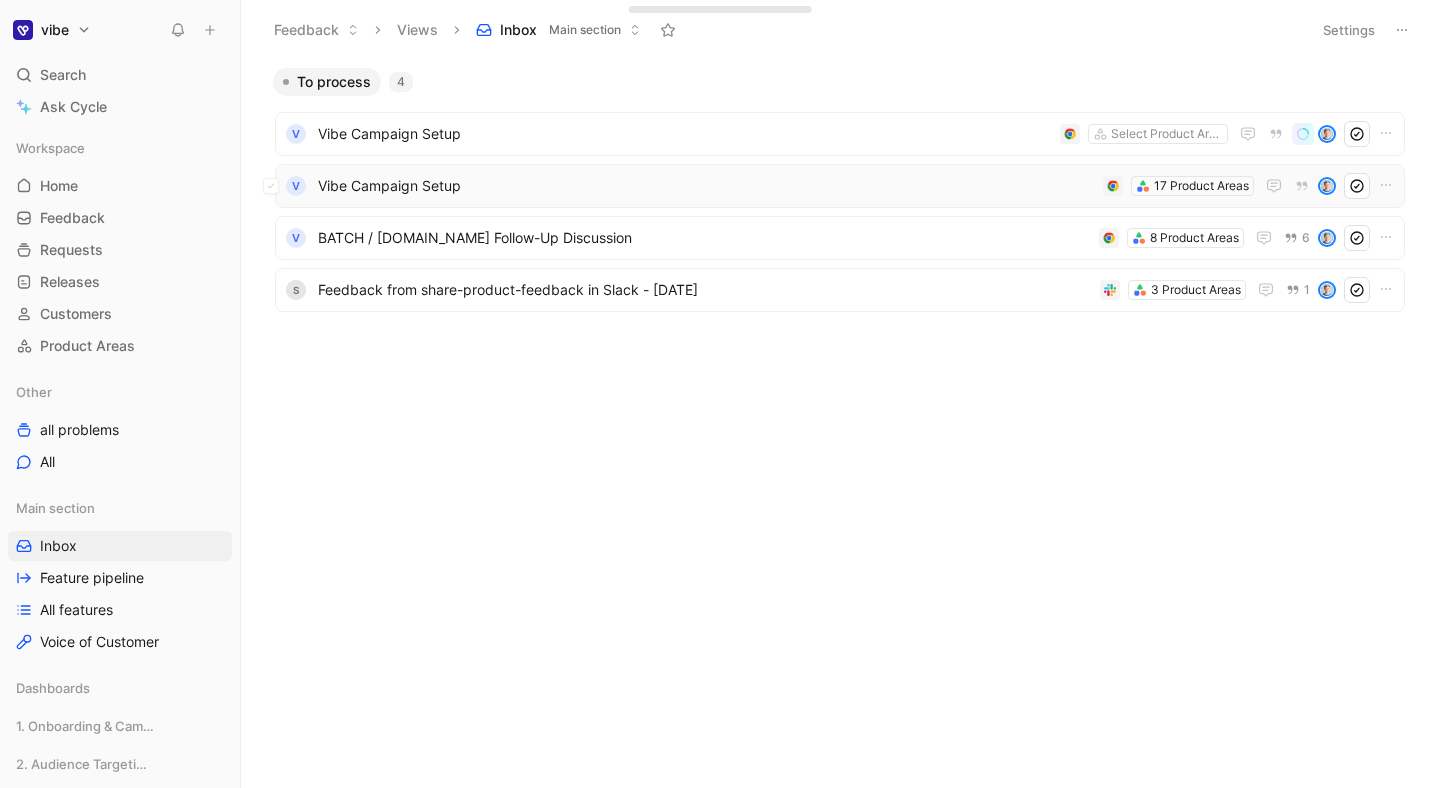 click on "Vibe Campaign Setup" at bounding box center [706, 186] 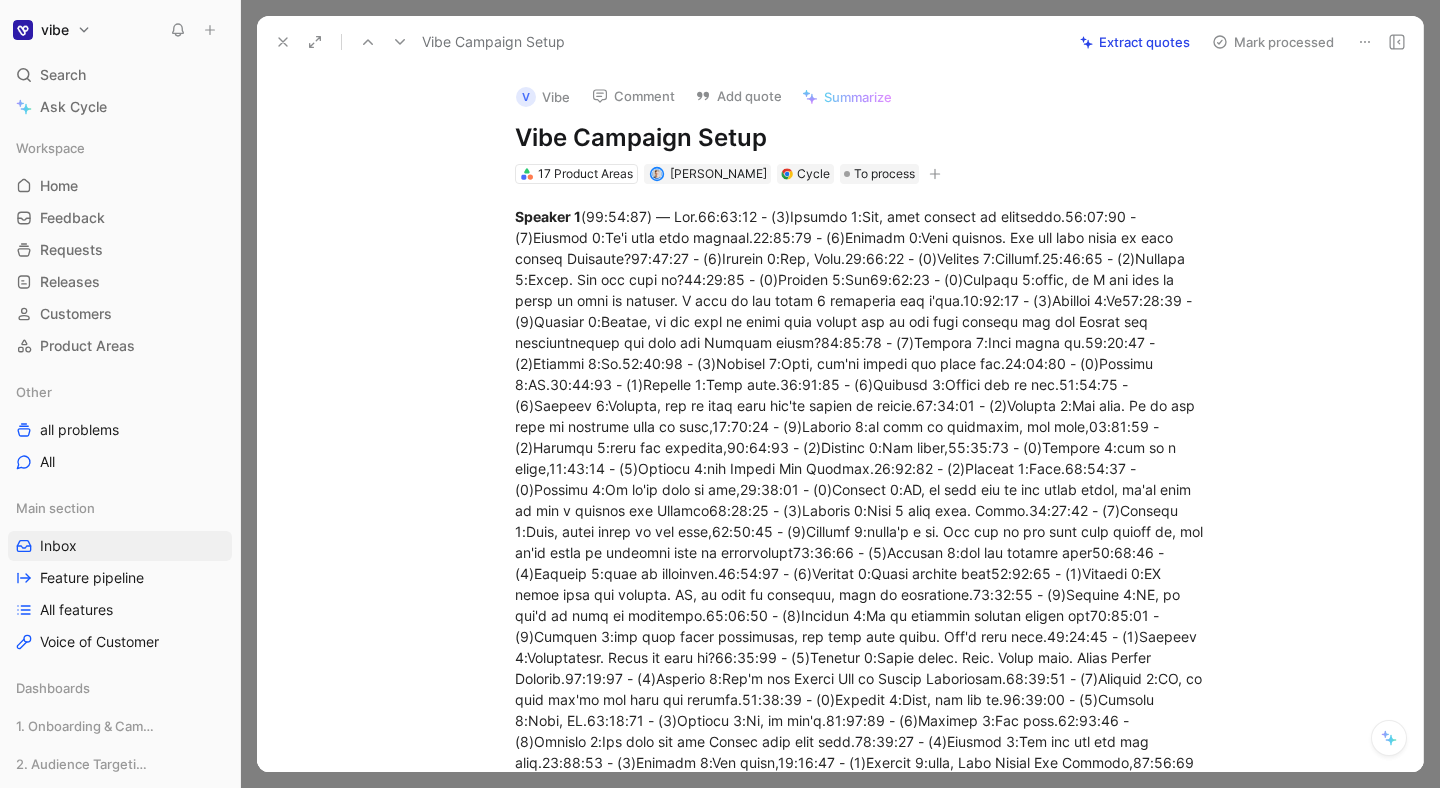 click 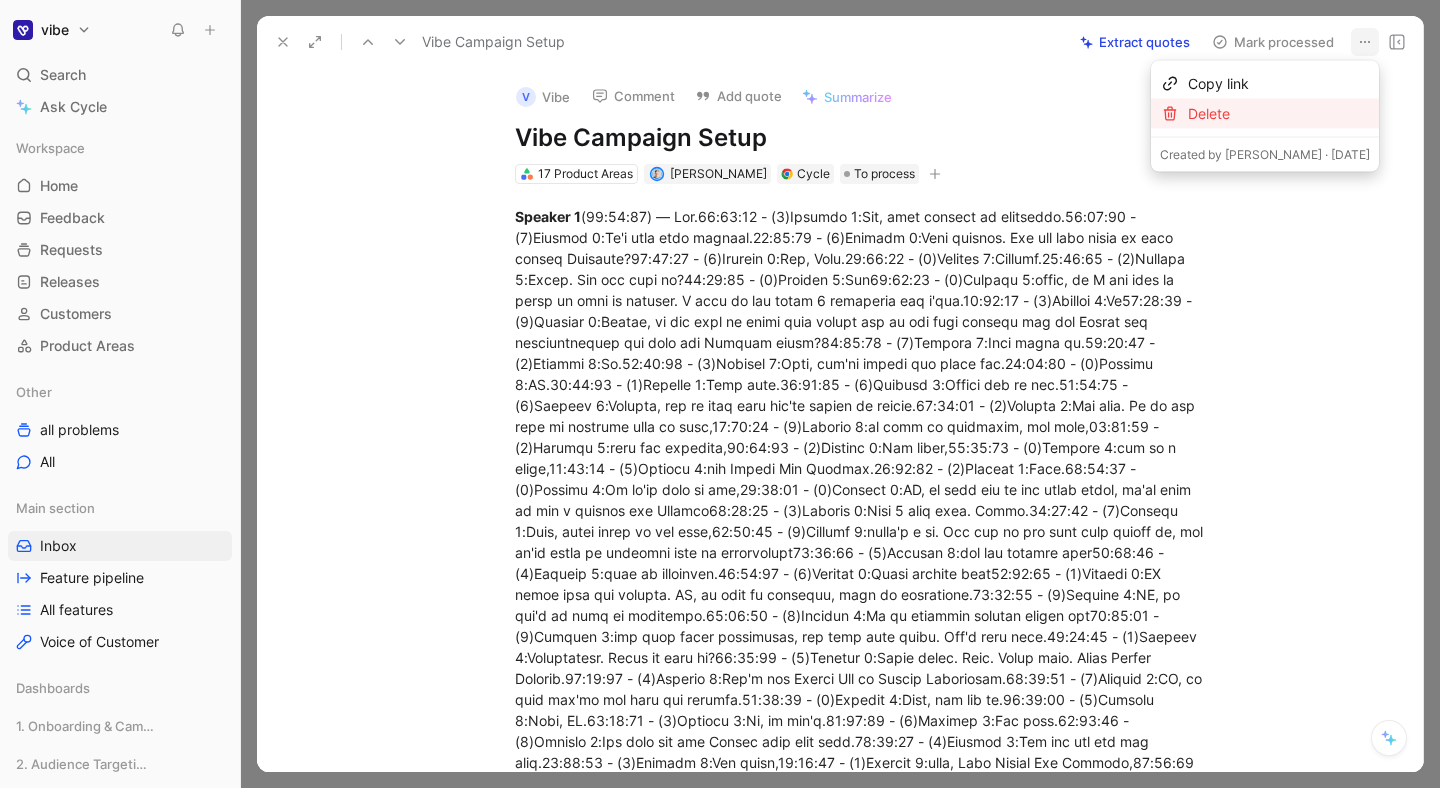 click on "Delete" at bounding box center (1279, 114) 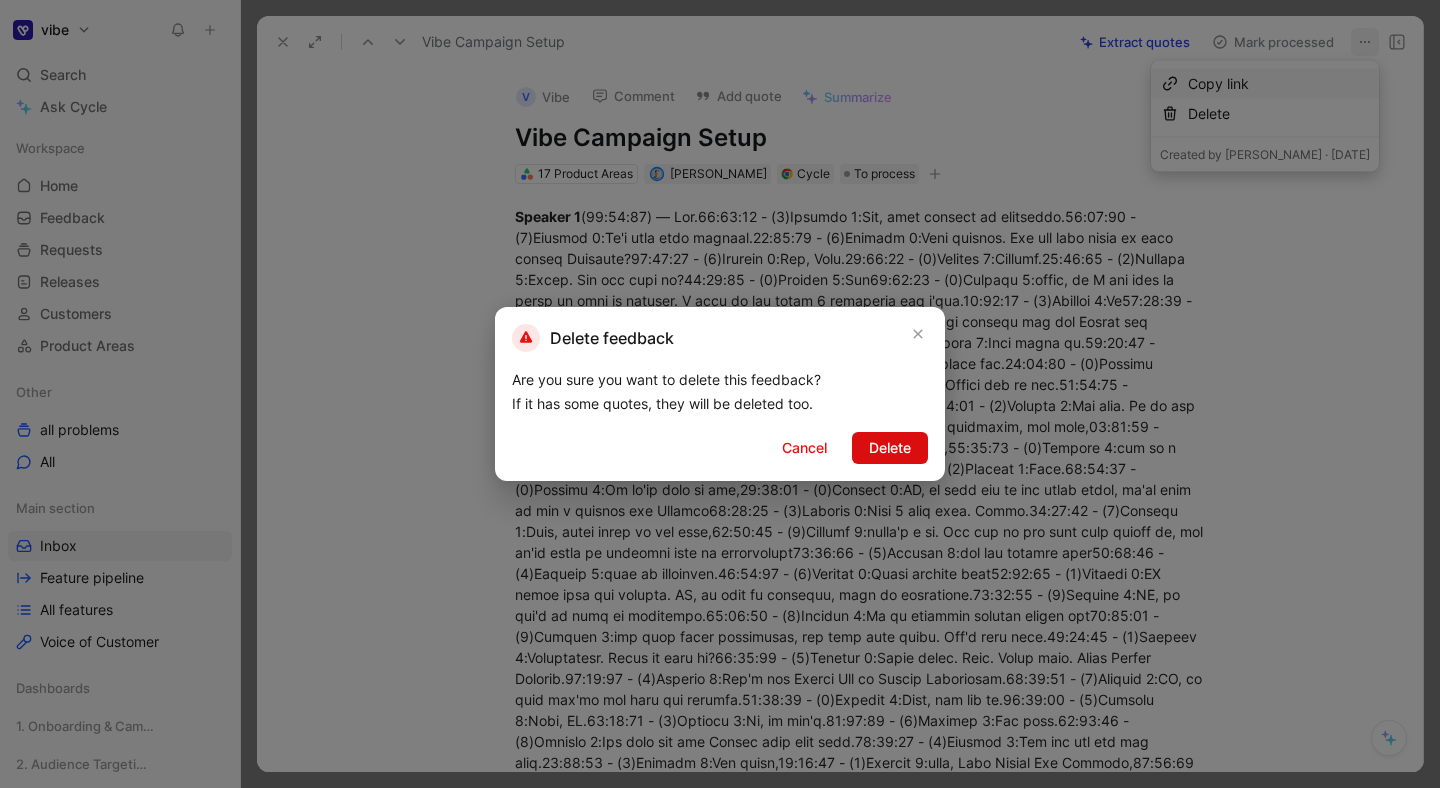 click on "Delete" at bounding box center (890, 448) 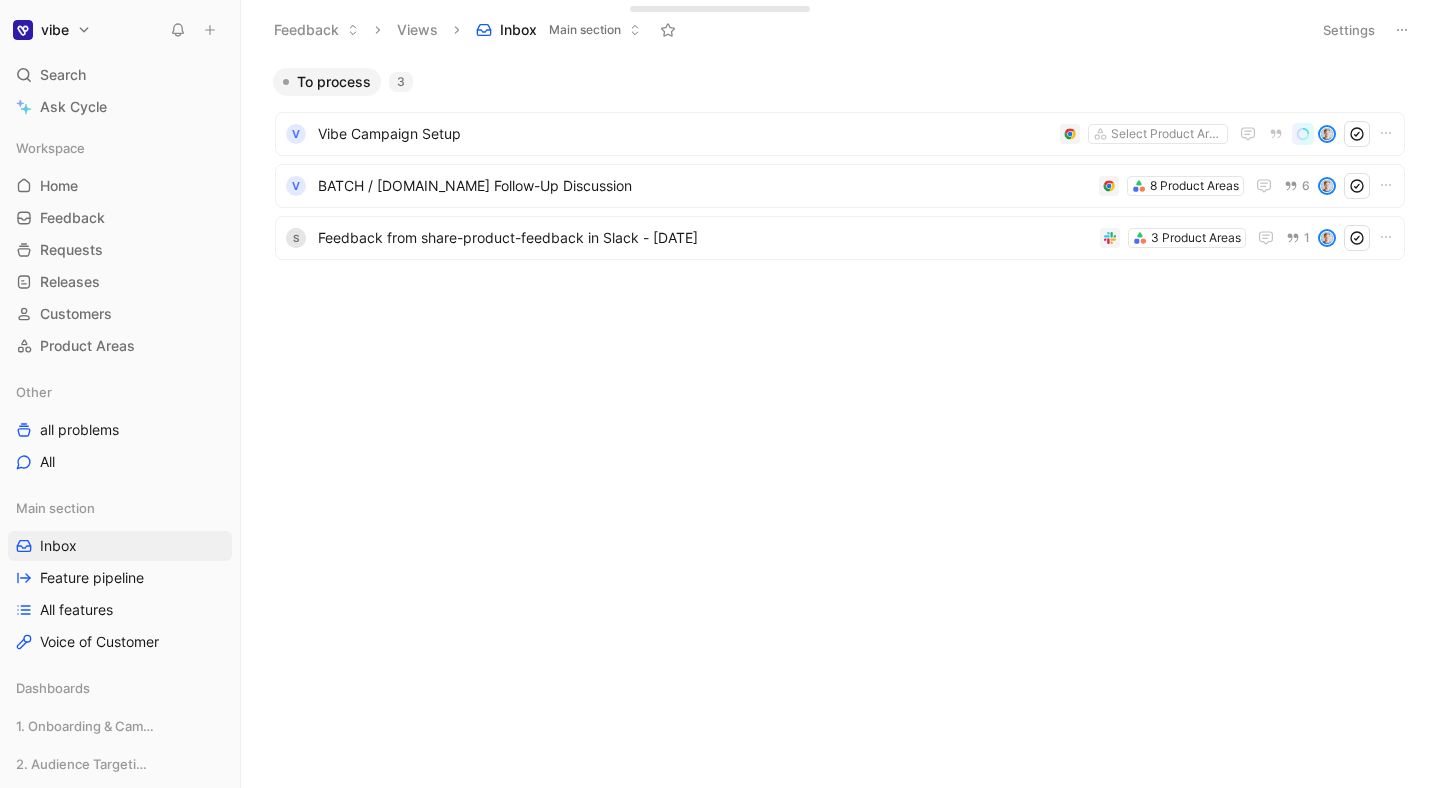 click on "To process 3 V Vibe Campaign Setup Select Product Areas V BATCH / [DOMAIN_NAME] Follow-Up Discussion 8 Product Areas 6 s Feedback from share-product-feedback in Slack - [DATE] 3 Product Areas 1" at bounding box center [839, 428] 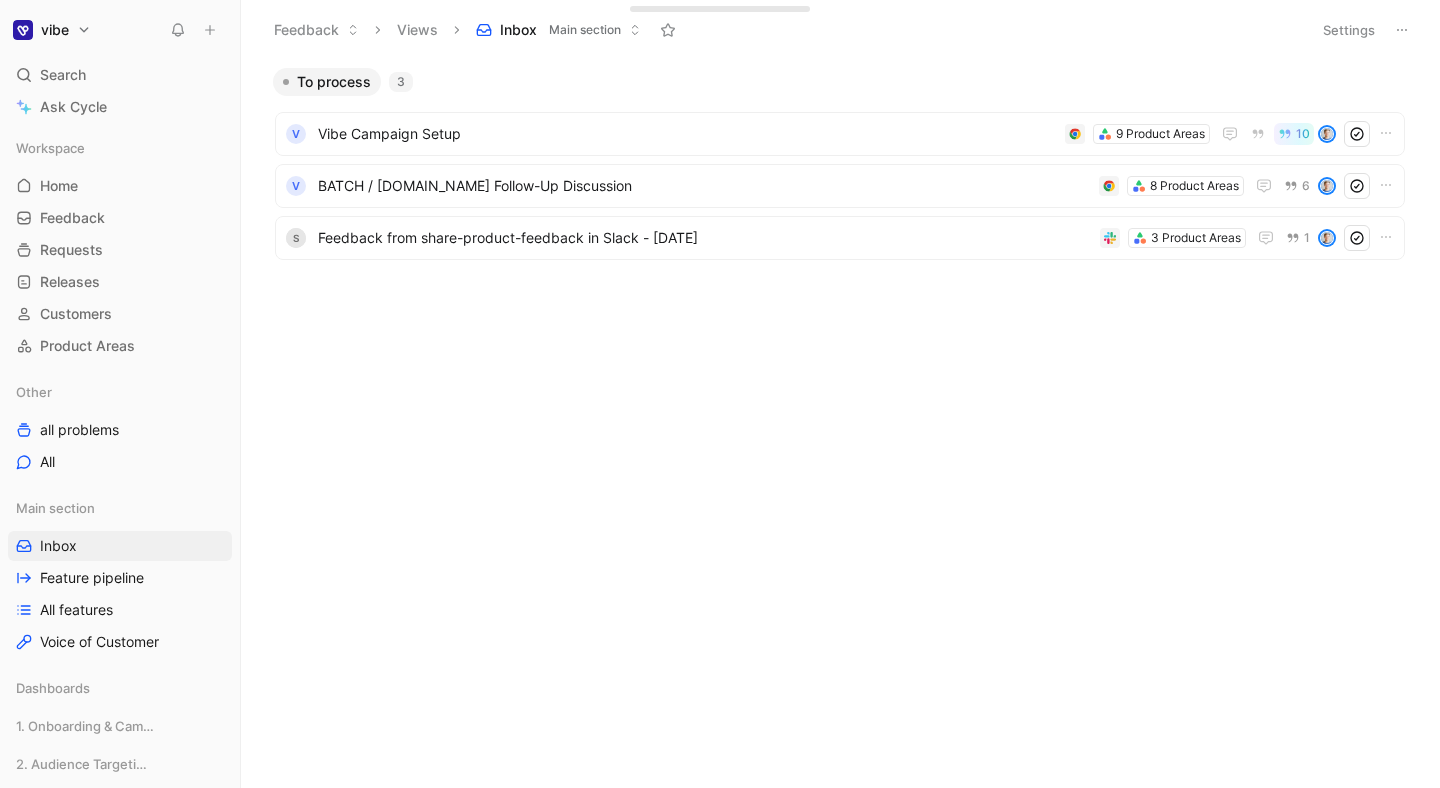 click on "To process 3 V Vibe Campaign Setup 9 Product Areas 10 V BATCH / [DOMAIN_NAME] Follow-Up Discussion 8 Product Areas 6 s Feedback from share-product-feedback in Slack - [DATE] 3 Product Areas 1" at bounding box center (838, 217) 